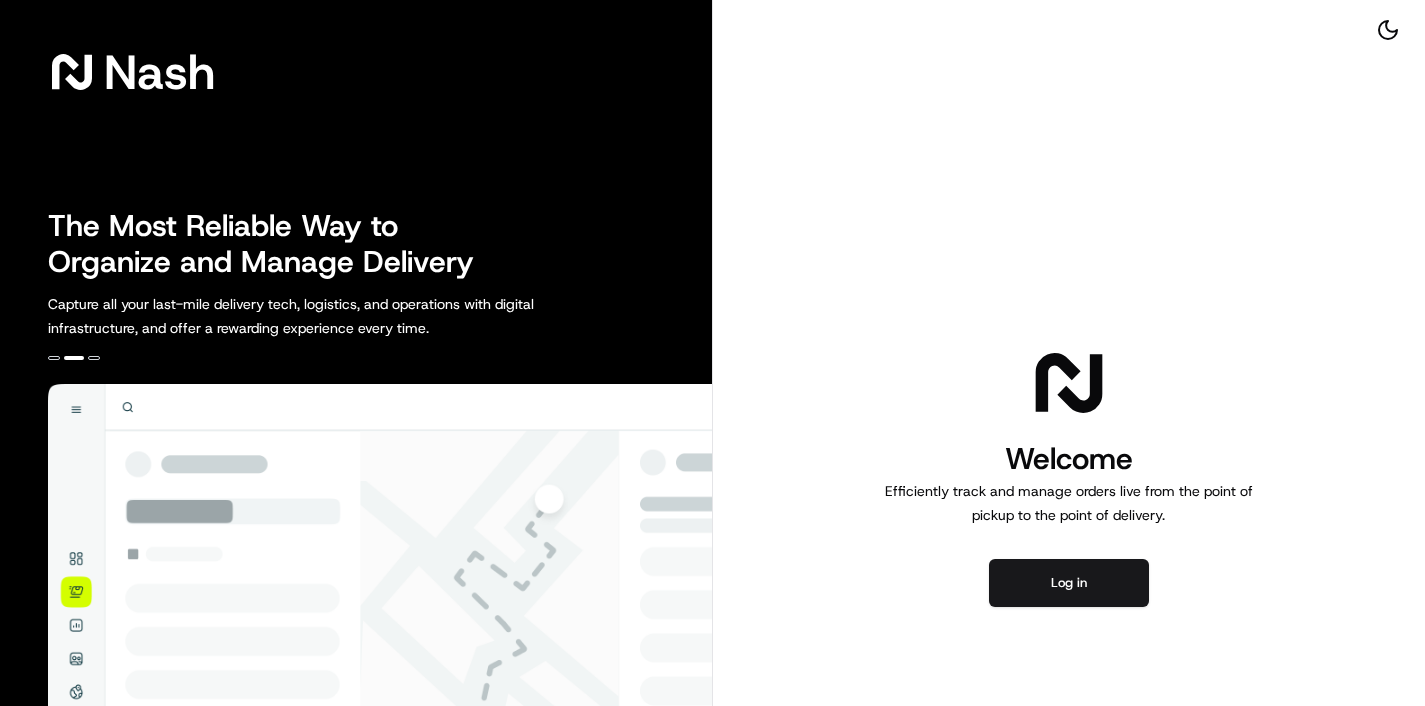 scroll, scrollTop: 0, scrollLeft: 0, axis: both 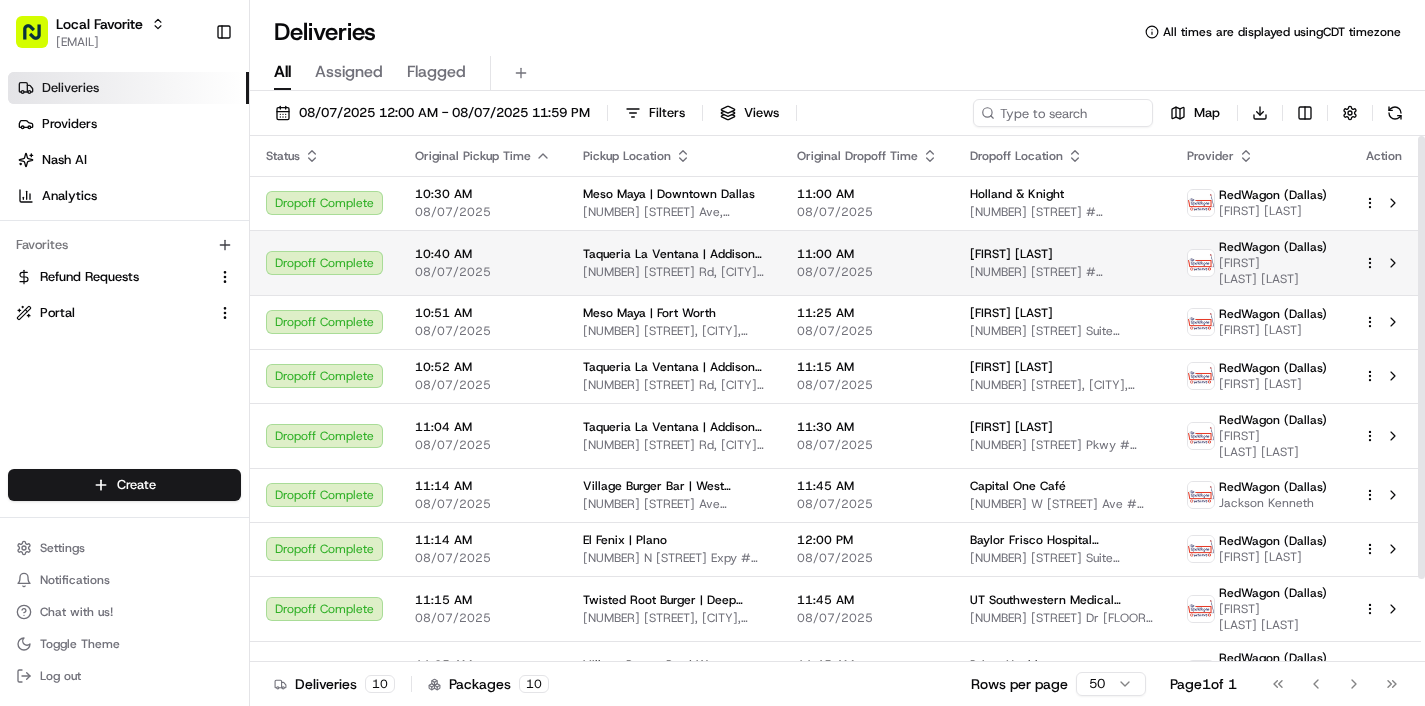 click on "4180 Belt Line Rd, Addison, TX 75001, USA" at bounding box center [674, 272] 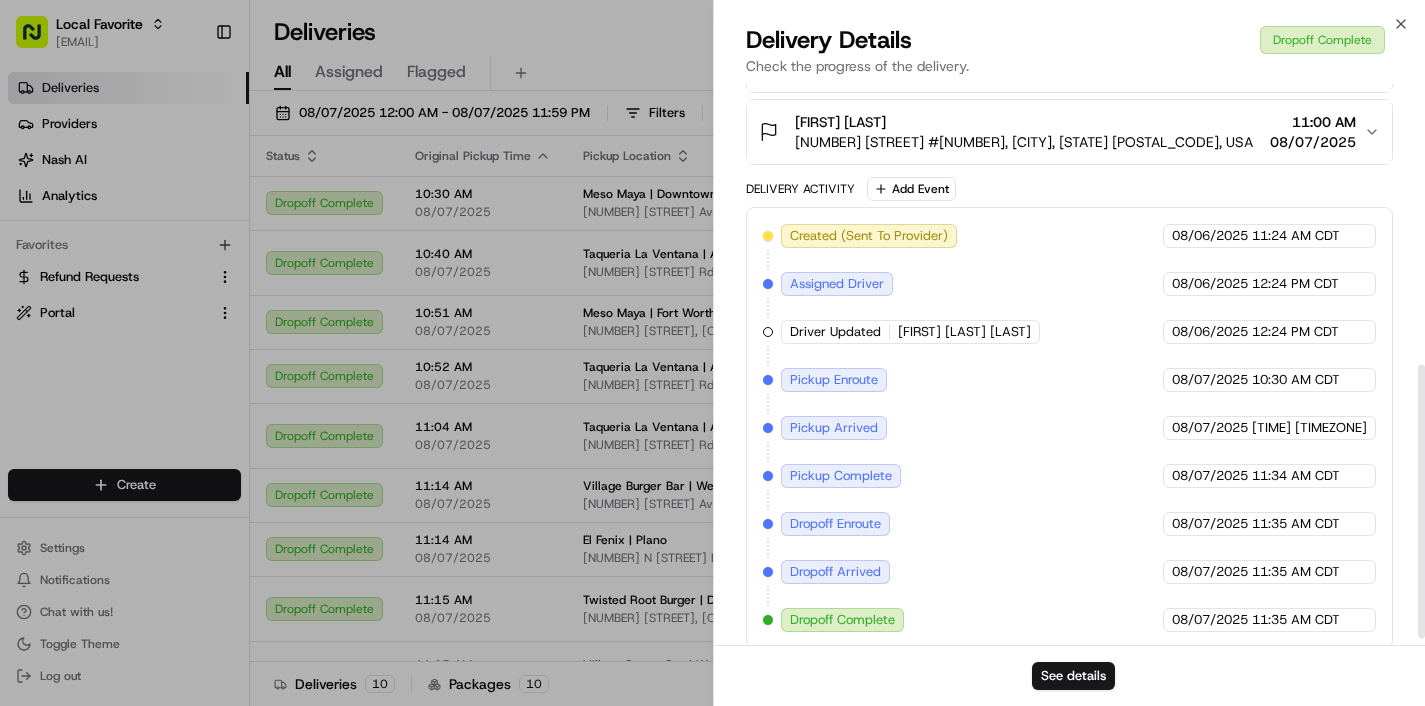 scroll, scrollTop: 575, scrollLeft: 0, axis: vertical 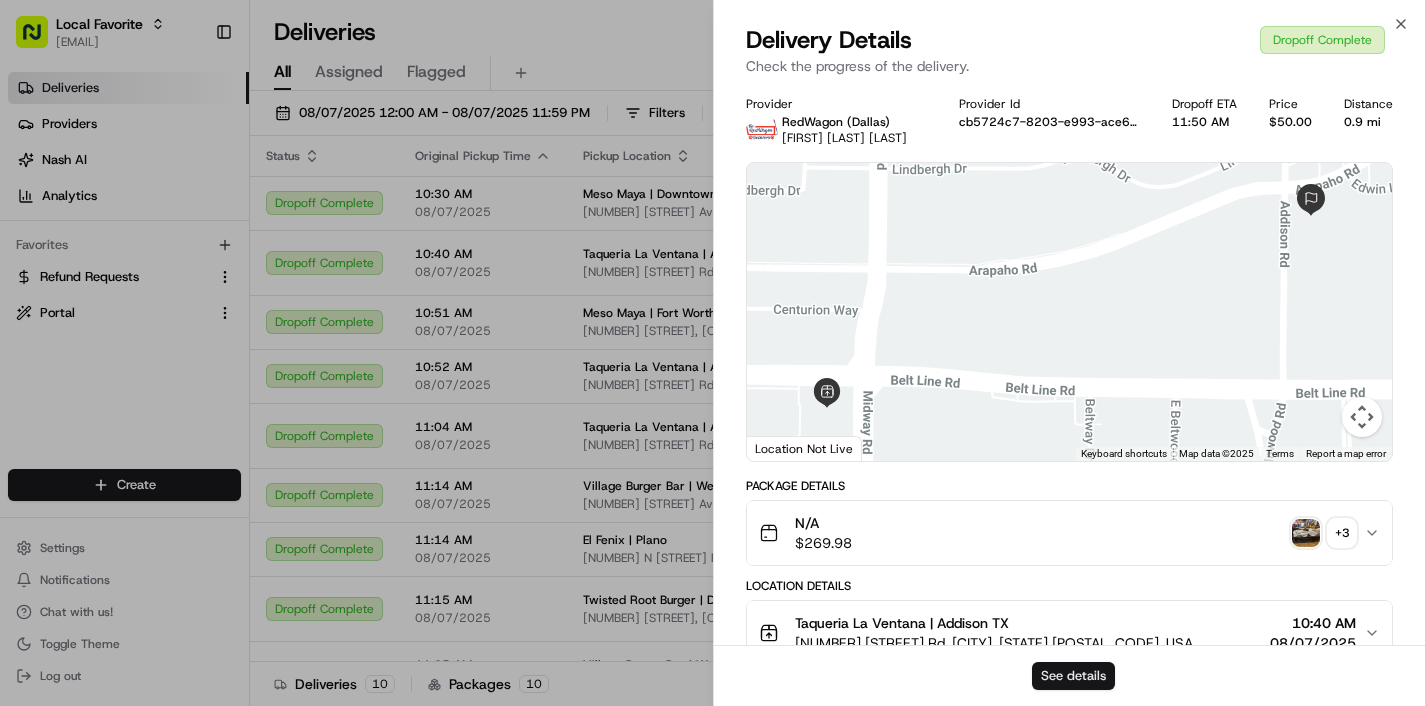 click on "See details" at bounding box center [1073, 676] 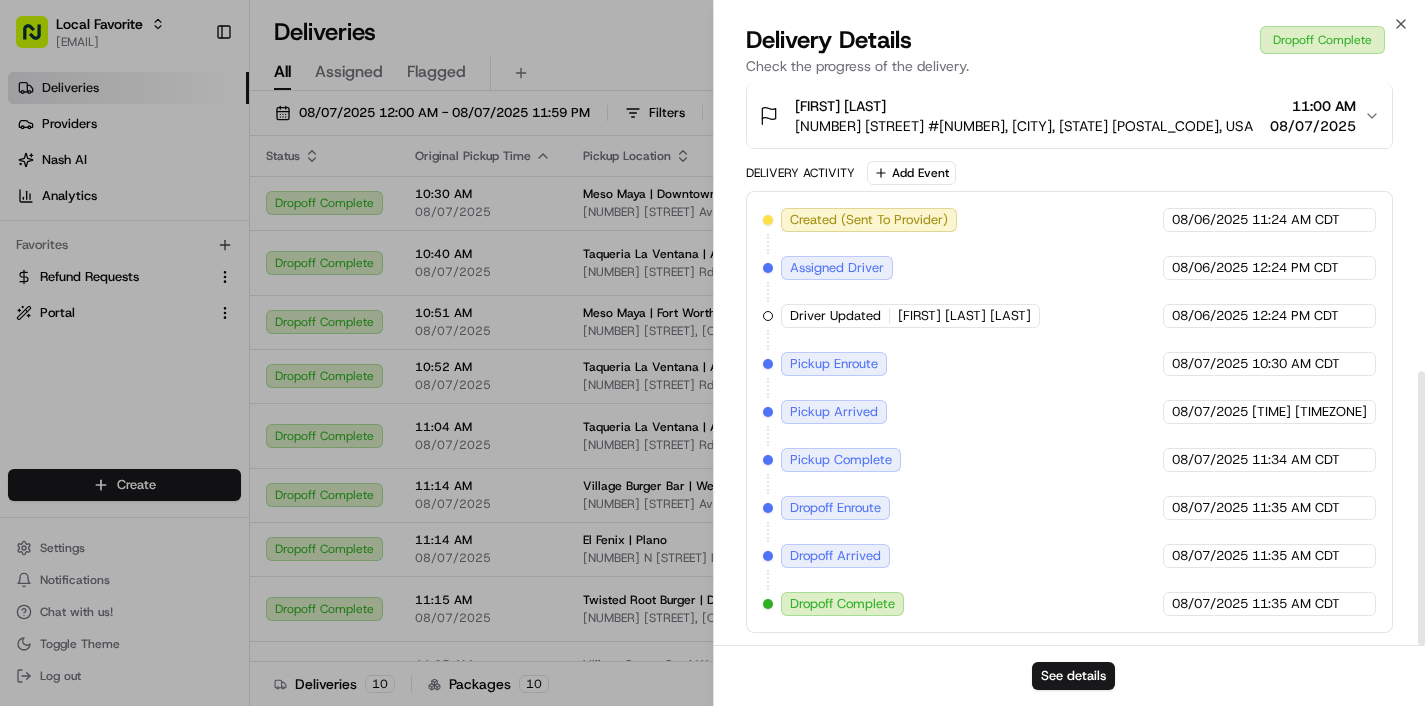 scroll, scrollTop: 589, scrollLeft: 0, axis: vertical 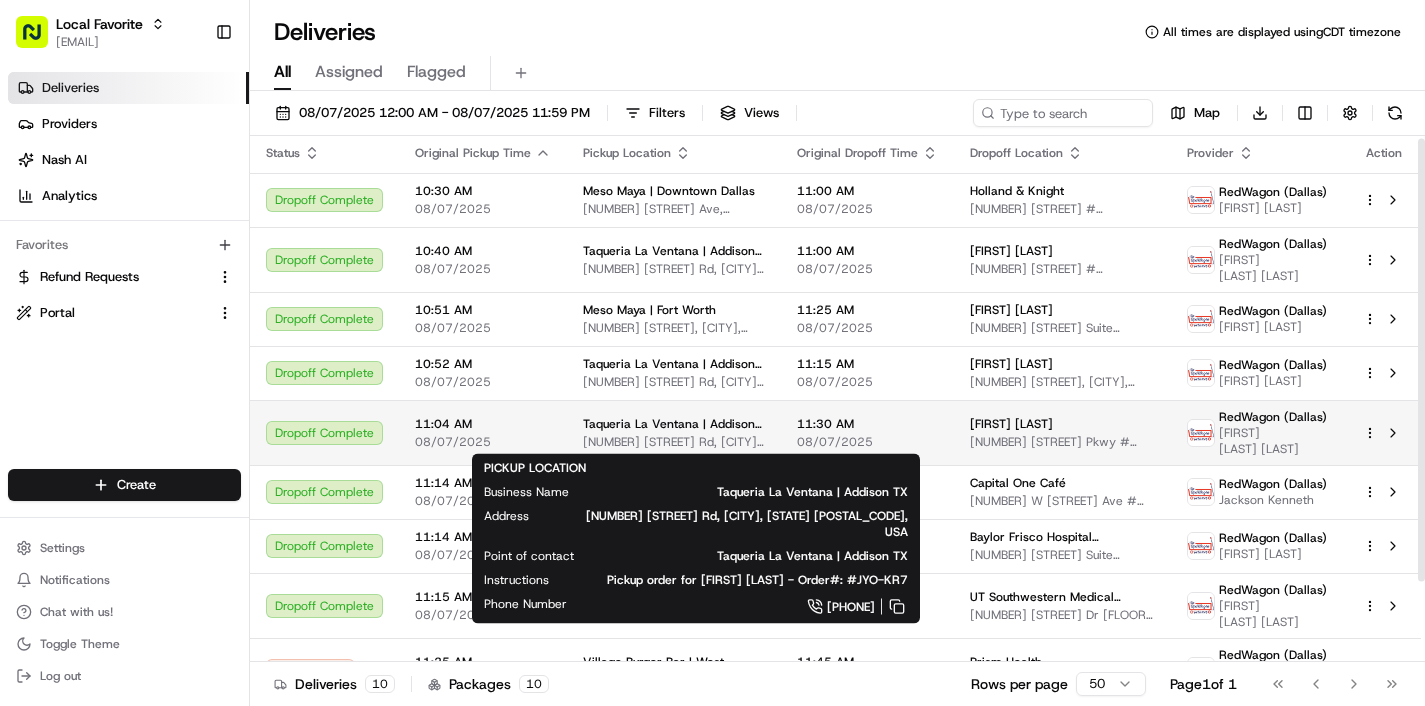 click on "[NUMBER] [STREET], [CITY], [STATE] [POSTAL CODE], [COUNTRY]" at bounding box center (674, 442) 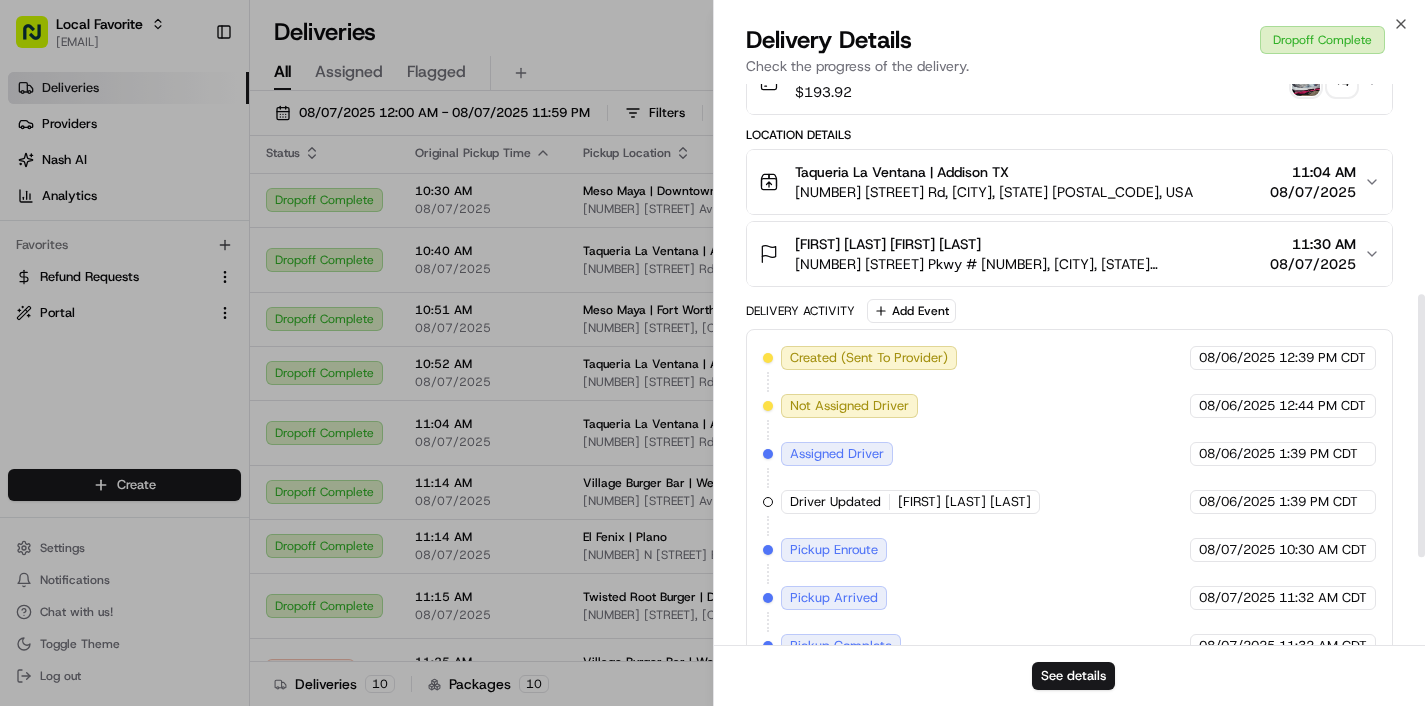 scroll, scrollTop: 448, scrollLeft: 0, axis: vertical 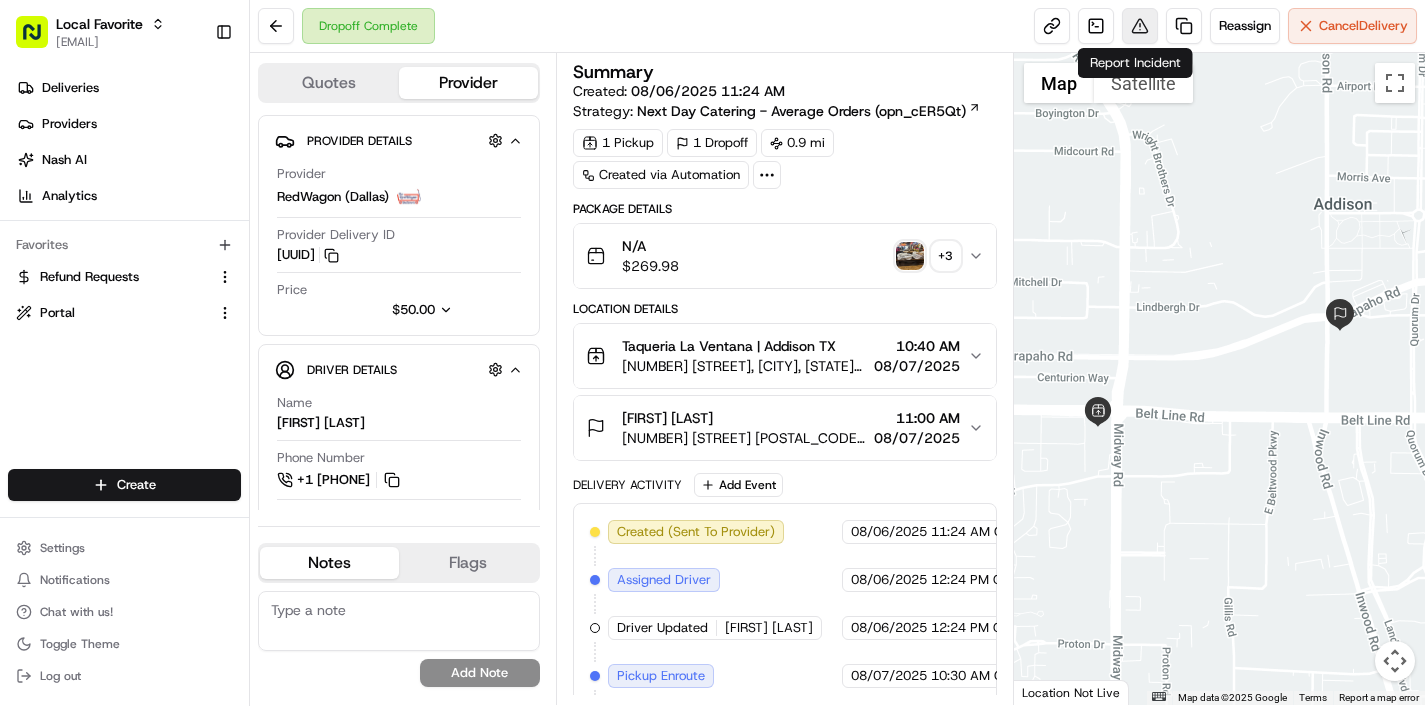 click at bounding box center (1140, 26) 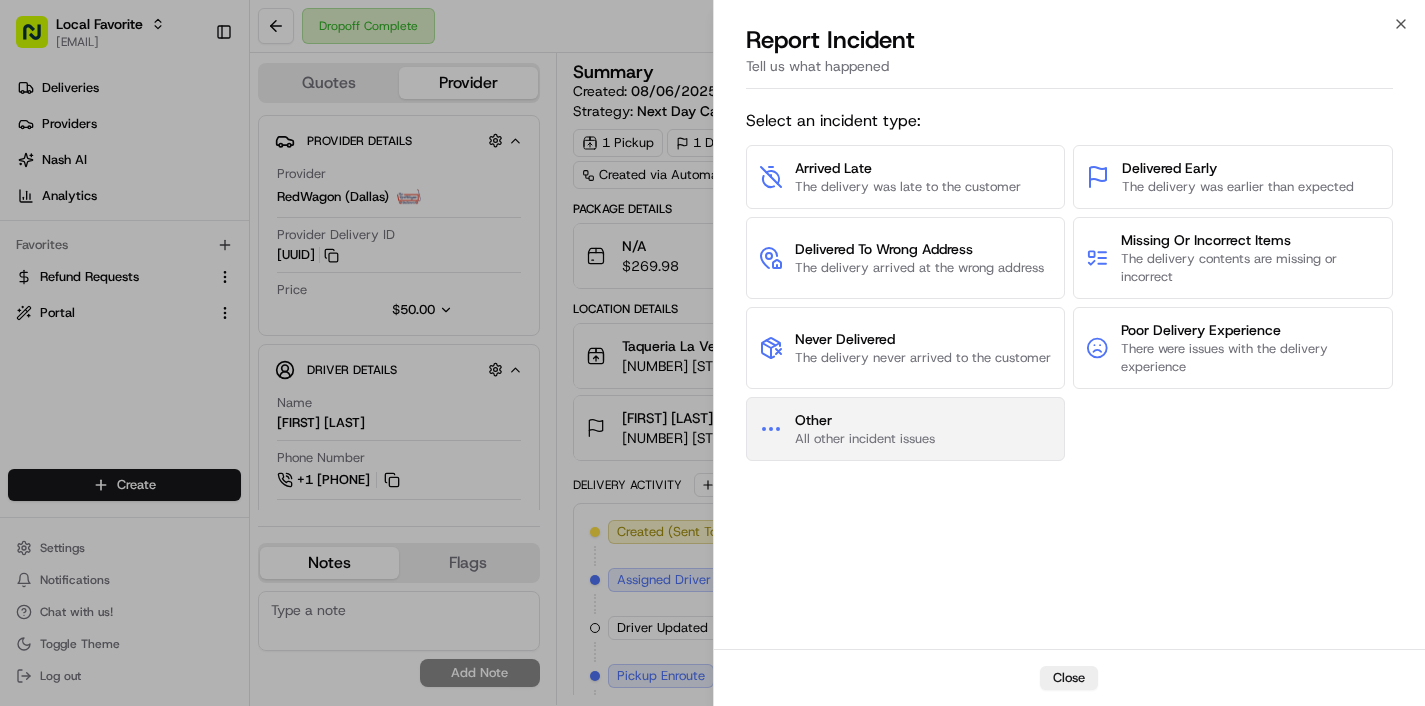 click on "All other incident issues" at bounding box center (865, 439) 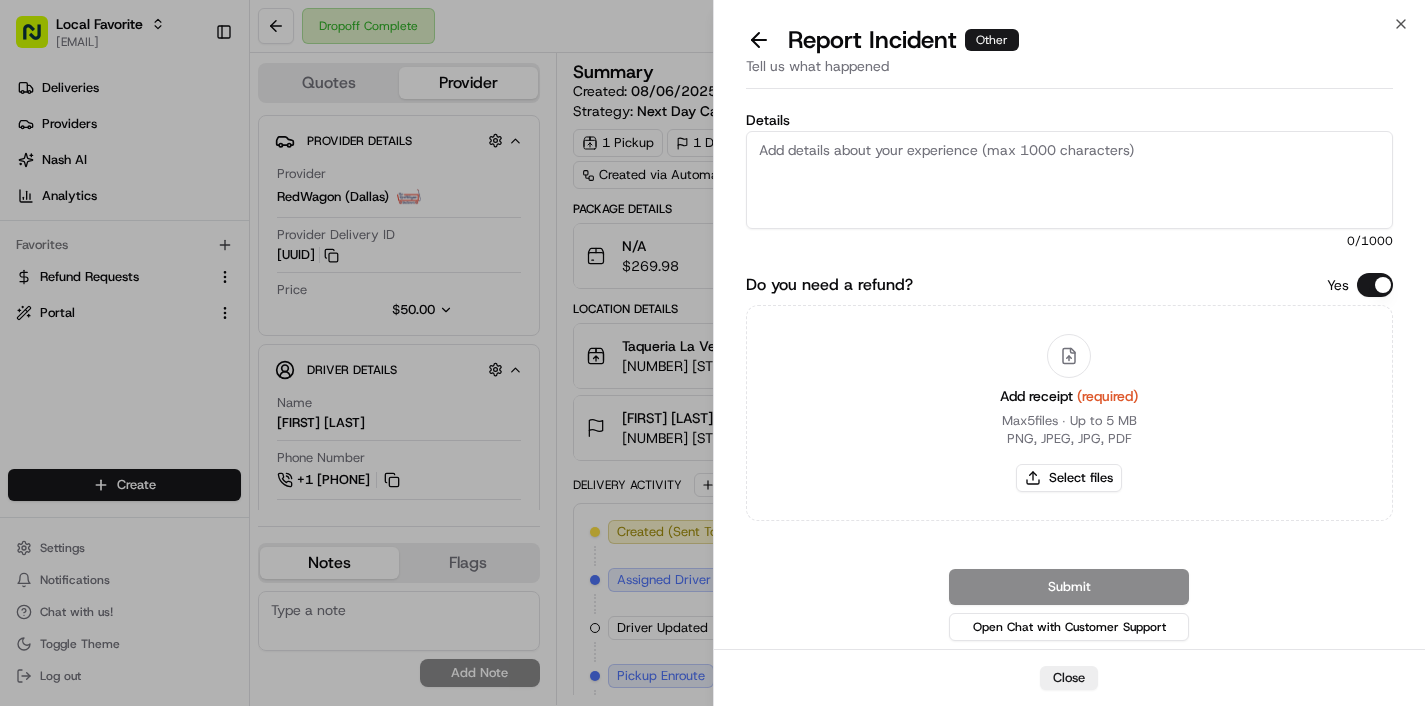 scroll, scrollTop: 0, scrollLeft: 0, axis: both 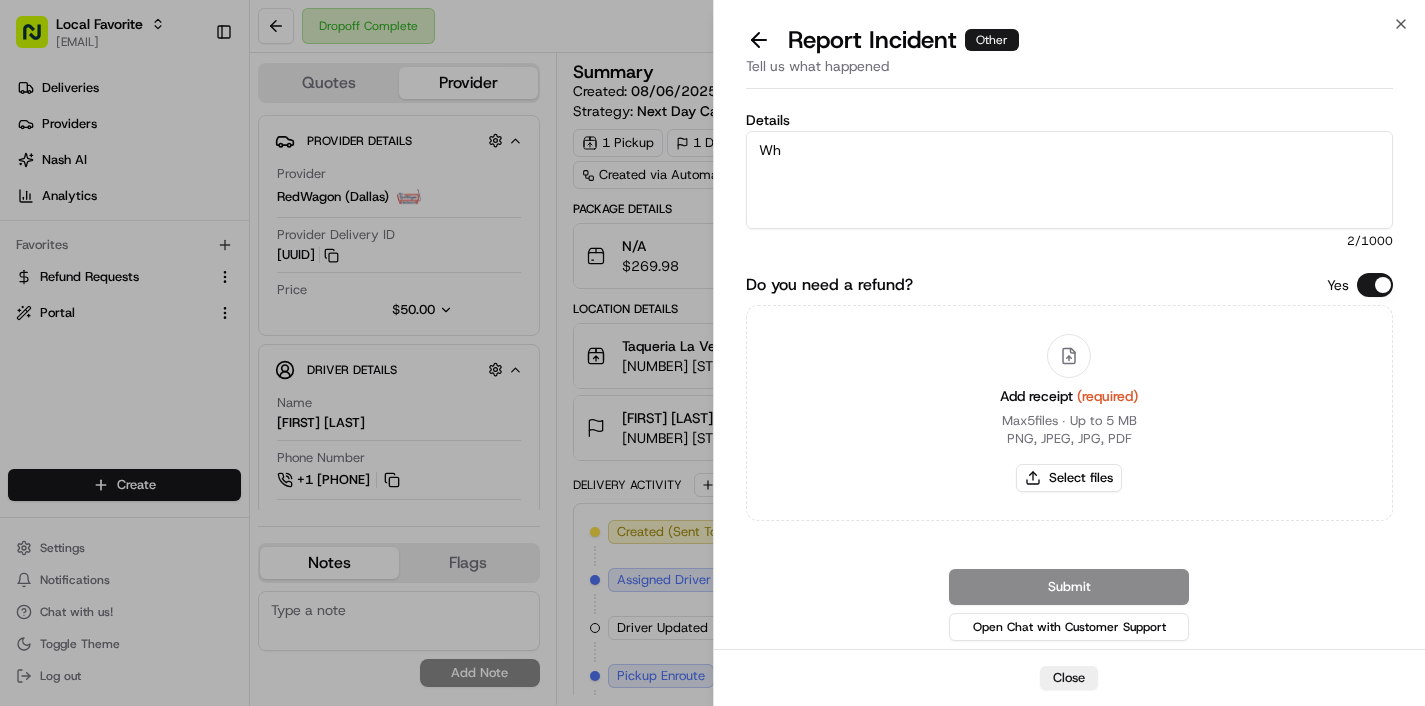 type on "W" 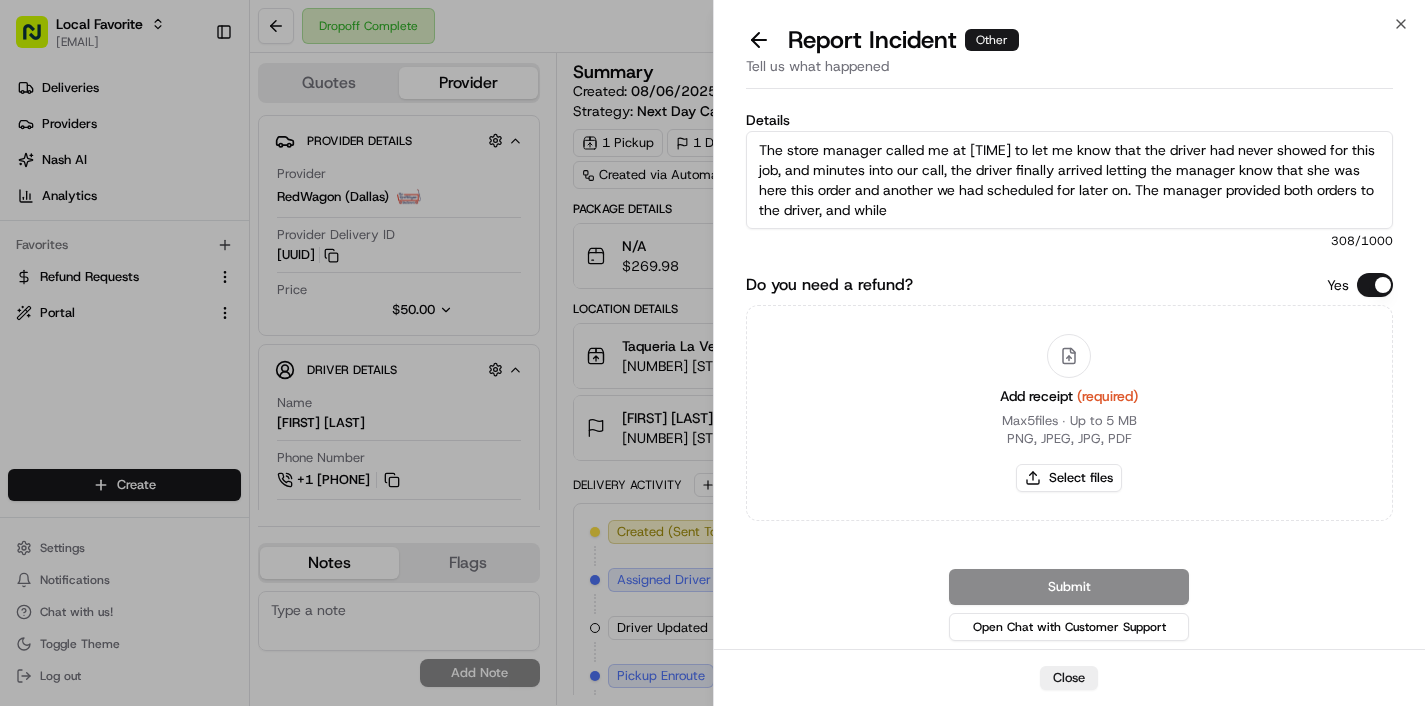 drag, startPoint x: 990, startPoint y: 148, endPoint x: 983, endPoint y: 221, distance: 73.33485 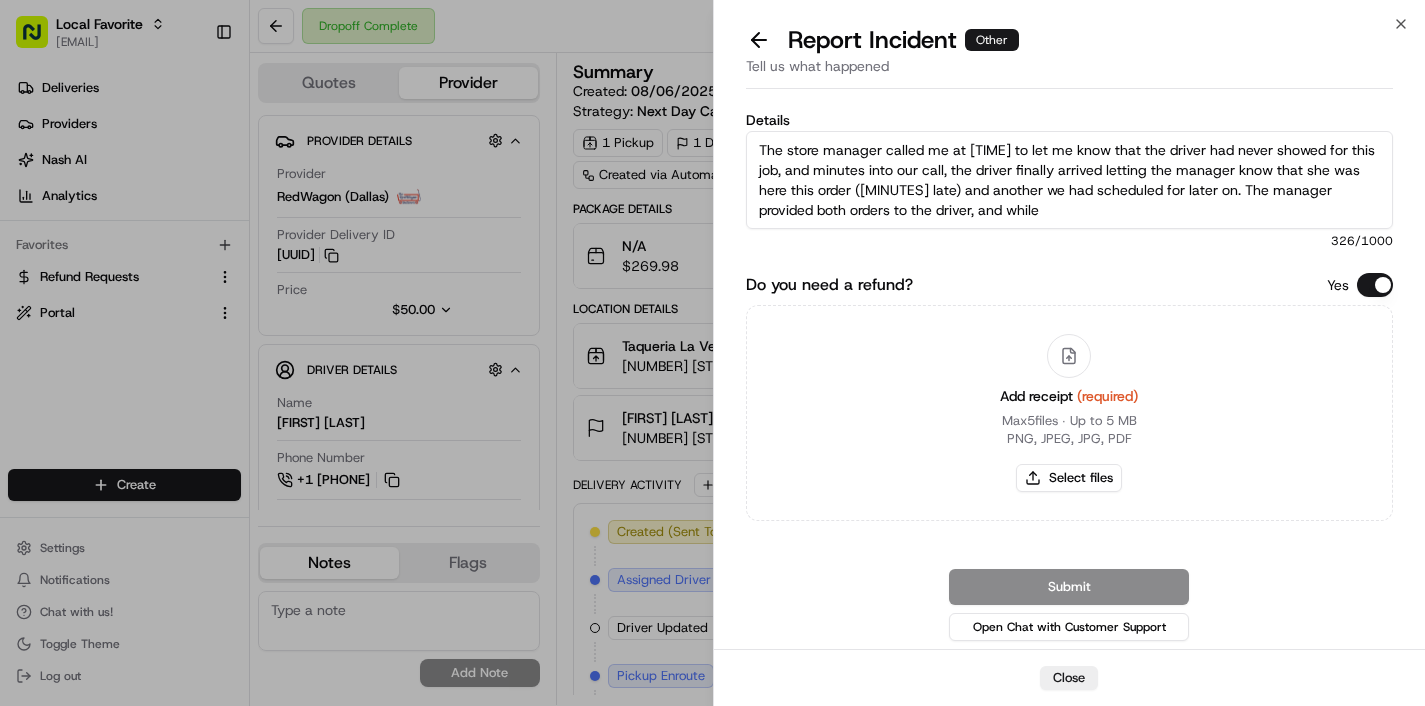 click on "The store manager called me at [TIME] to let me know that the driver had never showed for this job, and minutes into our call, the driver finally arrived letting the manager know that she was here this order ([MINUTES] late) and another we had scheduled for later on. The manager provided both orders to the driver, and while" at bounding box center [1070, 180] 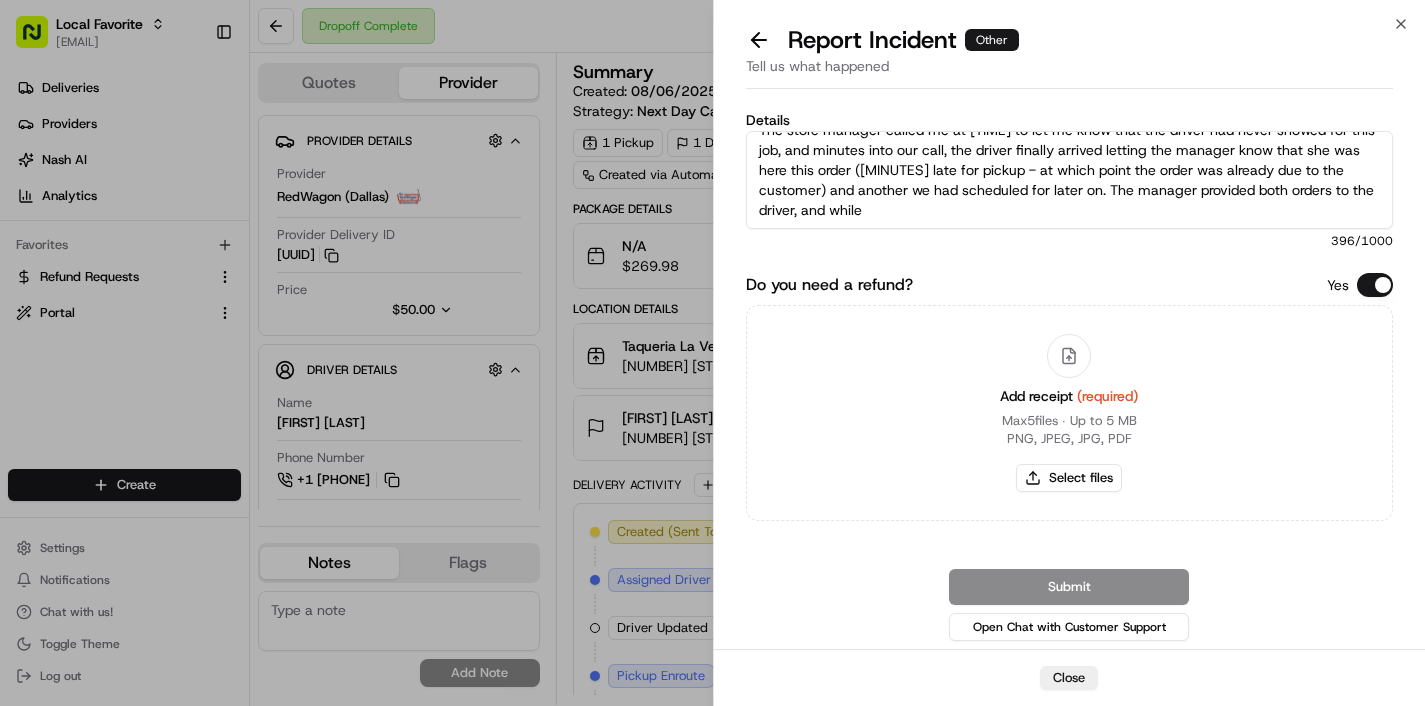 scroll, scrollTop: 20, scrollLeft: 0, axis: vertical 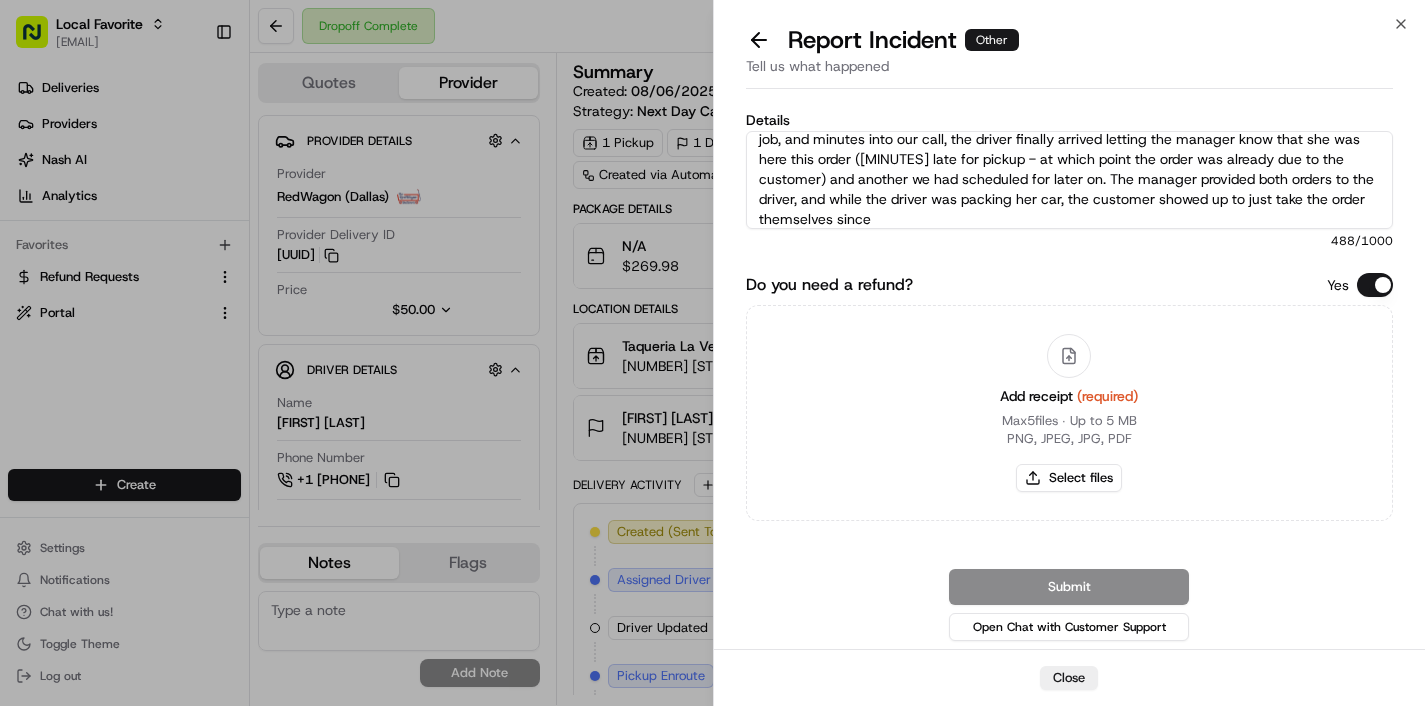 drag, startPoint x: 1313, startPoint y: 172, endPoint x: 1309, endPoint y: 225, distance: 53.15073 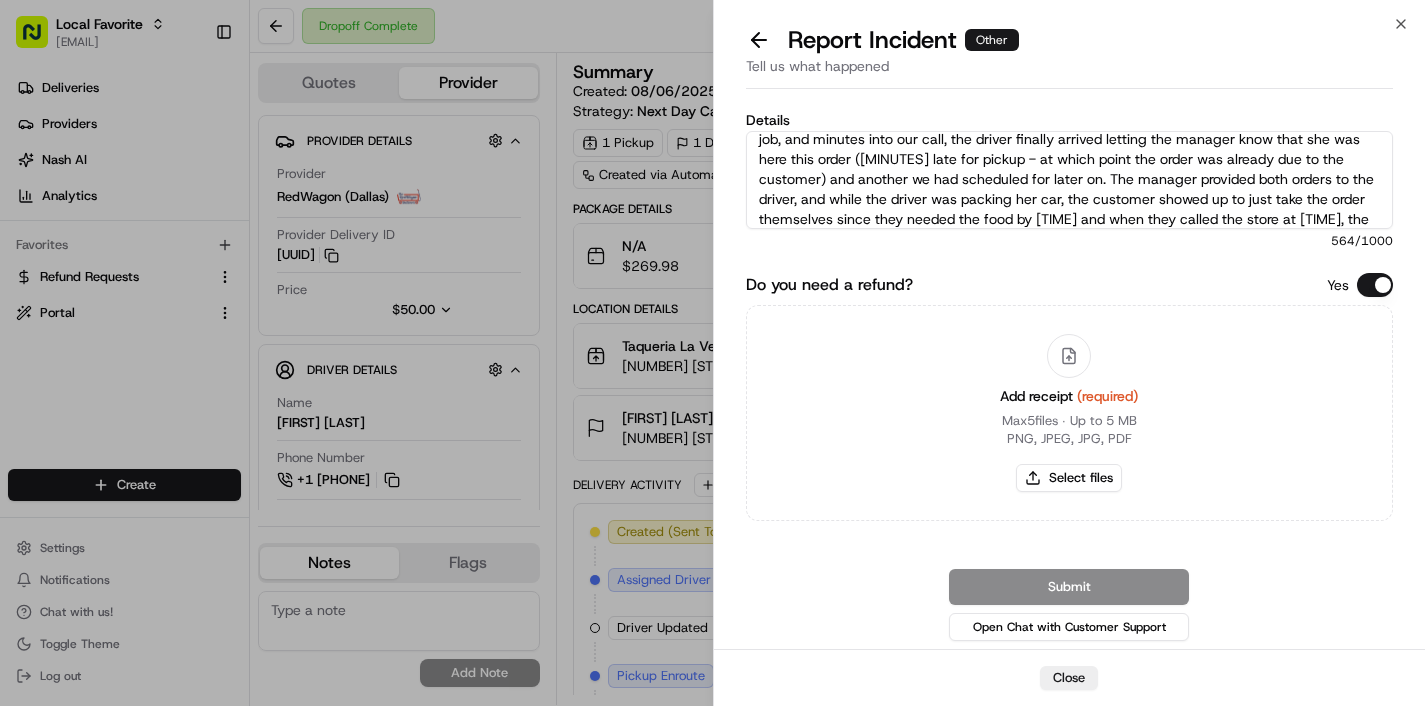 click on "The store manager called me at [TIME] to let me know that the driver had never showed for this job, and minutes into our call, the driver finally arrived letting the manager know that she was here this order ([MINUTES] late for pickup - at which point the order was already due to the customer) and another we had scheduled for later on. The manager provided both orders to the driver, and while the driver was packing her car, the customer showed up to just take the order themselves since they needed the food by [TIME] and when they called the store at [TIME], the" at bounding box center (1070, 180) 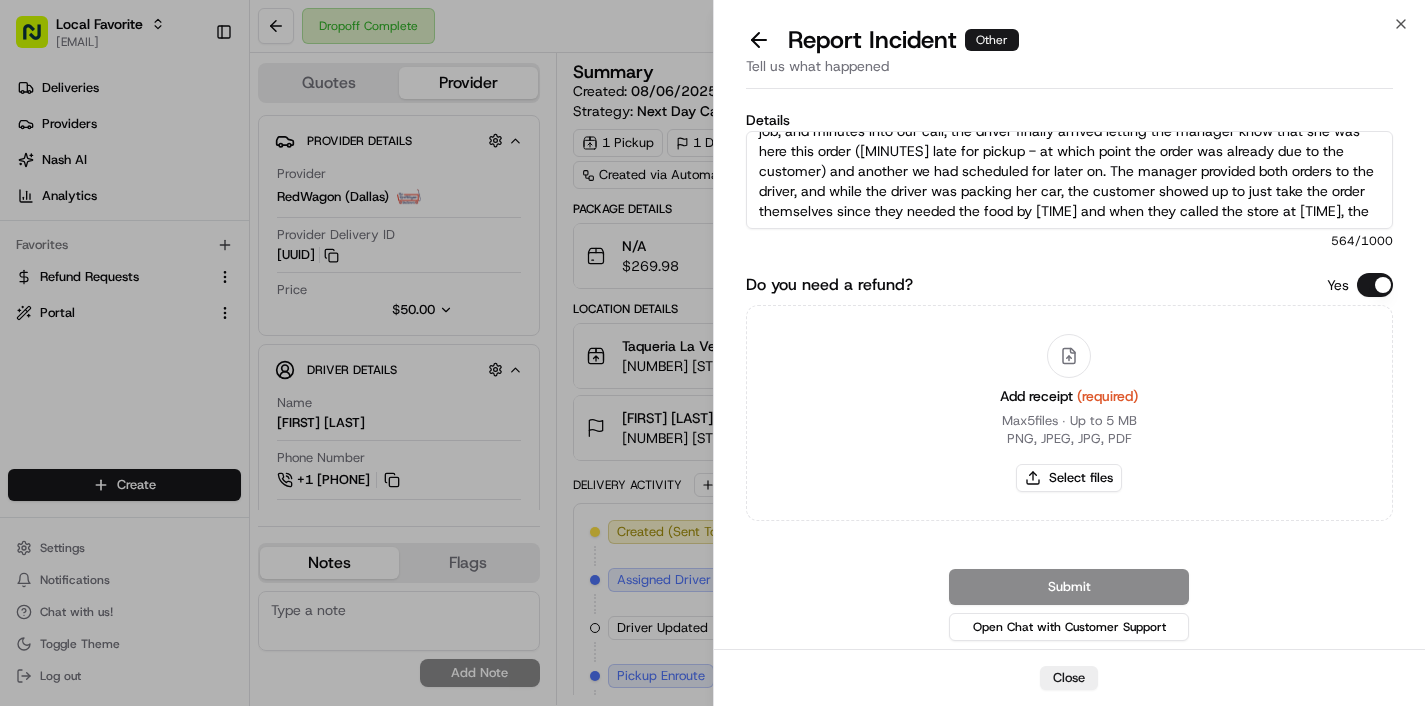 scroll, scrollTop: 40, scrollLeft: 0, axis: vertical 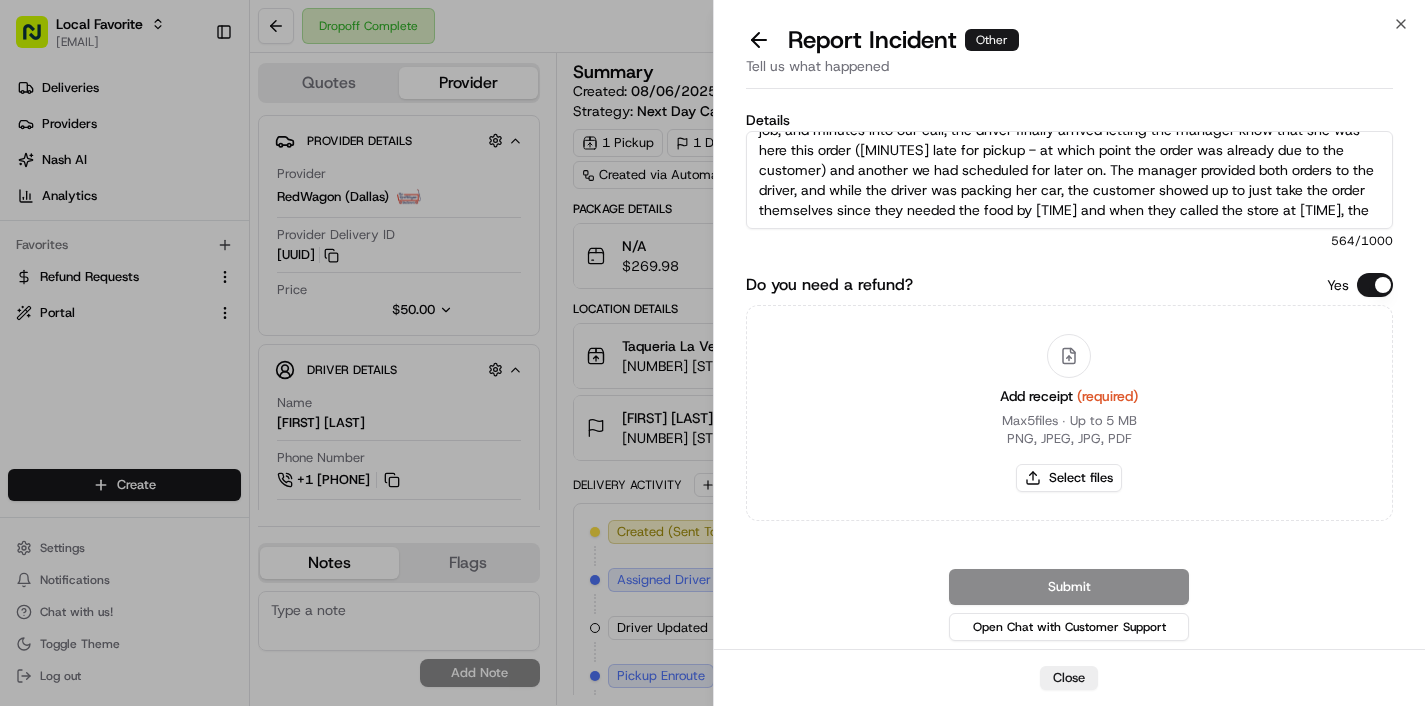 drag, startPoint x: 1082, startPoint y: 222, endPoint x: 1387, endPoint y: 216, distance: 305.05902 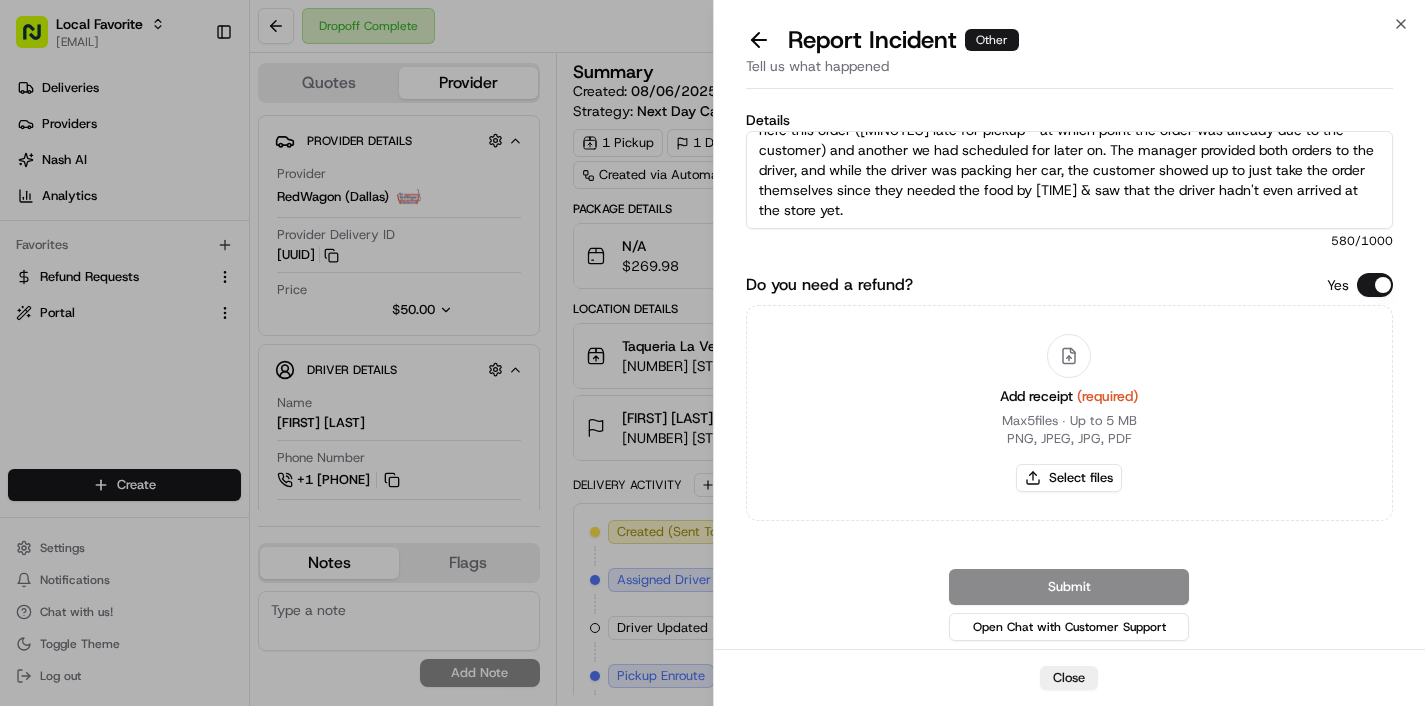 scroll, scrollTop: 60, scrollLeft: 0, axis: vertical 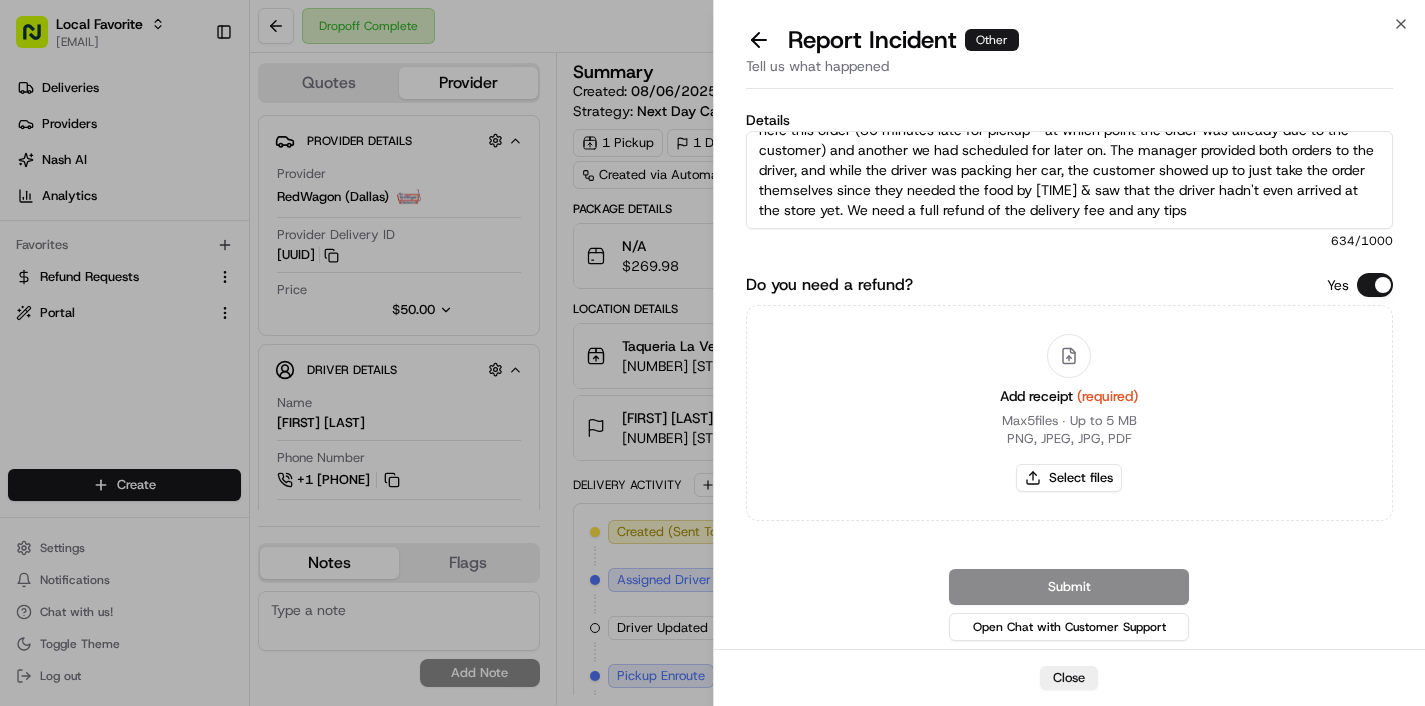 drag, startPoint x: 1204, startPoint y: 214, endPoint x: 1106, endPoint y: 212, distance: 98.02041 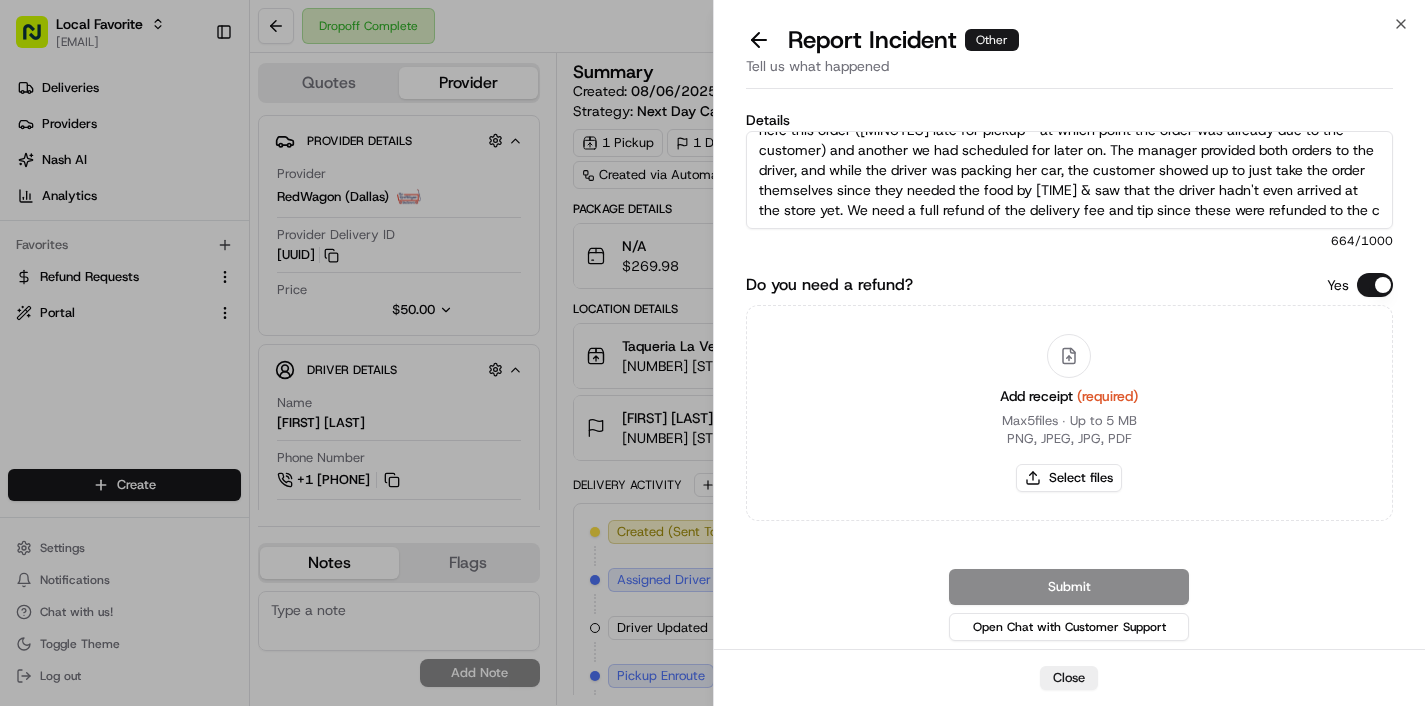 scroll, scrollTop: 71, scrollLeft: 0, axis: vertical 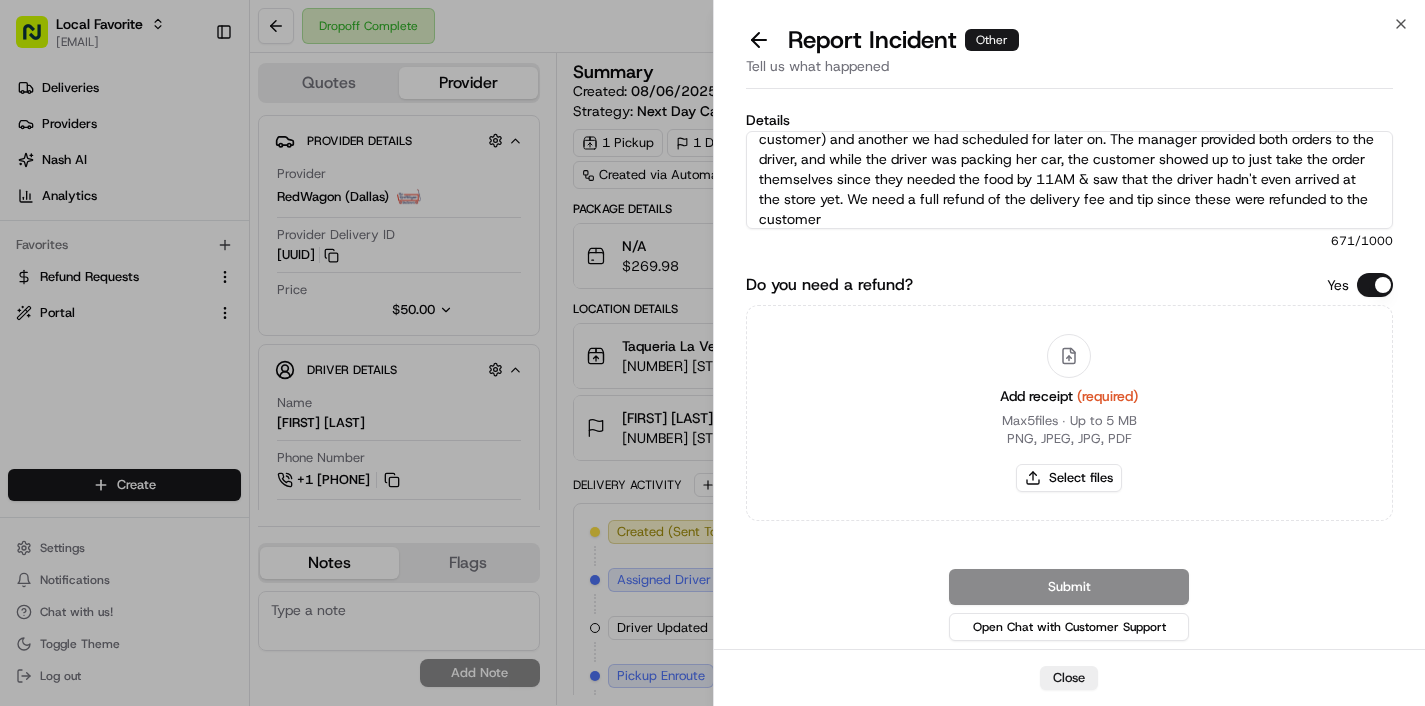 click on "The store manager called me at [TIME] to let me know that the driver had never showed for this job, and minutes into our call, the driver finally arrived letting the manager know that she was here this order (30 minutes late for pickup - at which point the order was already due to the customer) and another we had scheduled for later on. The manager provided both orders to the driver, and while the driver was packing her car, the customer showed up to just take the order themselves since they needed the food by 11AM & saw that the driver hadn't even arrived at the store yet. We need a full refund of the delivery fee and tip since these were refunded to the customer" at bounding box center (1070, 180) 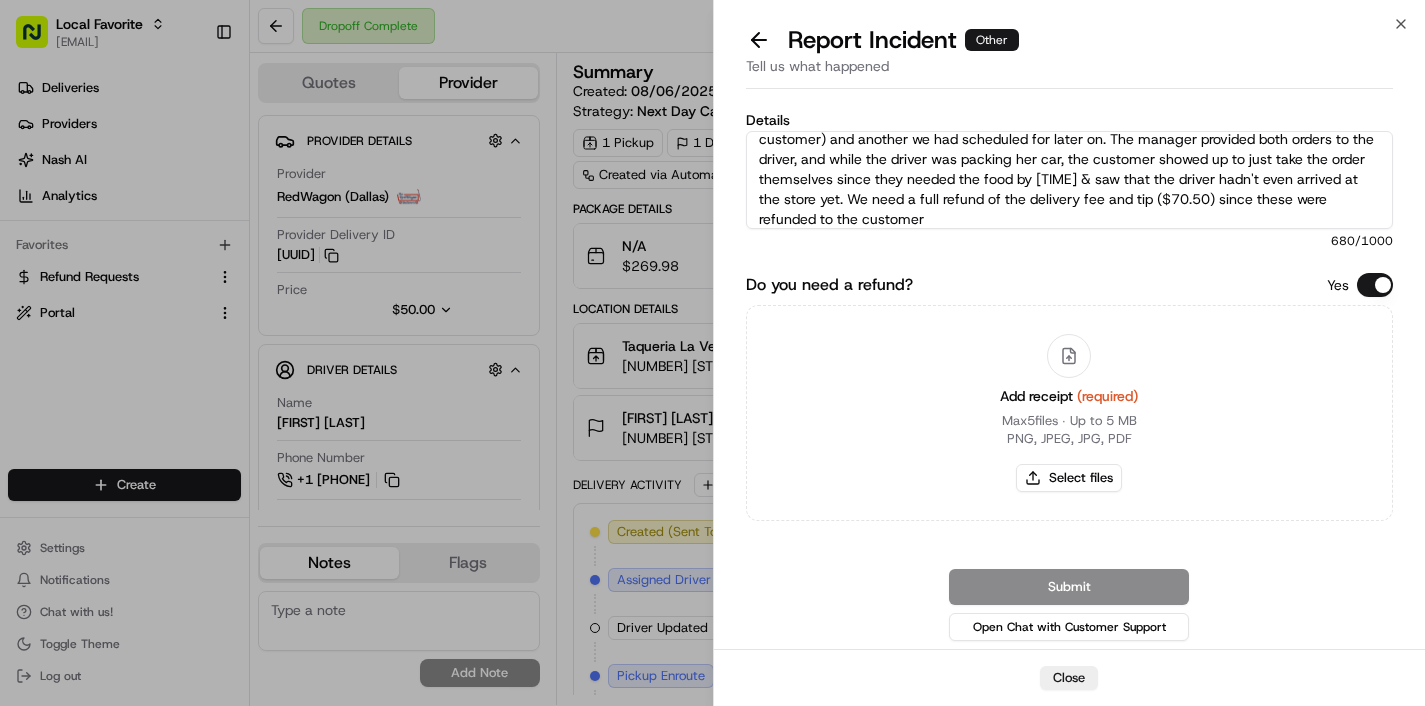 click on "The store manager called me at [TIME] to let me know that the driver had never showed for this job, and minutes into our call, the driver finally arrived letting the manager know that she was here this order ([MINUTES] late for pickup - at which point the order was already due to the customer) and another we had scheduled for later on. The manager provided both orders to the driver, and while the driver was packing her car, the customer showed up to just take the order themselves since they needed the food by [TIME] & saw that the driver hadn't even arrived at the store yet. We need a full refund of the delivery fee and tip ($70.50) since these were refunded to the customer" at bounding box center (1070, 180) 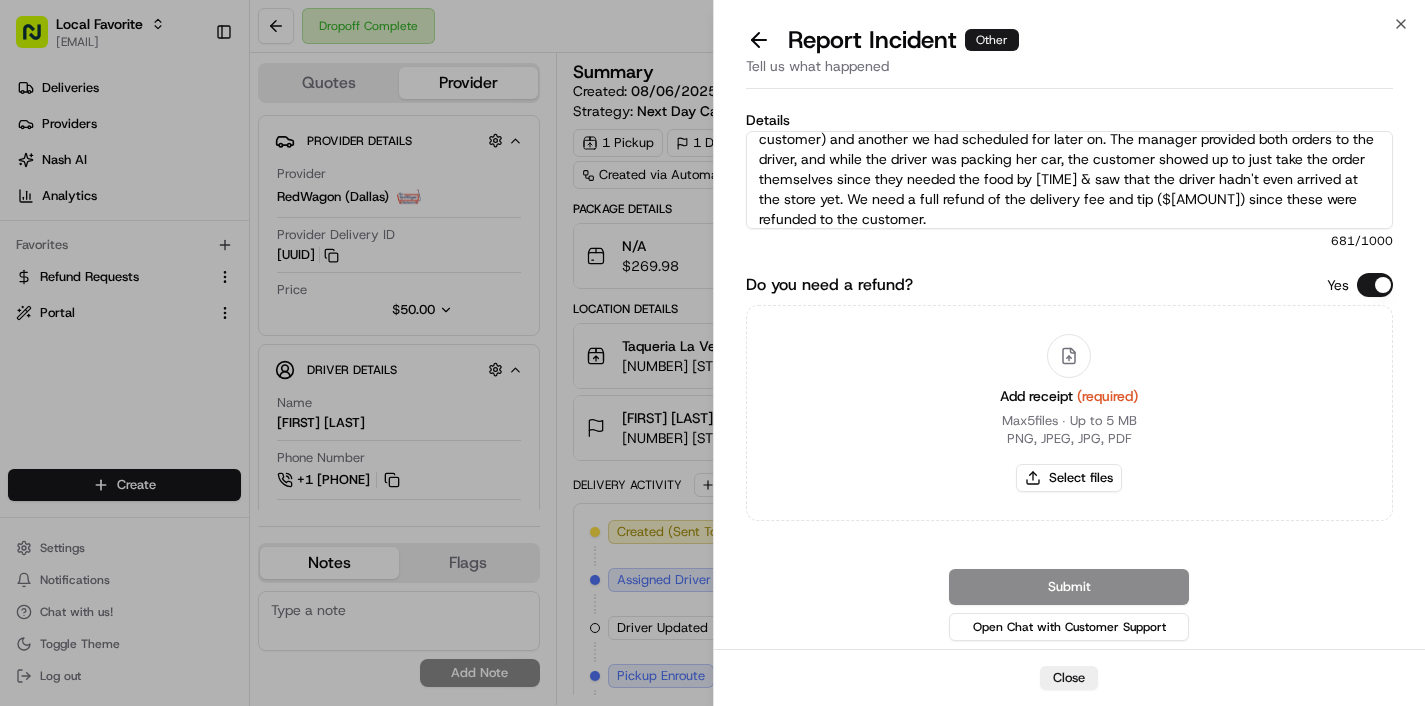 click on "The store manager called me at [TIME] to let me know that the driver had never showed for this job, and minutes into our call, the driver finally arrived letting the manager know that she was here this order ([MINUTES] late for pickup - at which point the order was already due to the customer) and another we had scheduled for later on. The manager provided both orders to the driver, and while the driver was packing her car, the customer showed up to just take the order themselves since they needed the food by [TIME] & saw that the driver hadn't even arrived at the store yet. We need a full refund of the delivery fee and tip ($[AMOUNT]) since these were refunded to the customer." at bounding box center (1070, 180) 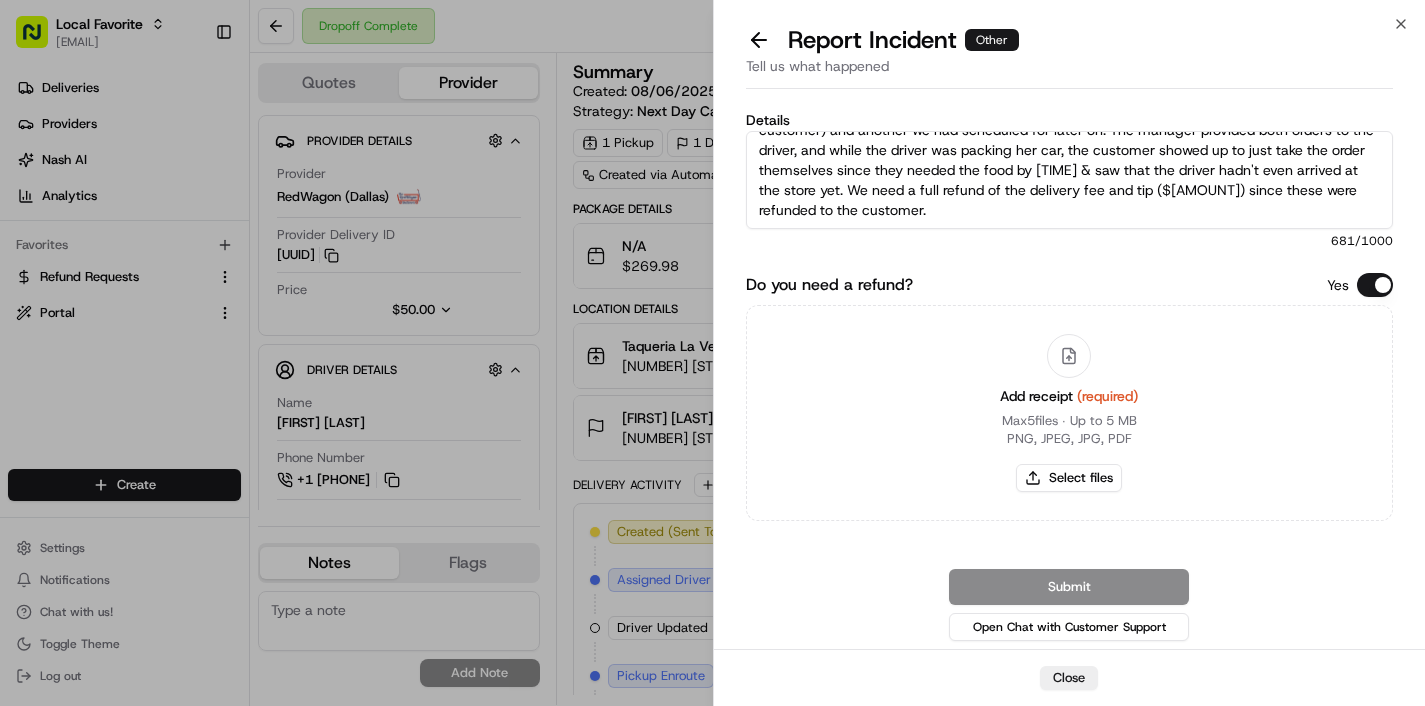 scroll, scrollTop: 80, scrollLeft: 0, axis: vertical 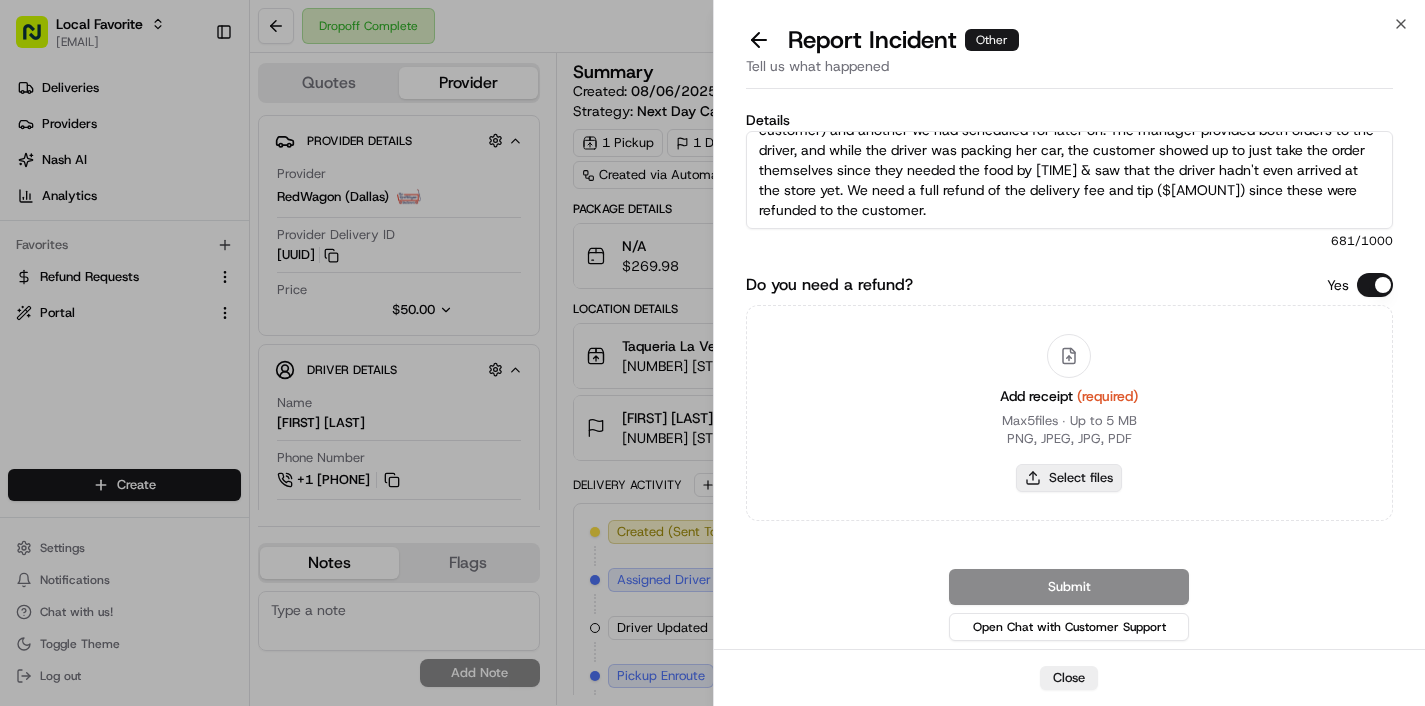 click on "Select files" at bounding box center [1069, 478] 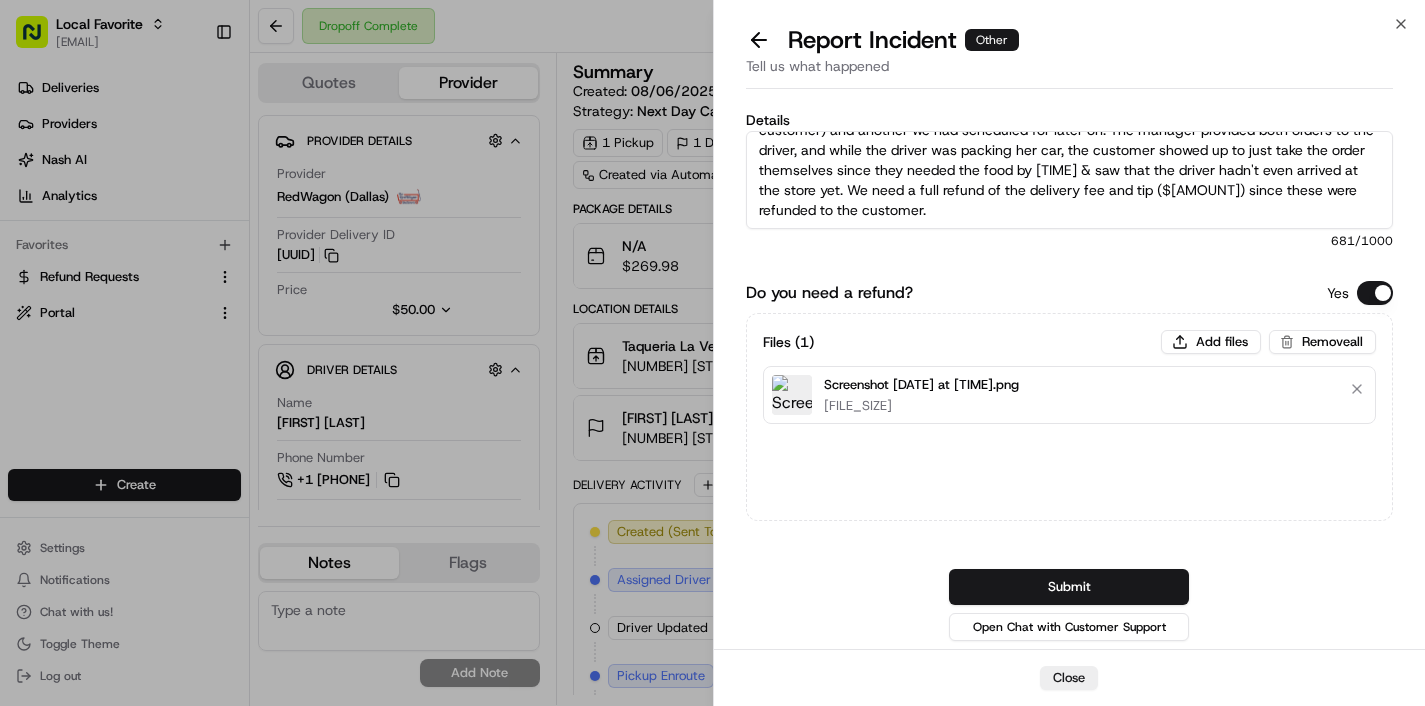 scroll, scrollTop: 80, scrollLeft: 0, axis: vertical 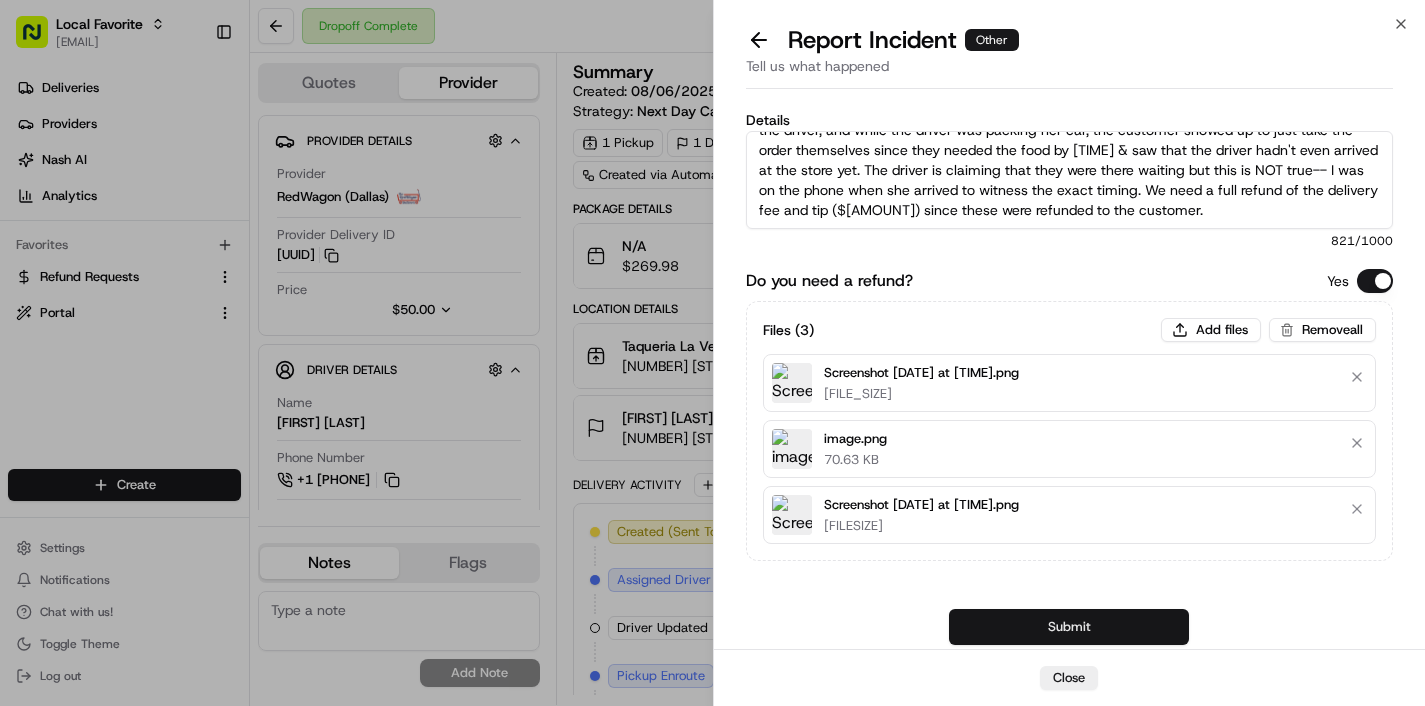 type on "The store manager called me at [TIME] to let me know that the driver had never showed for this job, and minutes into our call, the driver finally arrived letting the manager know that she was here this order ([MINUTES] minutes late for pickup - at which point the order was already due to the customer) and another we had scheduled for later on. The manager provided both orders to the driver, and while the driver was packing her car, the customer showed up to just take the order themselves since they needed the food by [TIME] & saw that the driver hadn't even arrived at the store yet. The driver is claiming that they were there waiting but this is NOT true-- I was on the phone when she arrived to witness the exact timing. We need a full refund of the delivery fee and tip ($[AMOUNT]) since these were refunded to the customer." 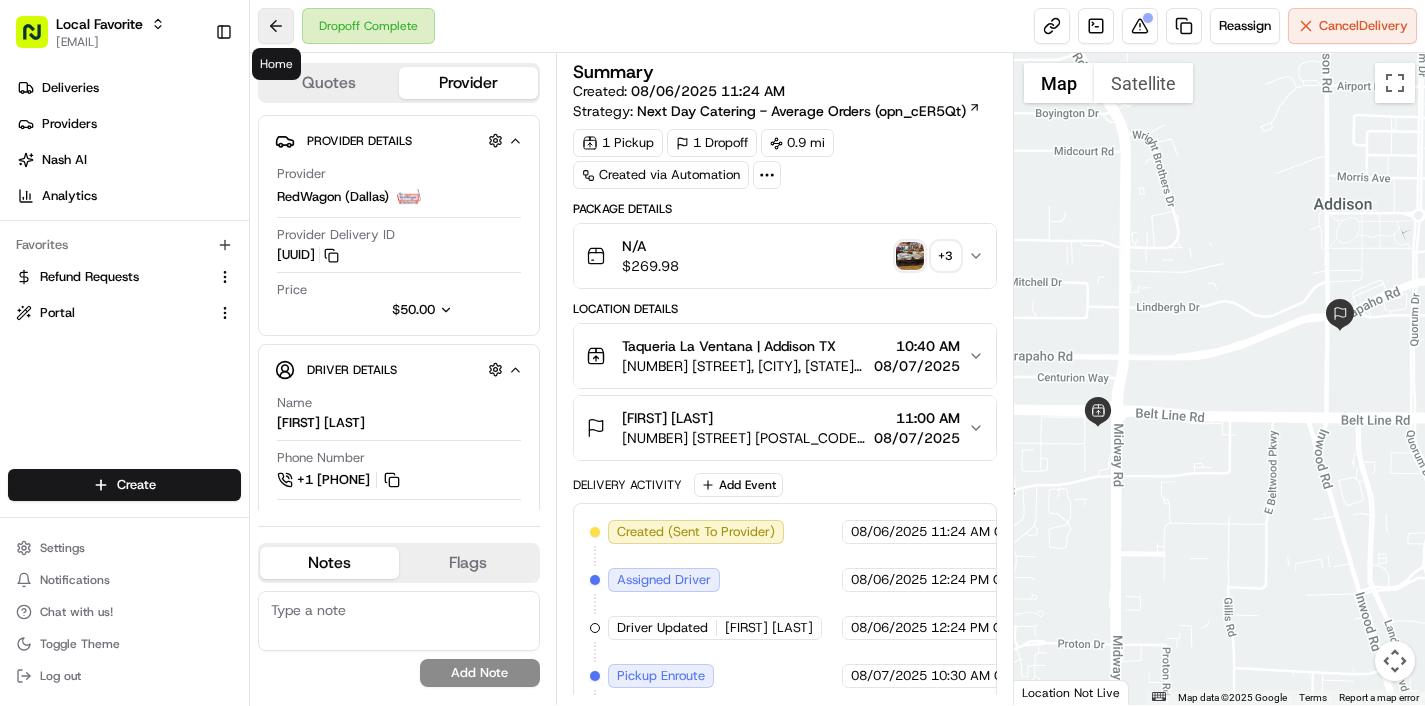 click at bounding box center (276, 26) 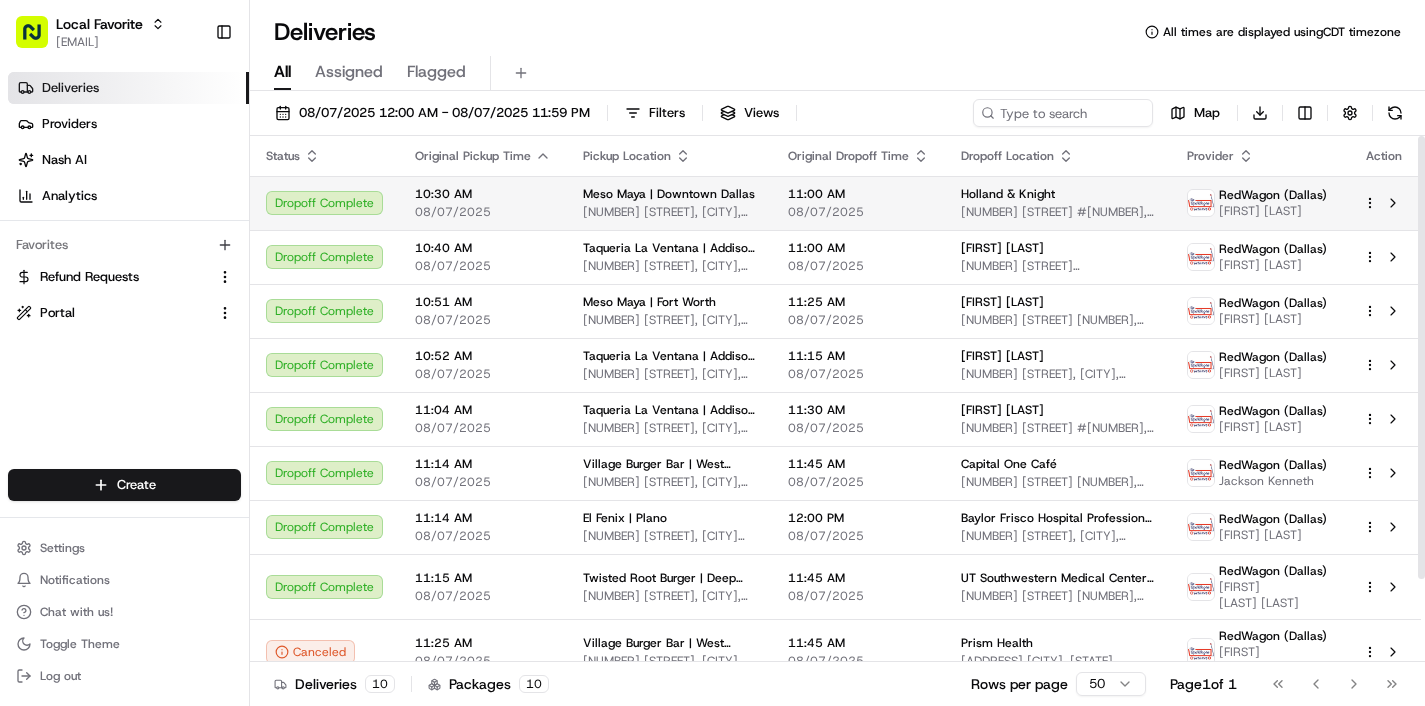 click on "[TIME] [DATE]" at bounding box center [483, 203] 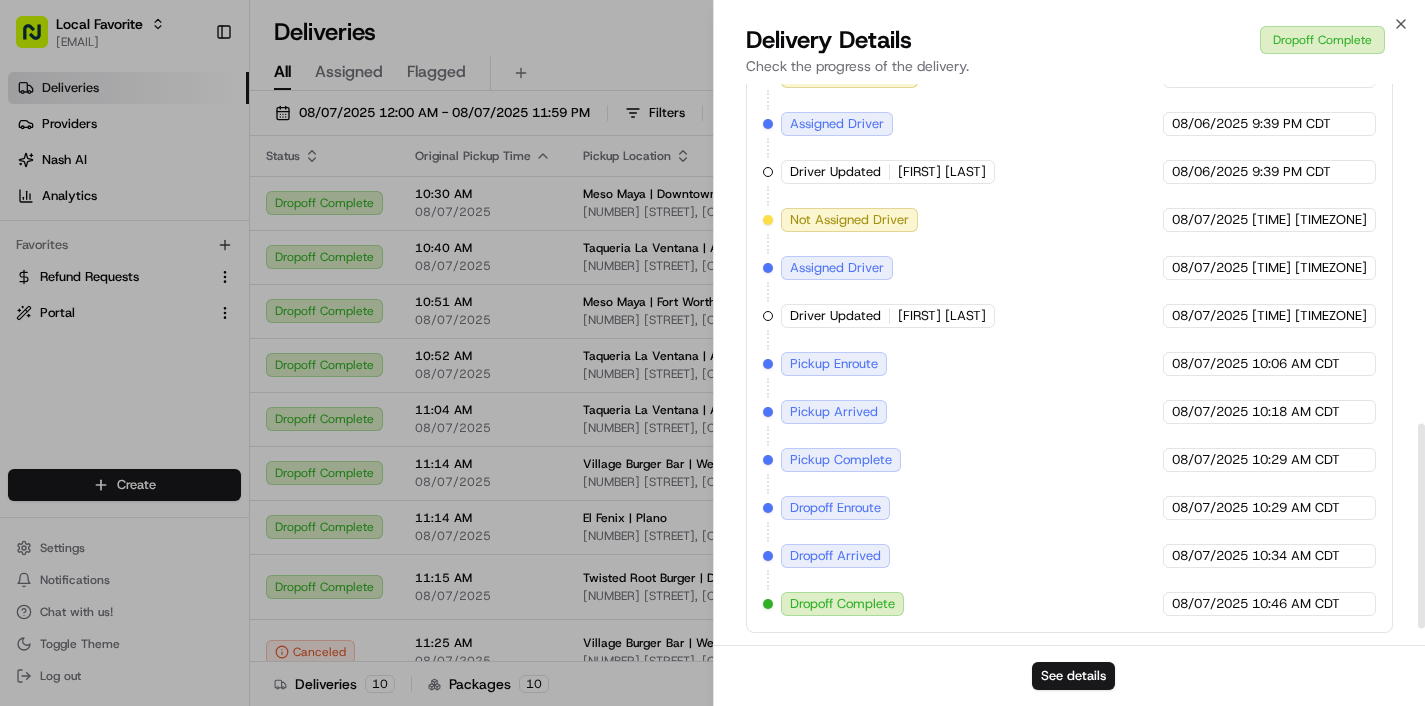 scroll, scrollTop: 675, scrollLeft: 0, axis: vertical 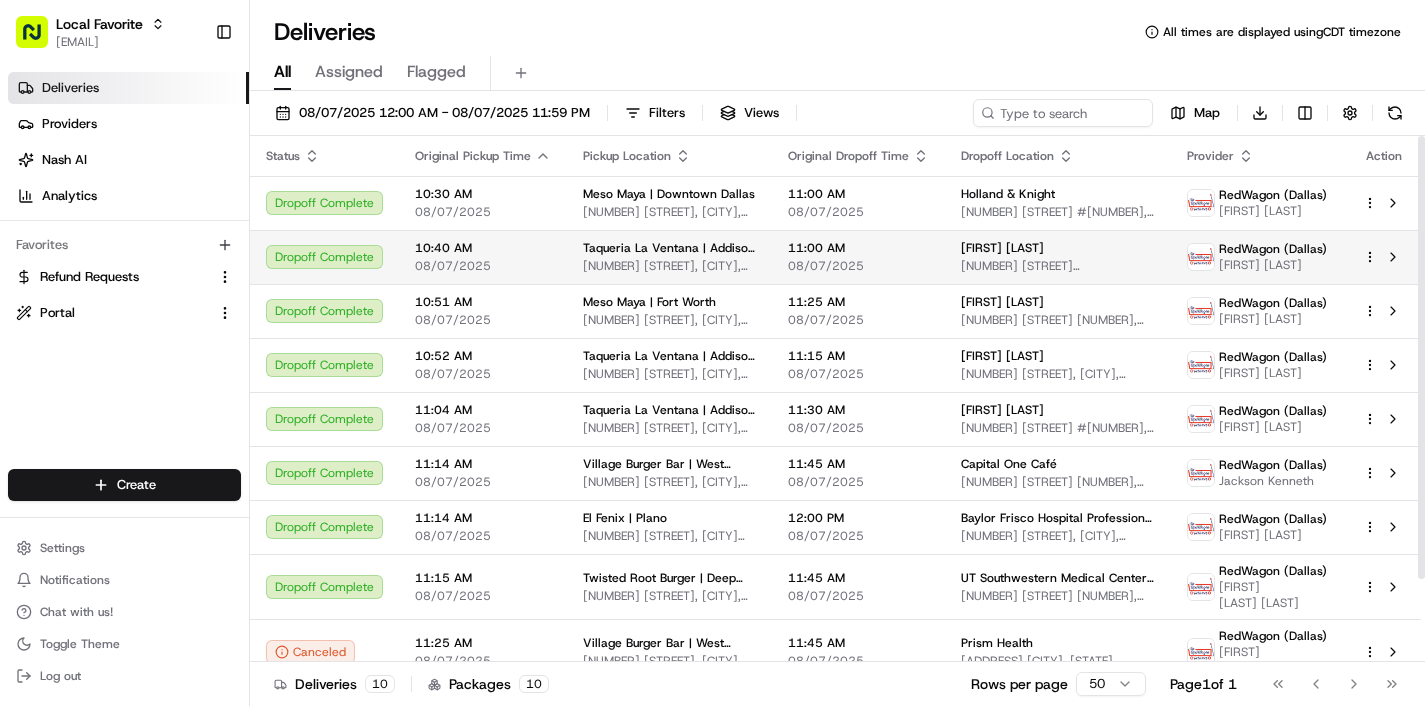 click on "[COMPANY] | [CITY] [STATE] [NUMBER] [STREET], [CITY], [STATE] [POSTAL_CODE], USA" at bounding box center (669, 257) 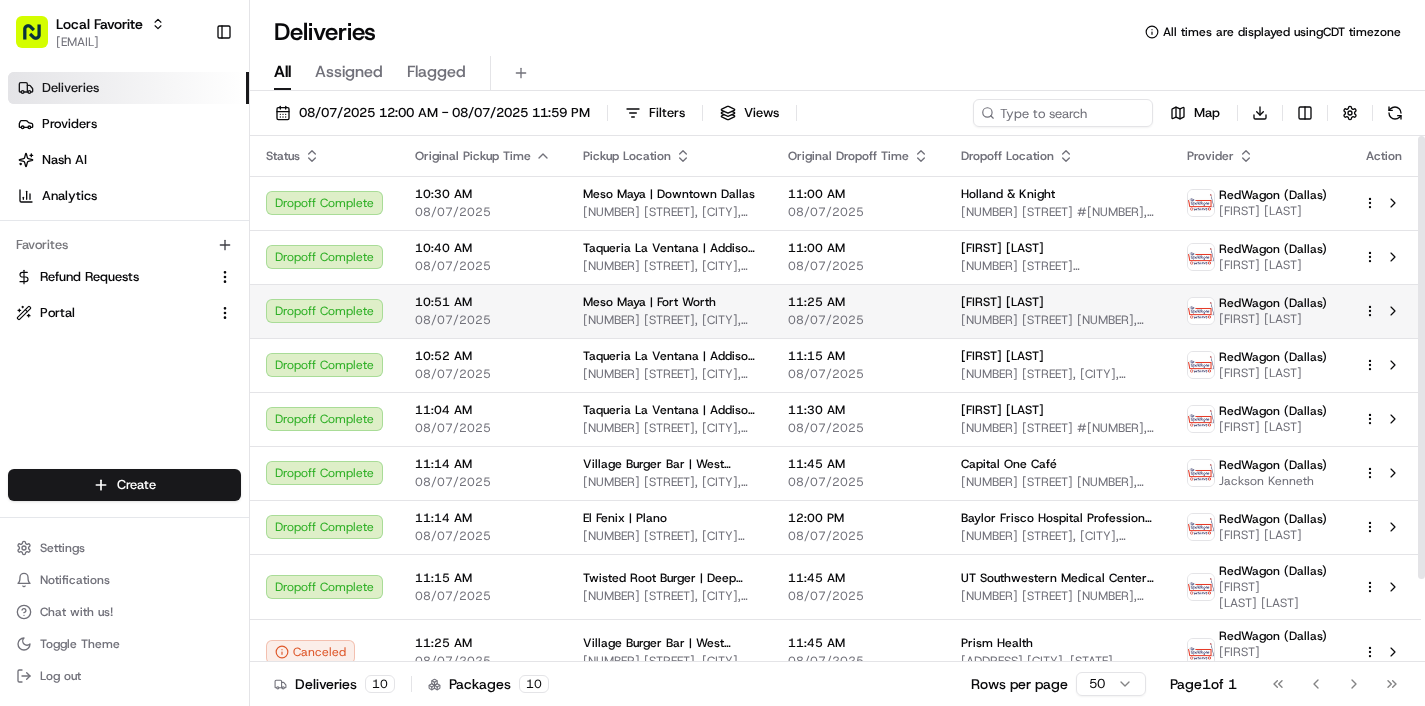click on "[NUMBER] [STREET], [CITY], [STATE] [POSTAL_CODE], [COUNTRY]" at bounding box center [669, 320] 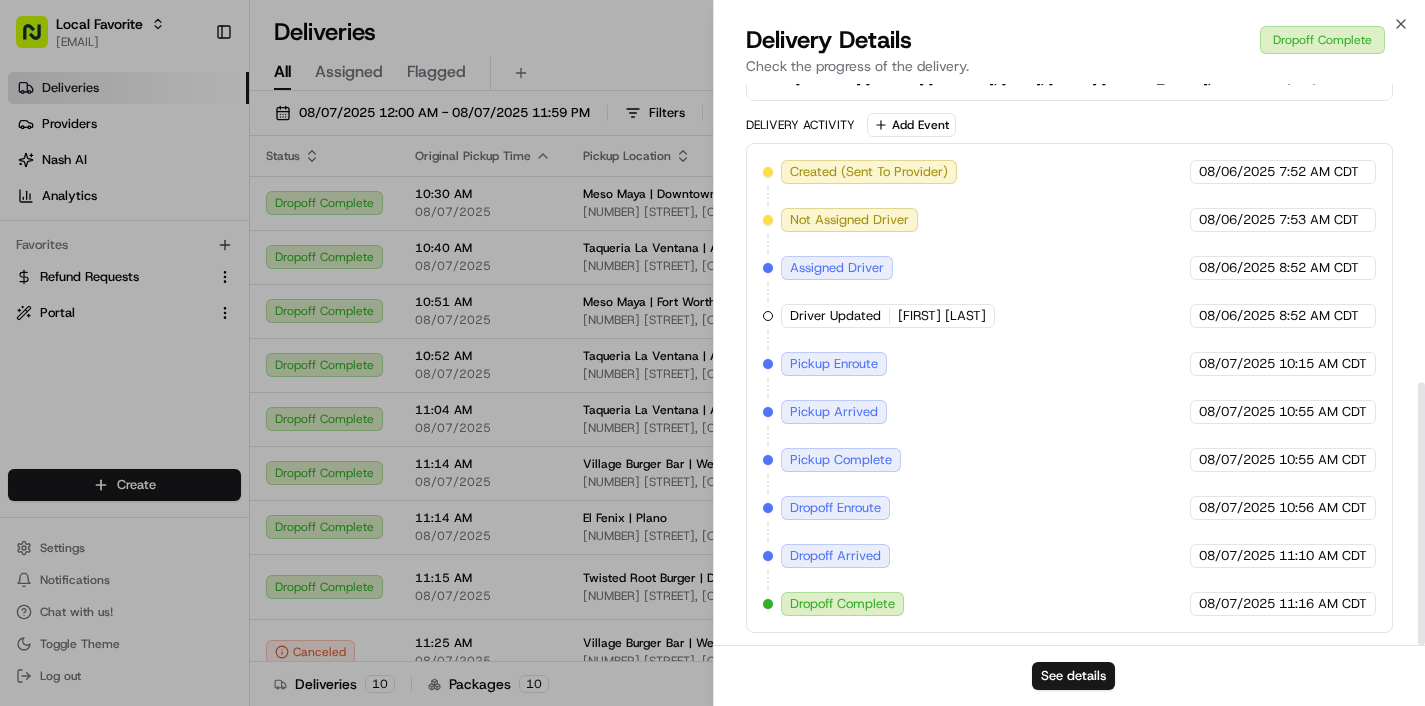 scroll, scrollTop: 637, scrollLeft: 0, axis: vertical 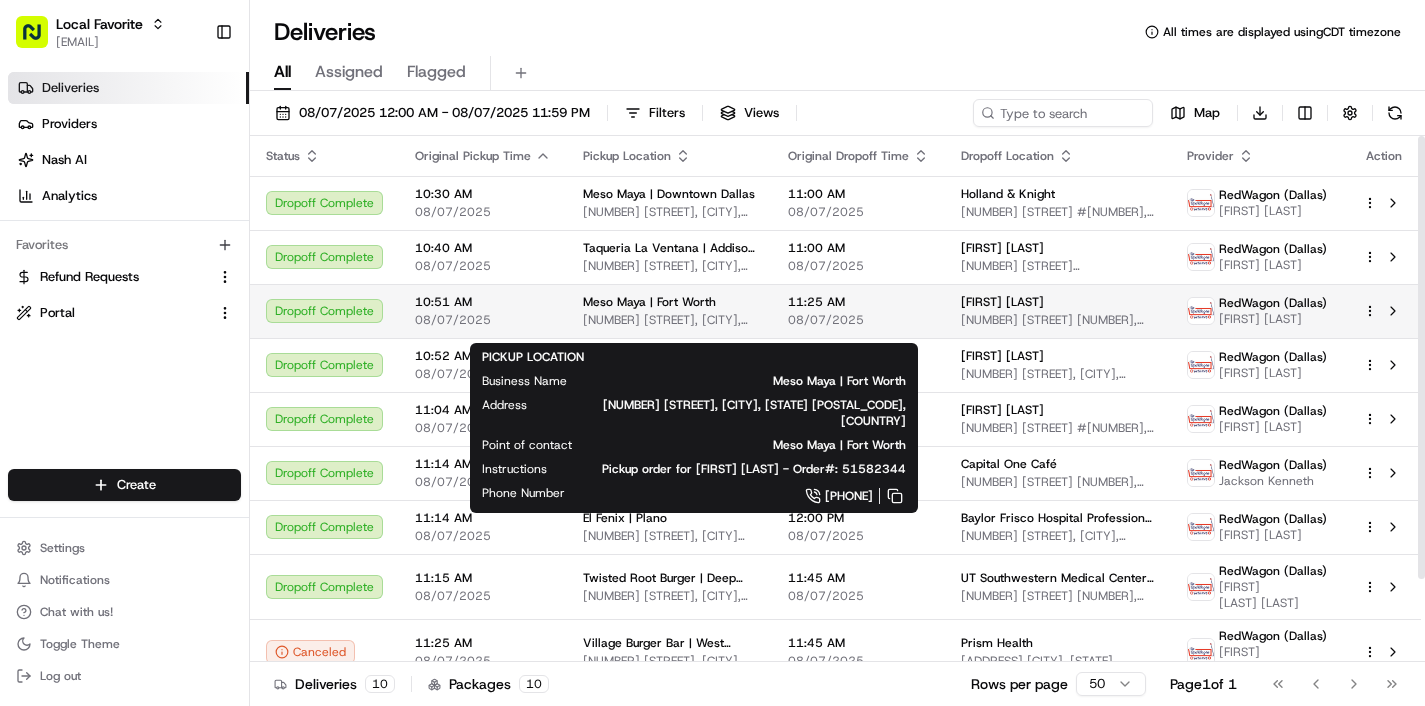 click on "Meso Maya | Fort Worth [NUMBER] [STREET], Fort Worth, [STATE] [POSTAL CODE], USA" at bounding box center (669, 311) 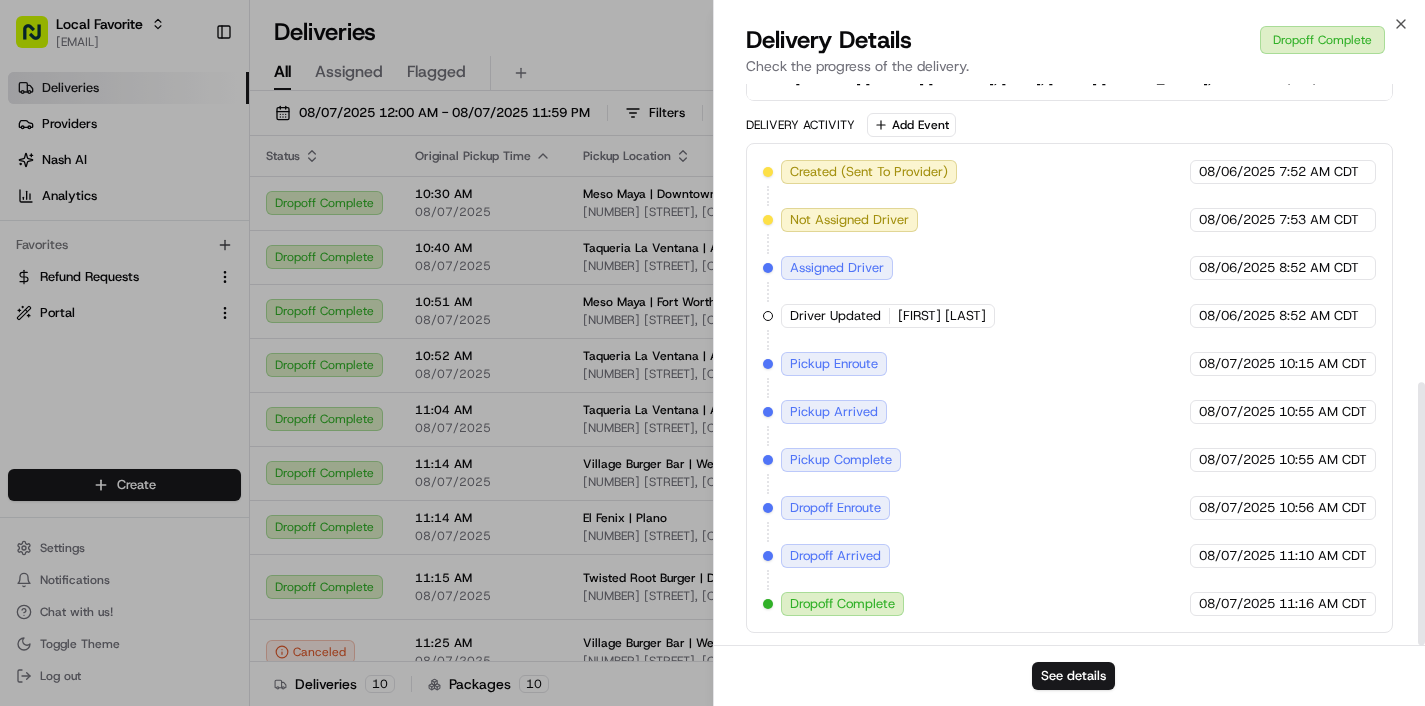 scroll, scrollTop: 637, scrollLeft: 0, axis: vertical 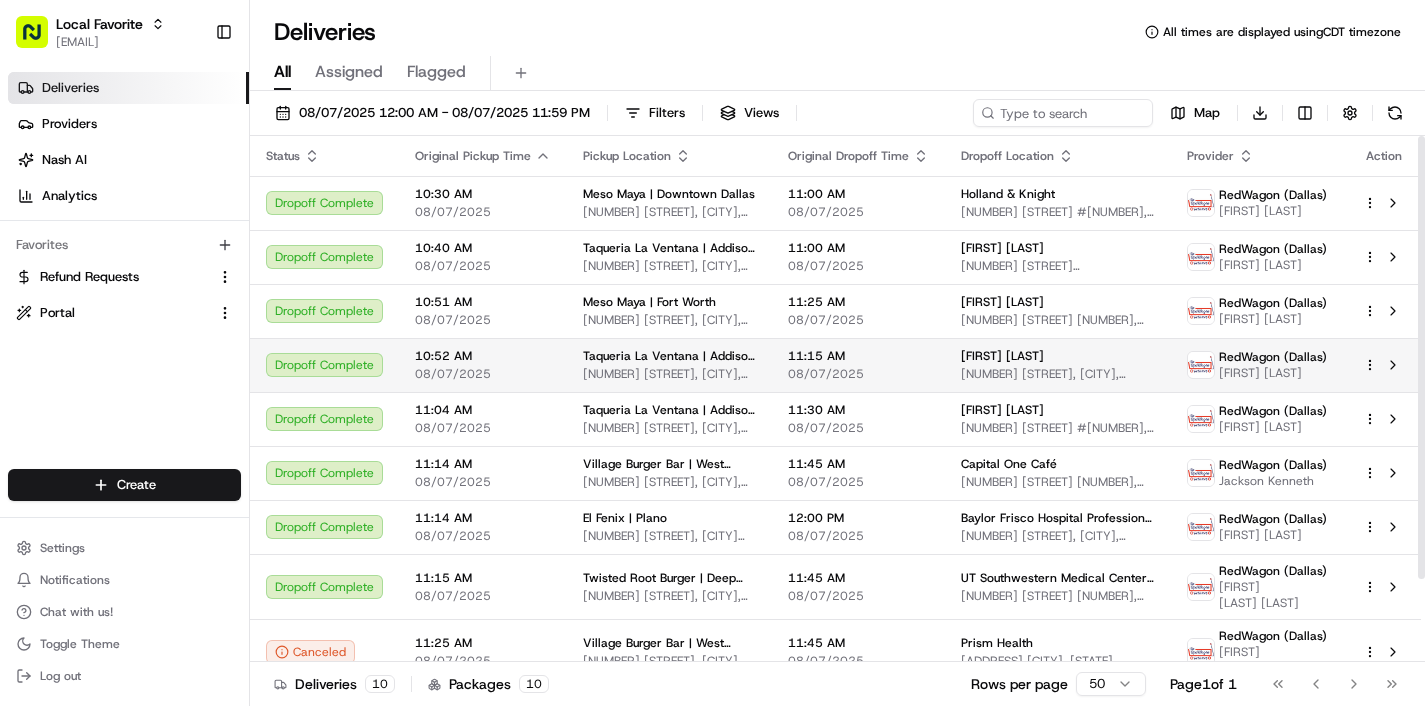 click on "08/07/2025" at bounding box center (483, 374) 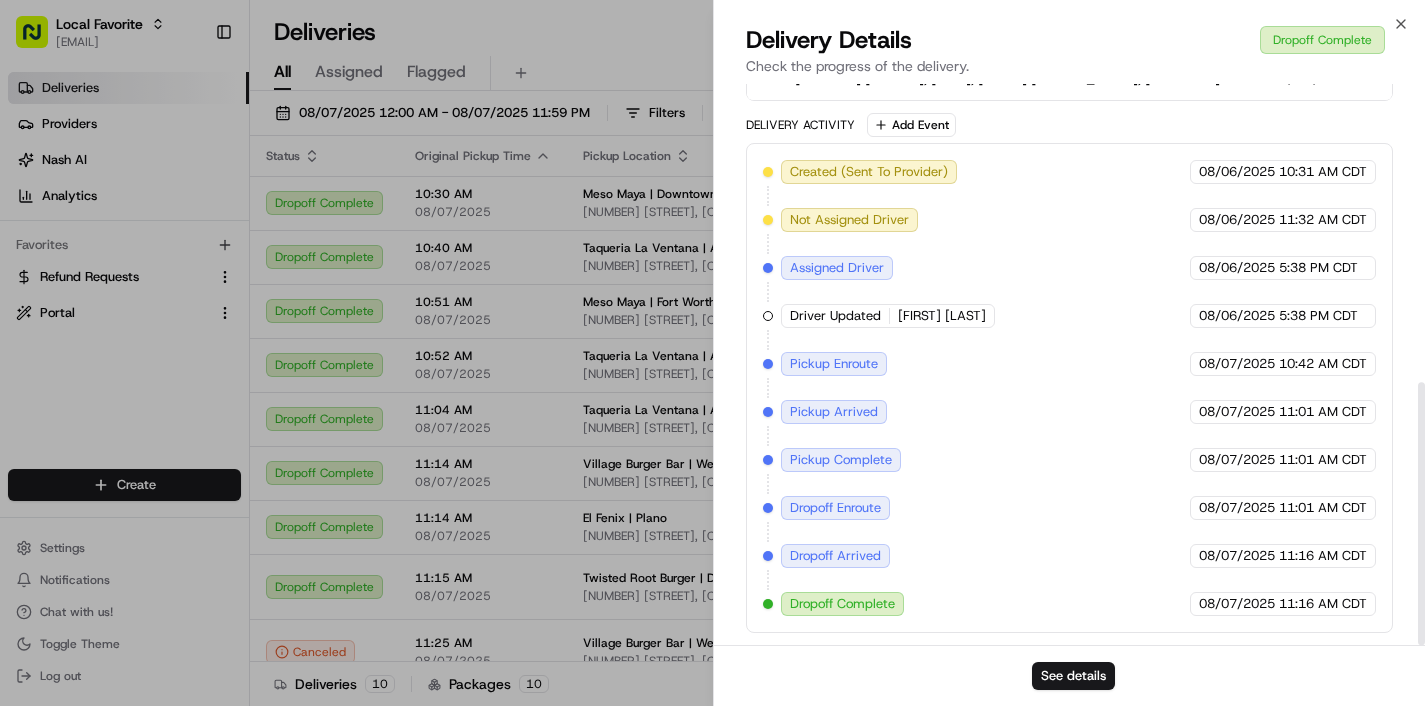 scroll, scrollTop: 637, scrollLeft: 0, axis: vertical 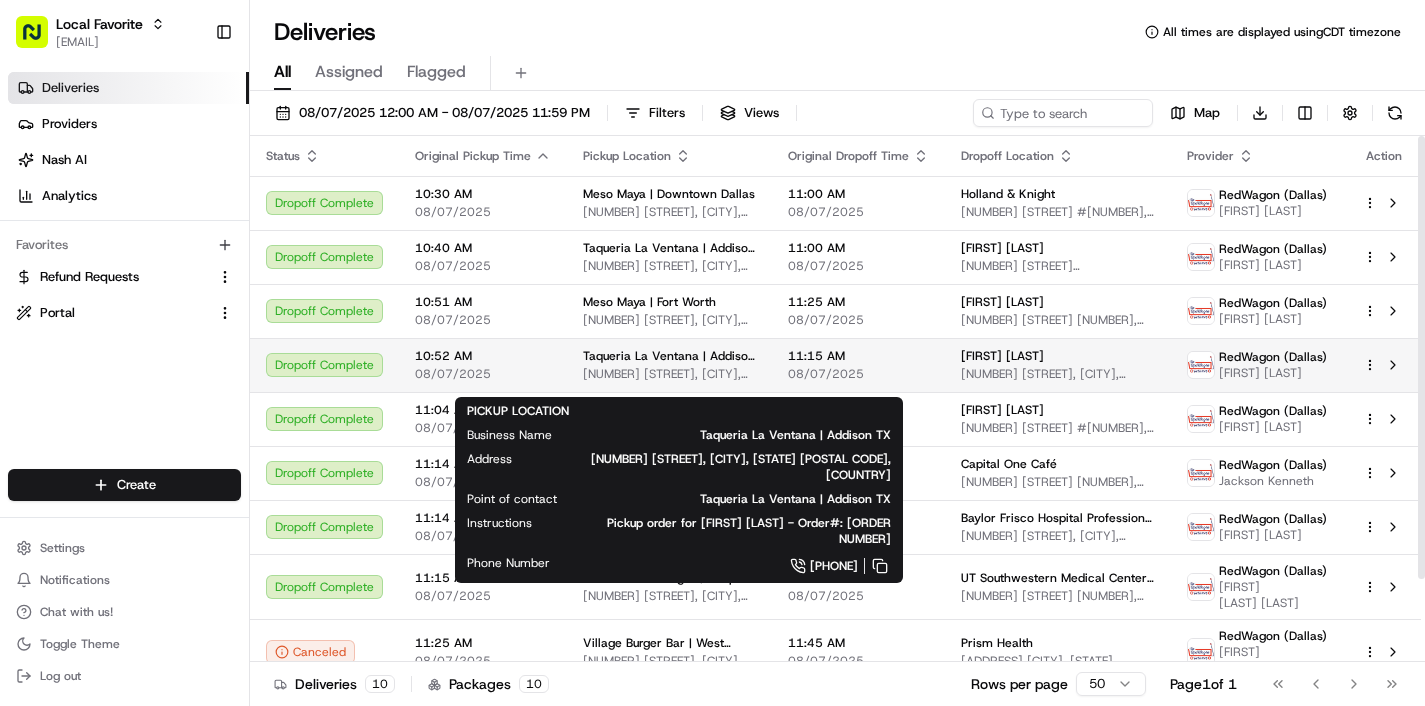 click on "Taqueria La Ventana | Addison TX" at bounding box center [669, 356] 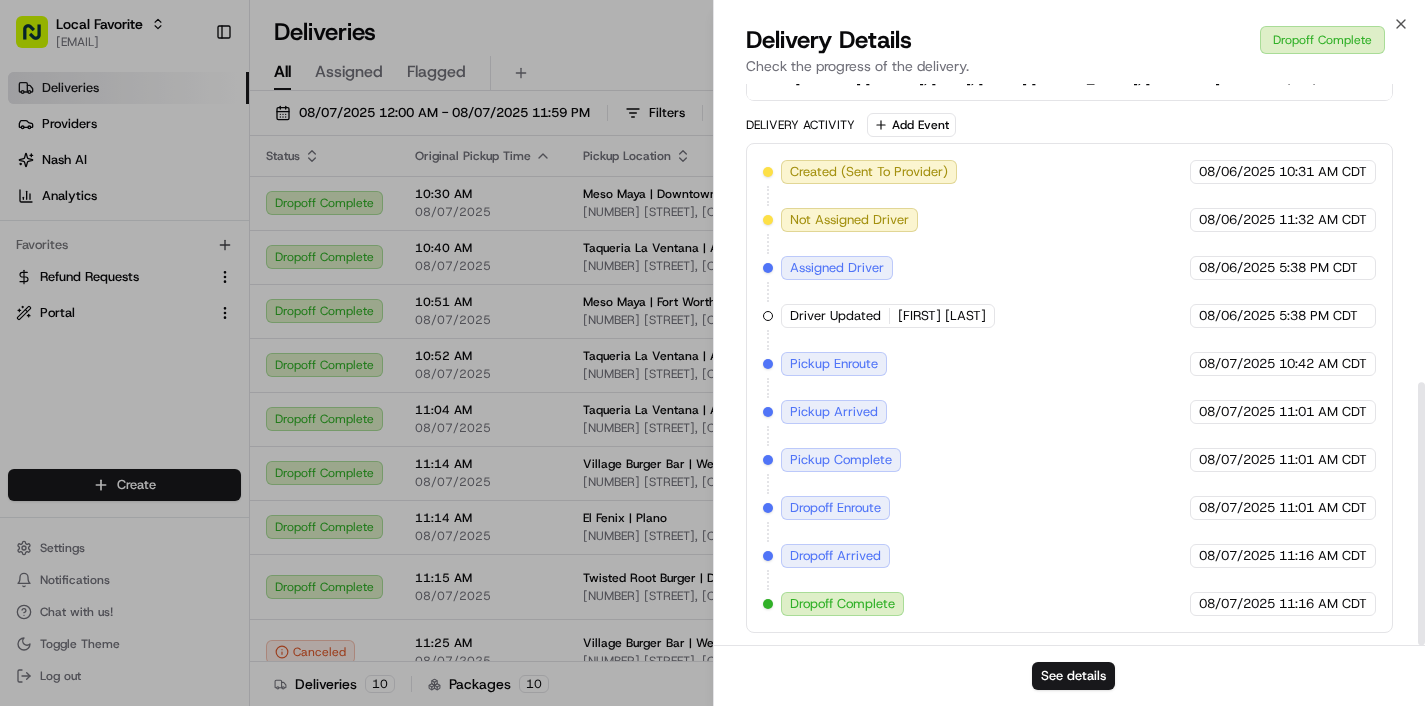 scroll, scrollTop: 637, scrollLeft: 0, axis: vertical 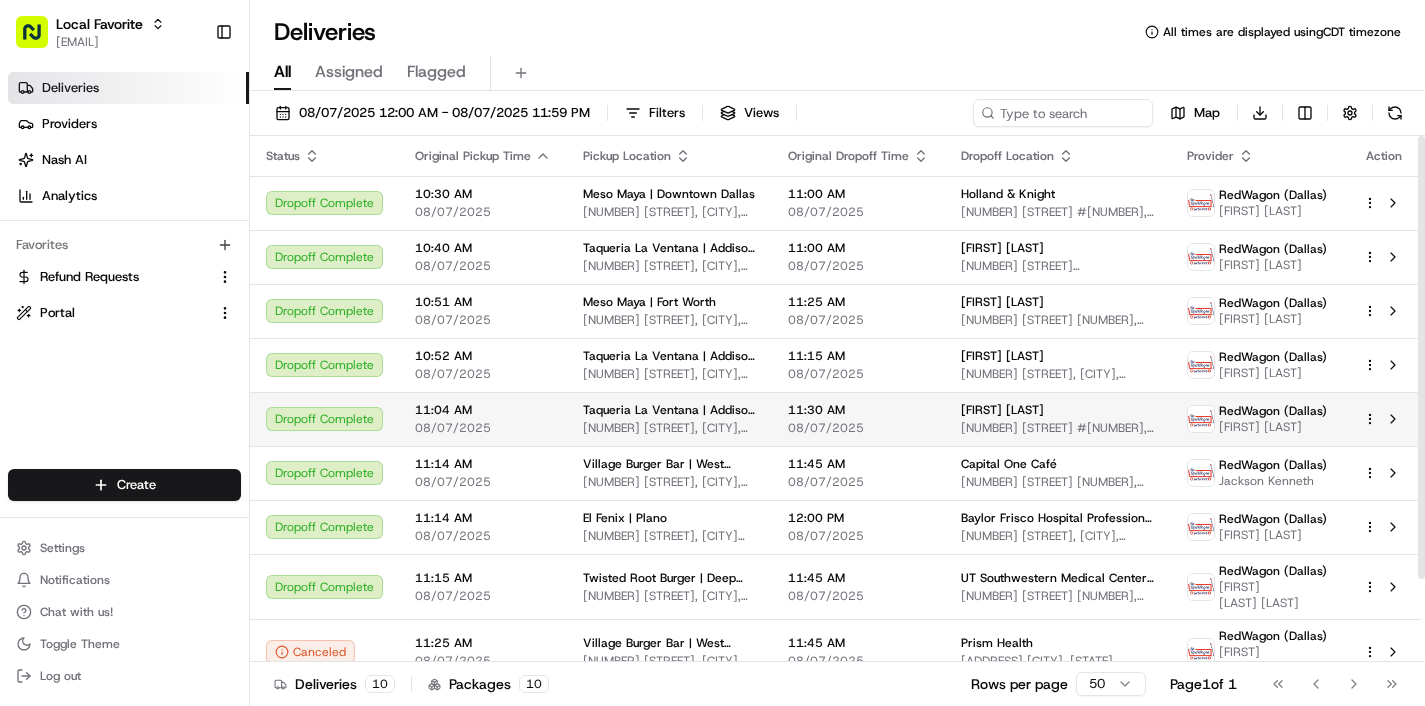 click on "[FIRST] [LAST] [NUMBER] [STREET] [CITY], [STATE] [COUNTRY]" at bounding box center (1058, 419) 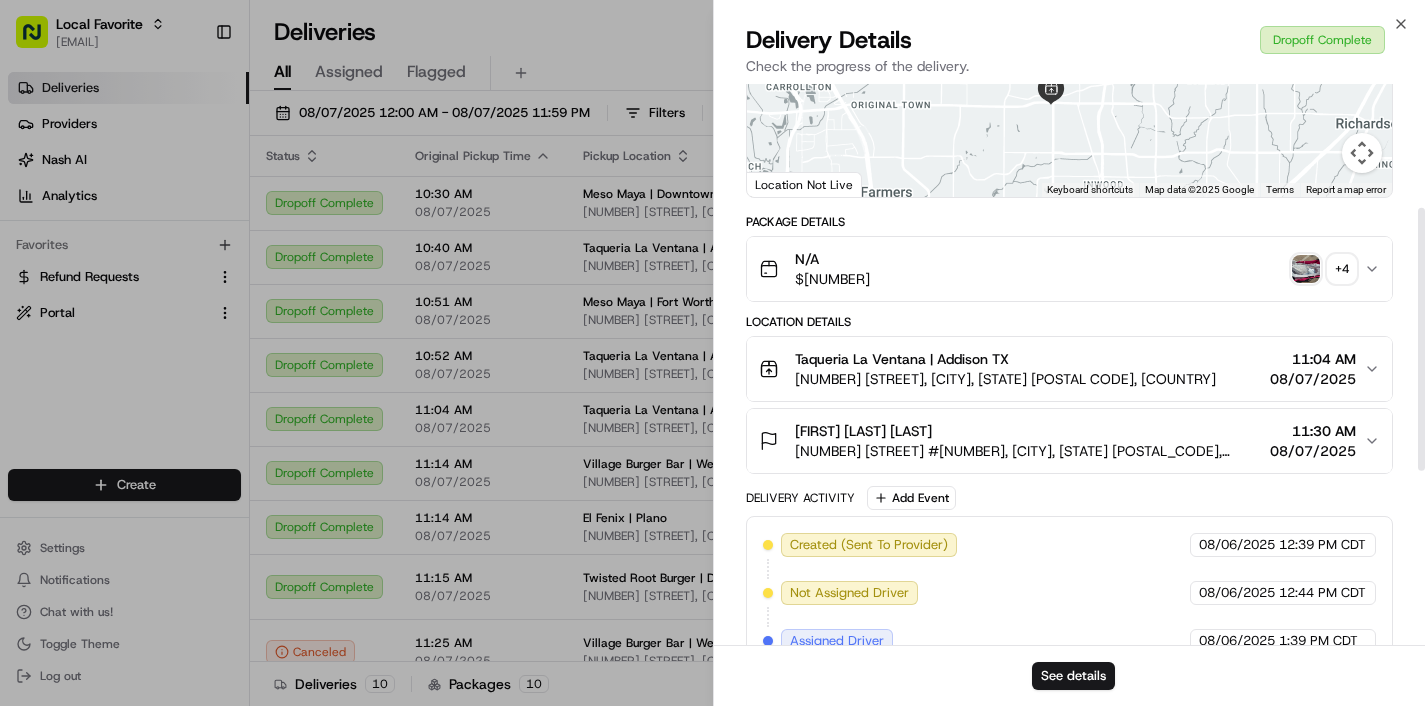scroll, scrollTop: 139, scrollLeft: 0, axis: vertical 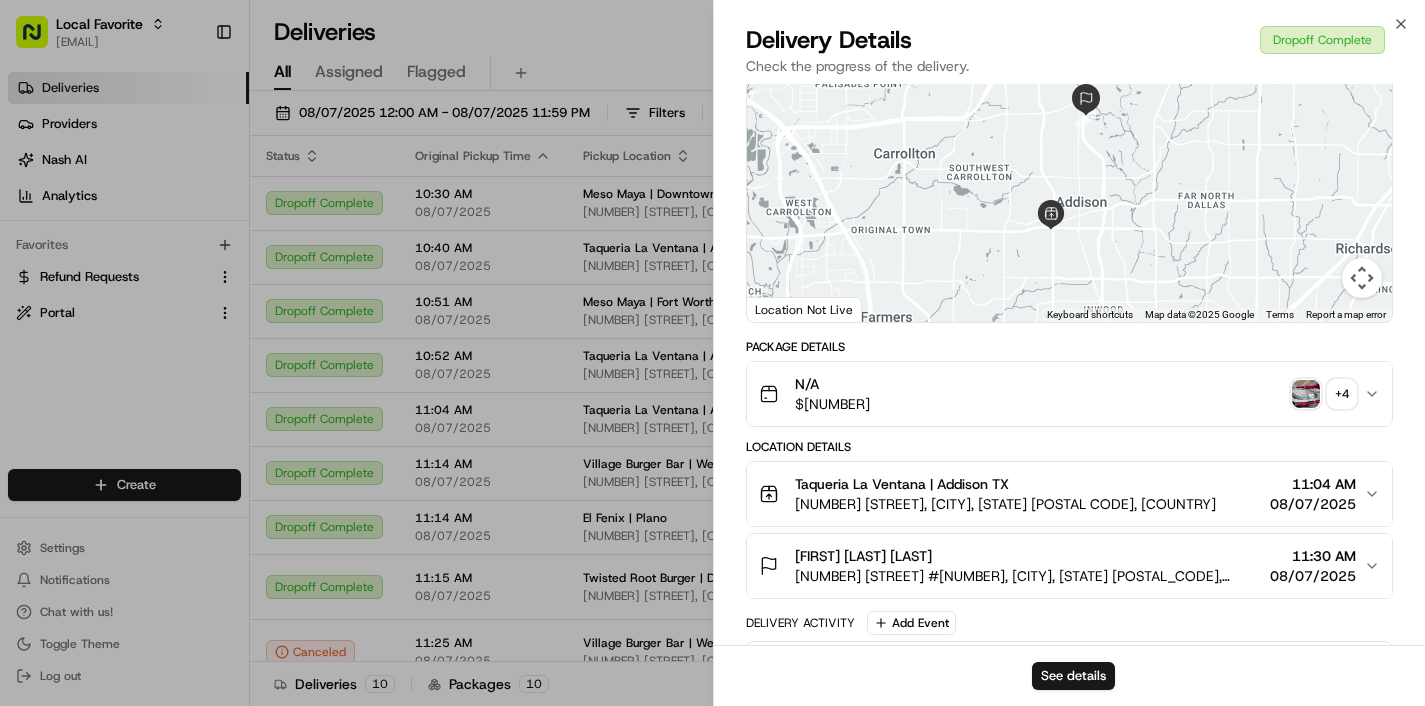 click on "Location Details Taqueria La Ventana | Addison [STATE] 4180 Belt Line Rd, Addison, [STATE] [ZIP], USA 11:04 AM 08/07/2025 [FIRST] [LAST] 17300 Dallas Pkwy # 3000, Dallas, [STATE] [ZIP], USA 11:30 AM 08/07/2025" at bounding box center (1070, 519) 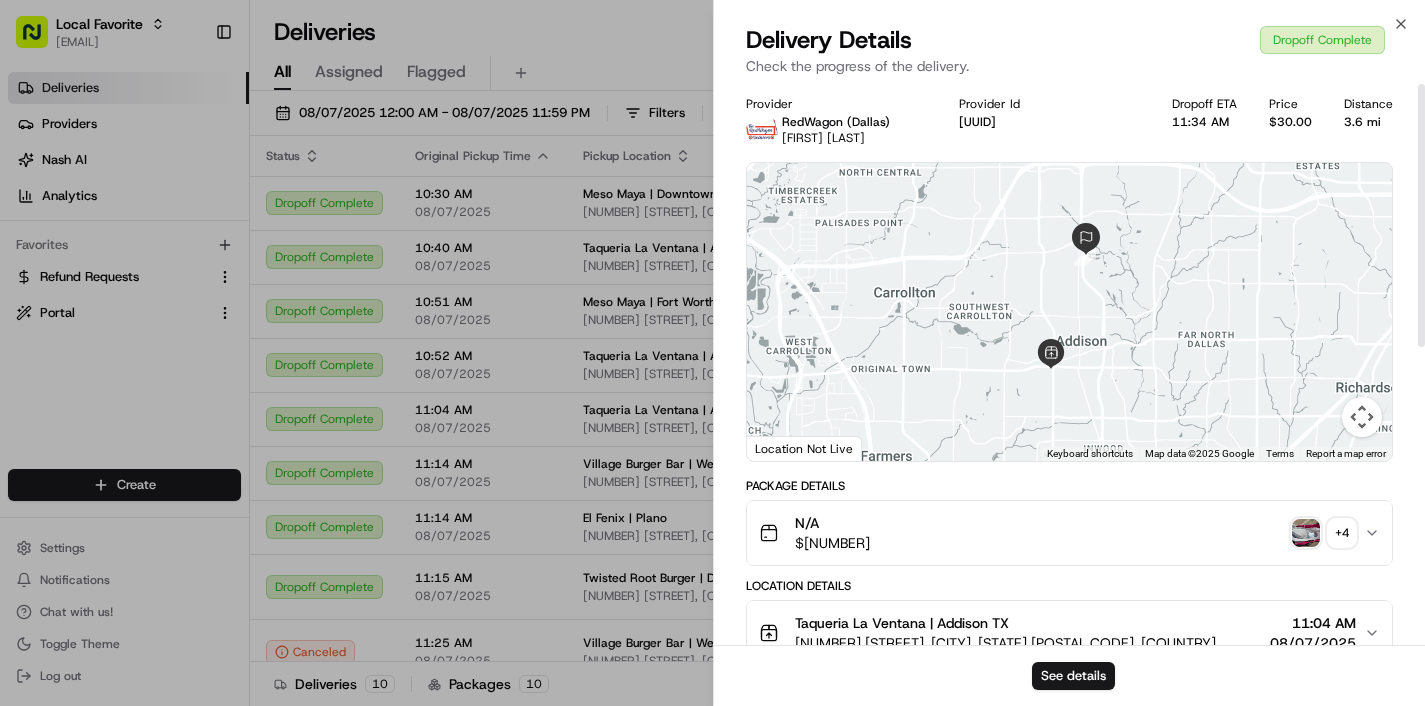 scroll, scrollTop: 0, scrollLeft: 0, axis: both 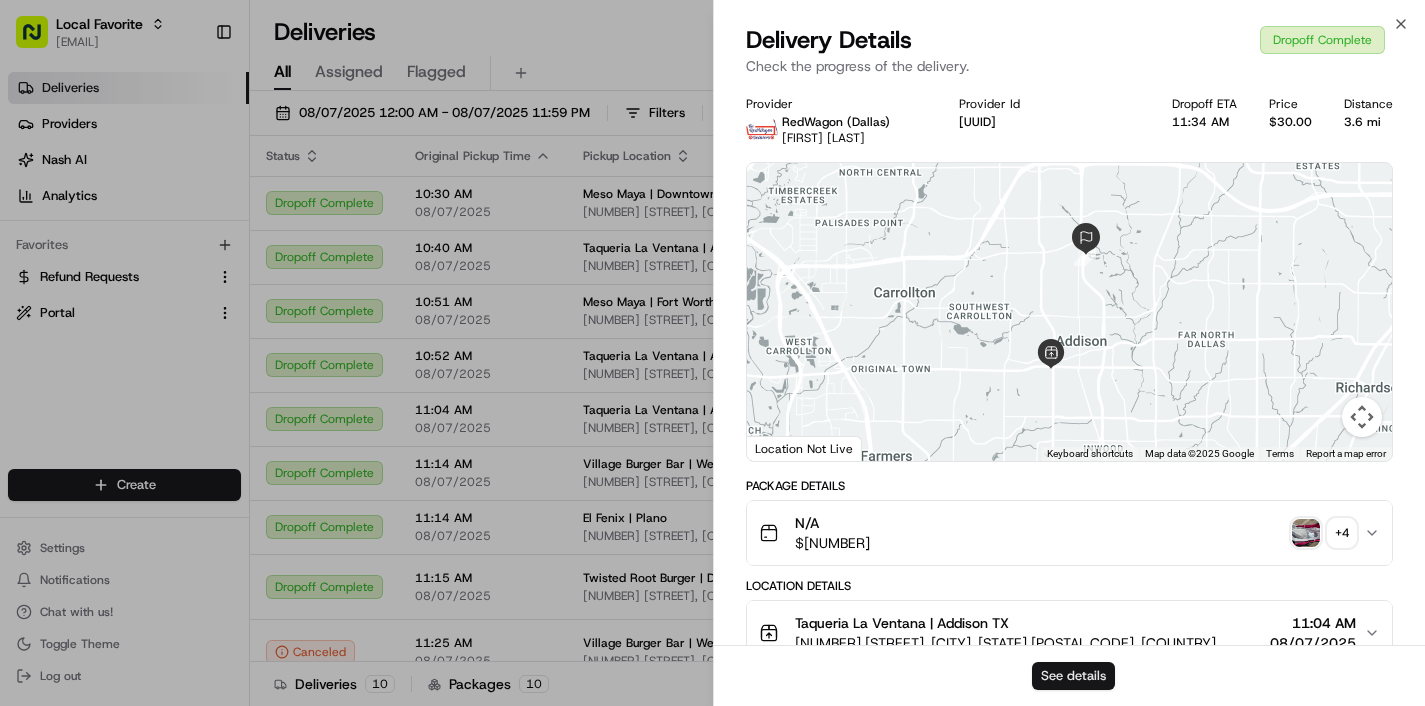 click on "See details" at bounding box center [1073, 676] 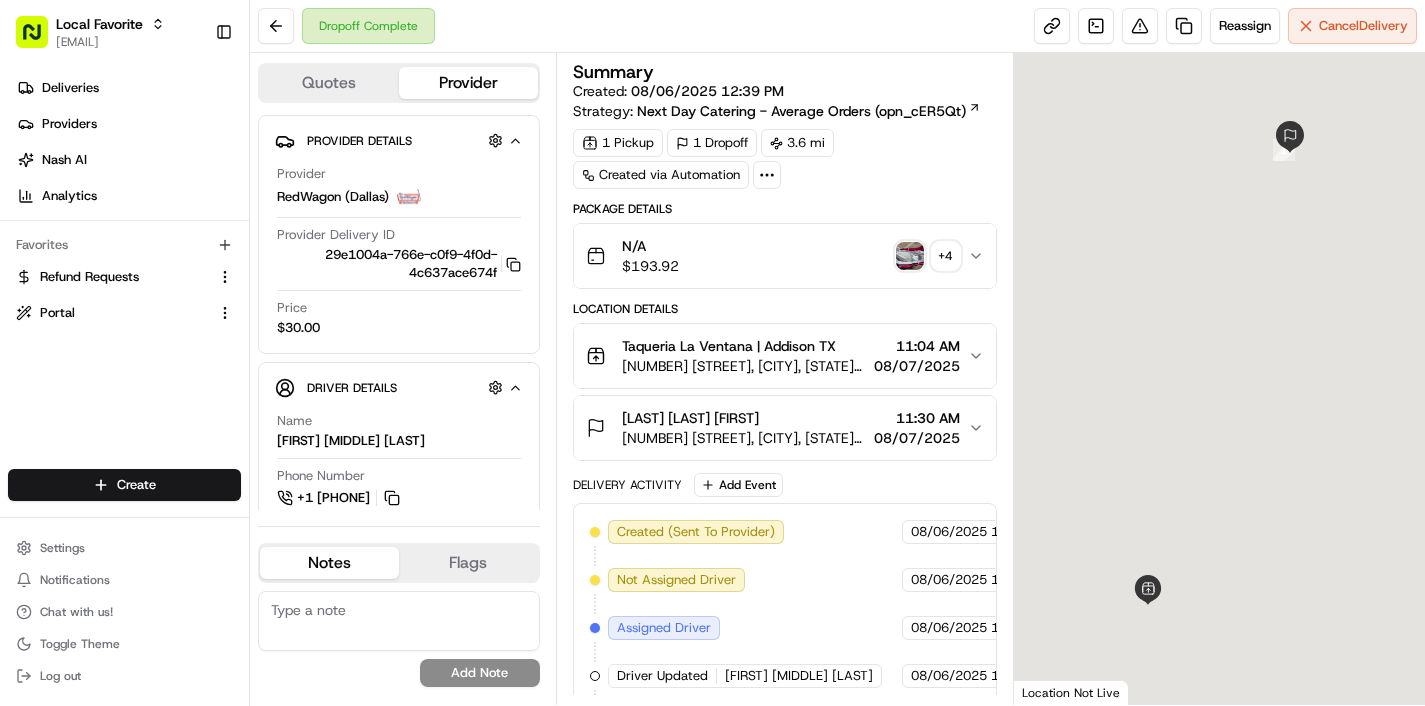 scroll, scrollTop: 0, scrollLeft: 0, axis: both 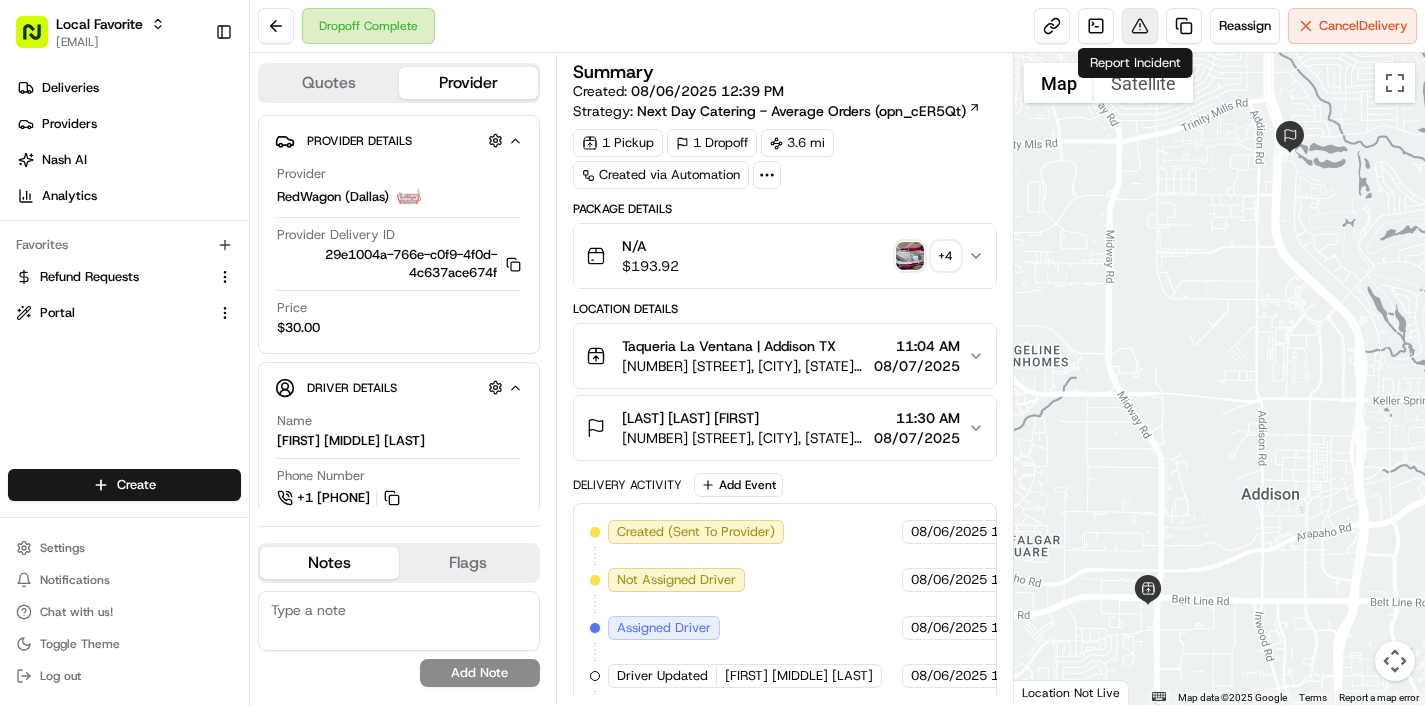 click at bounding box center (1140, 26) 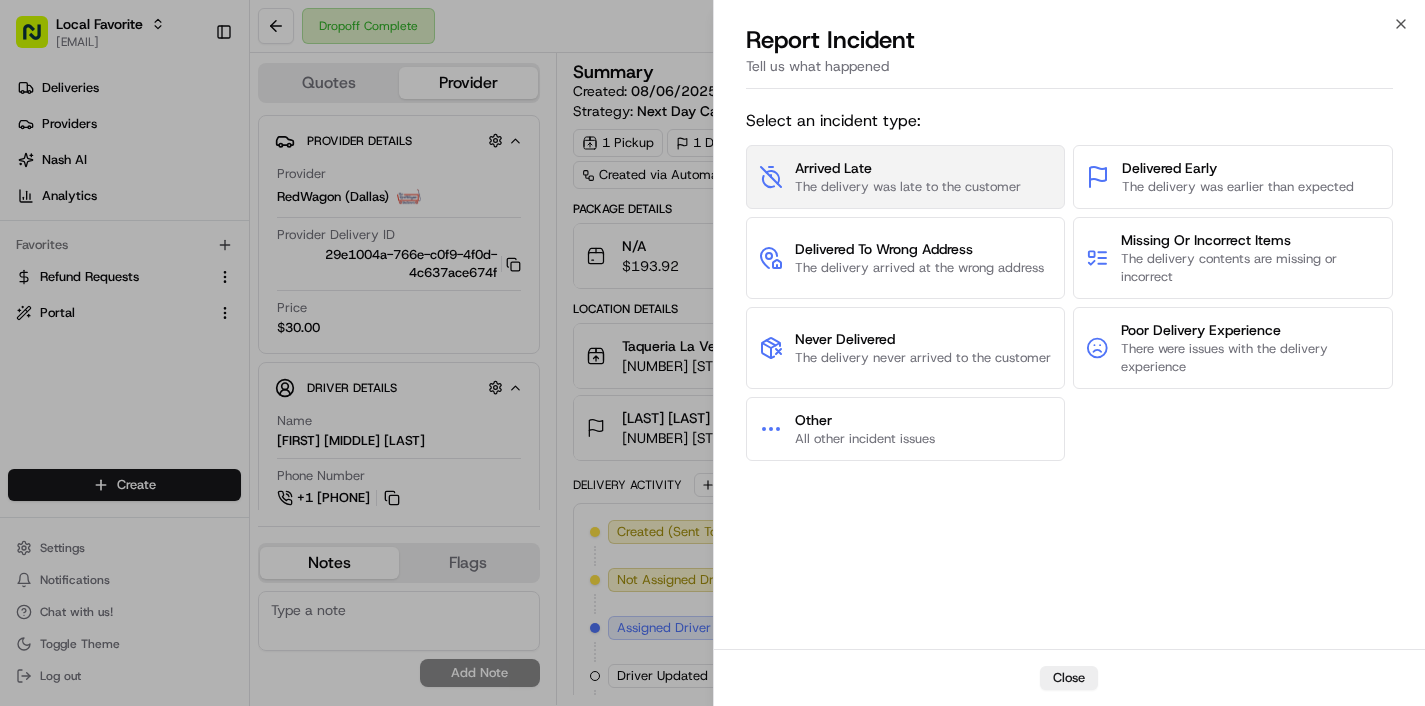 click on "The delivery was late to the customer" at bounding box center (908, 187) 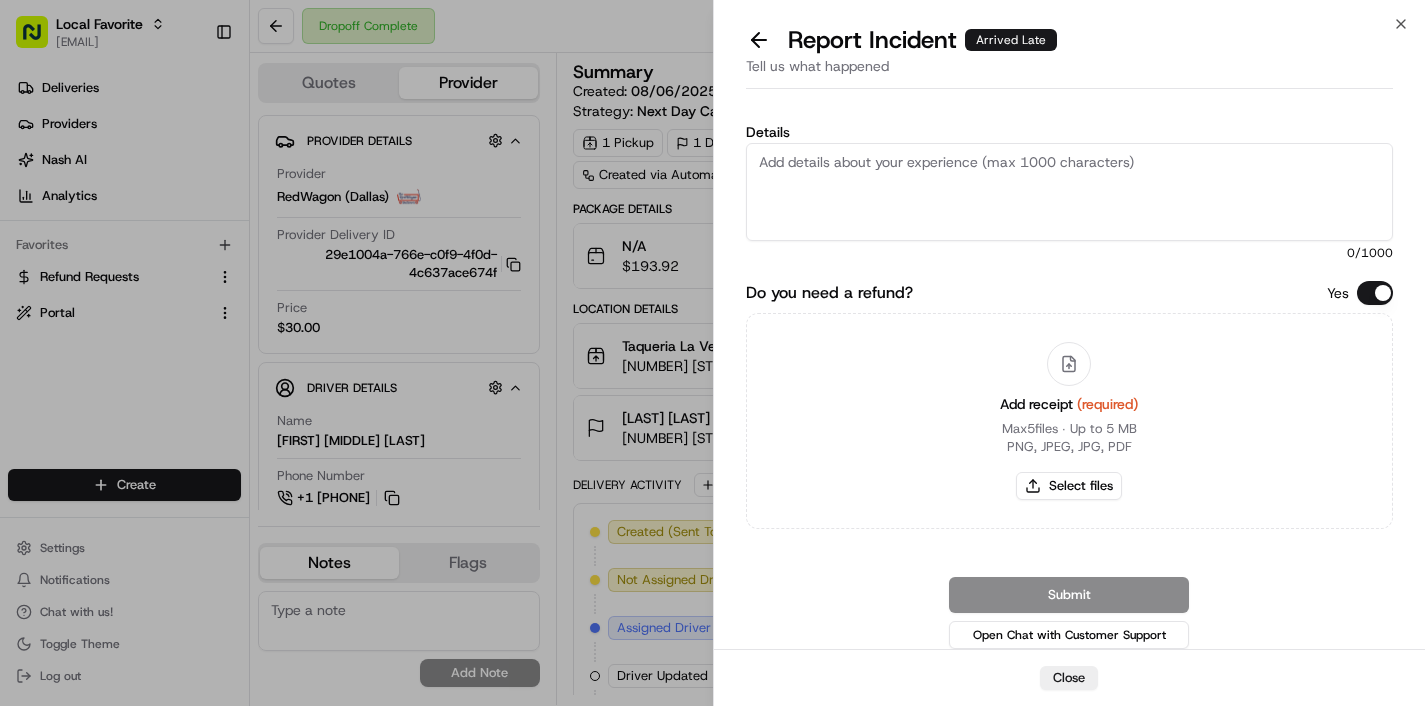click on "Details" at bounding box center [1070, 192] 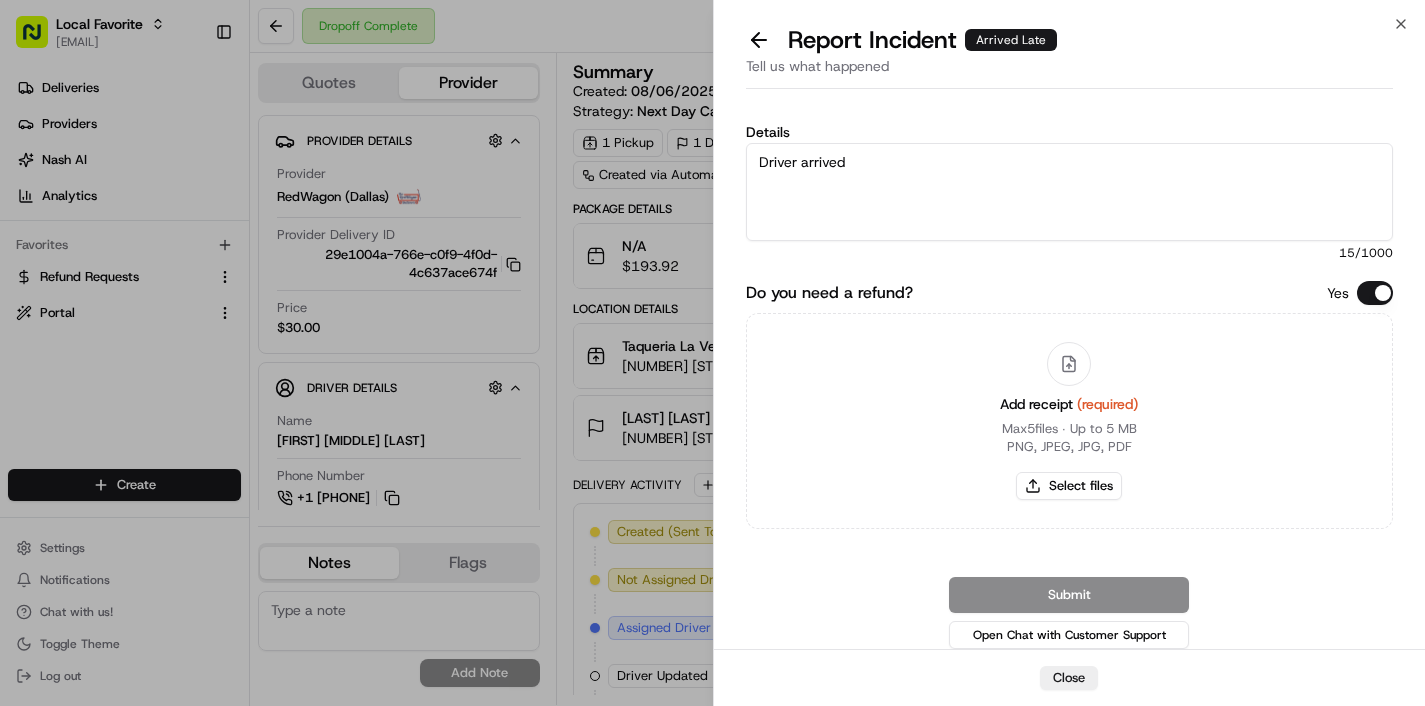 scroll, scrollTop: 0, scrollLeft: 0, axis: both 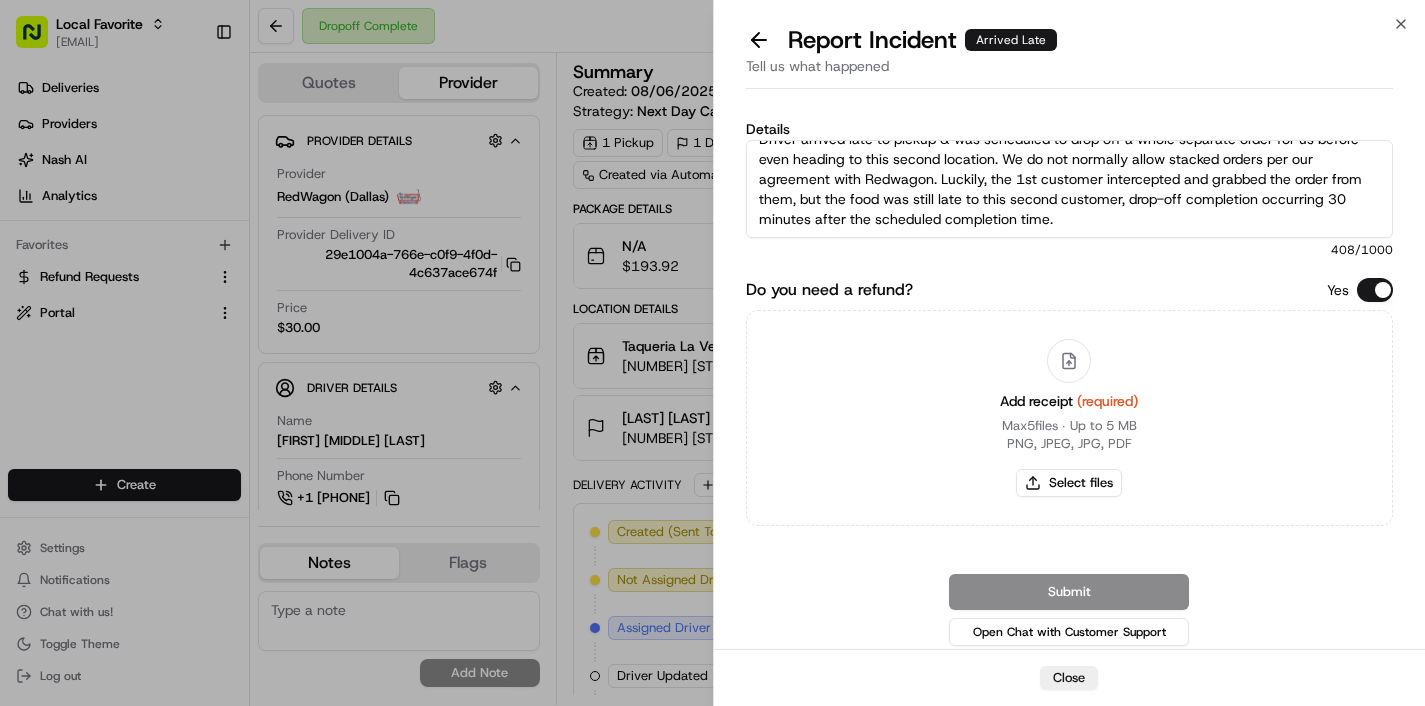 drag, startPoint x: 1087, startPoint y: 179, endPoint x: 1084, endPoint y: 219, distance: 40.112343 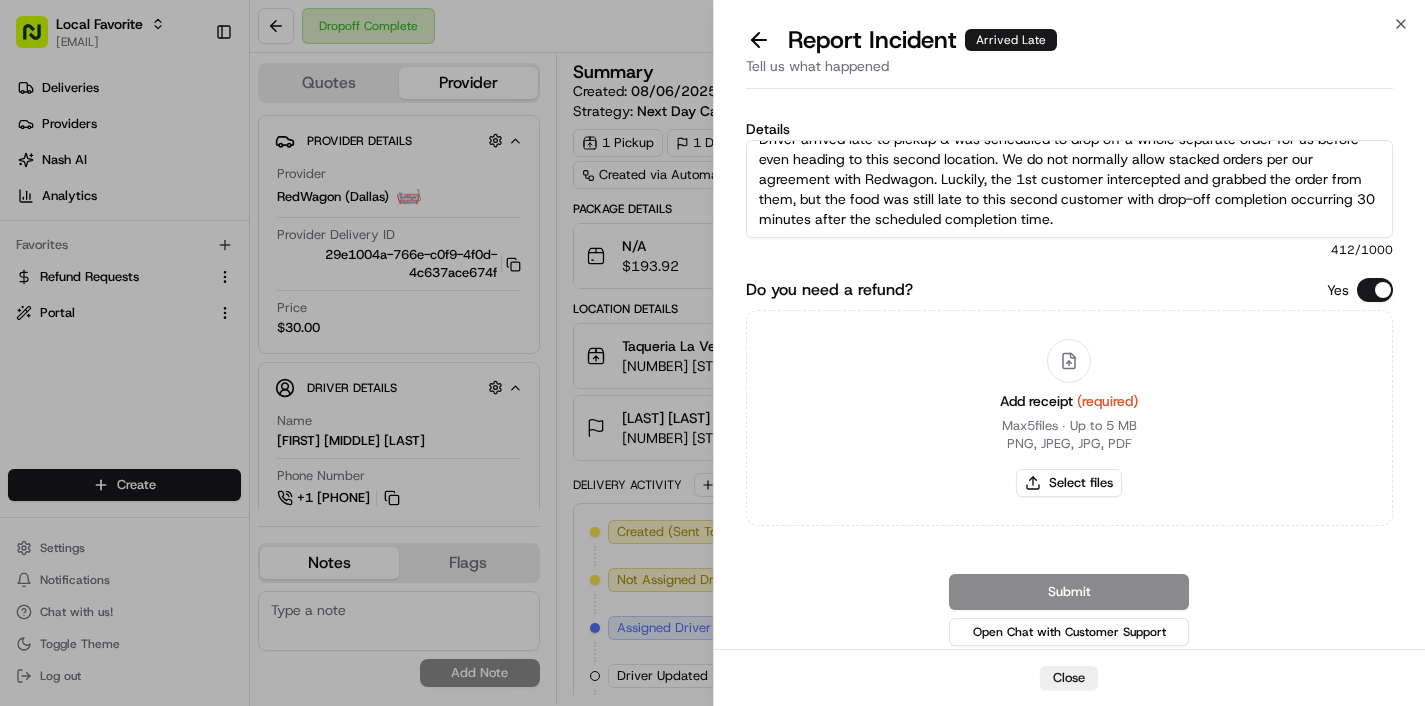 click on "Driver arrived late to pickup & was scheduled to drop off a whole separate order for us before even heading to this second location. We do not normally allow stacked orders per our agreement with Redwagon. Luckily, the 1st customer intercepted and grabbed the order from them, but the food was still late to this second customer with drop-off completion occurring 30 minutes after the scheduled completion time." at bounding box center (1070, 189) 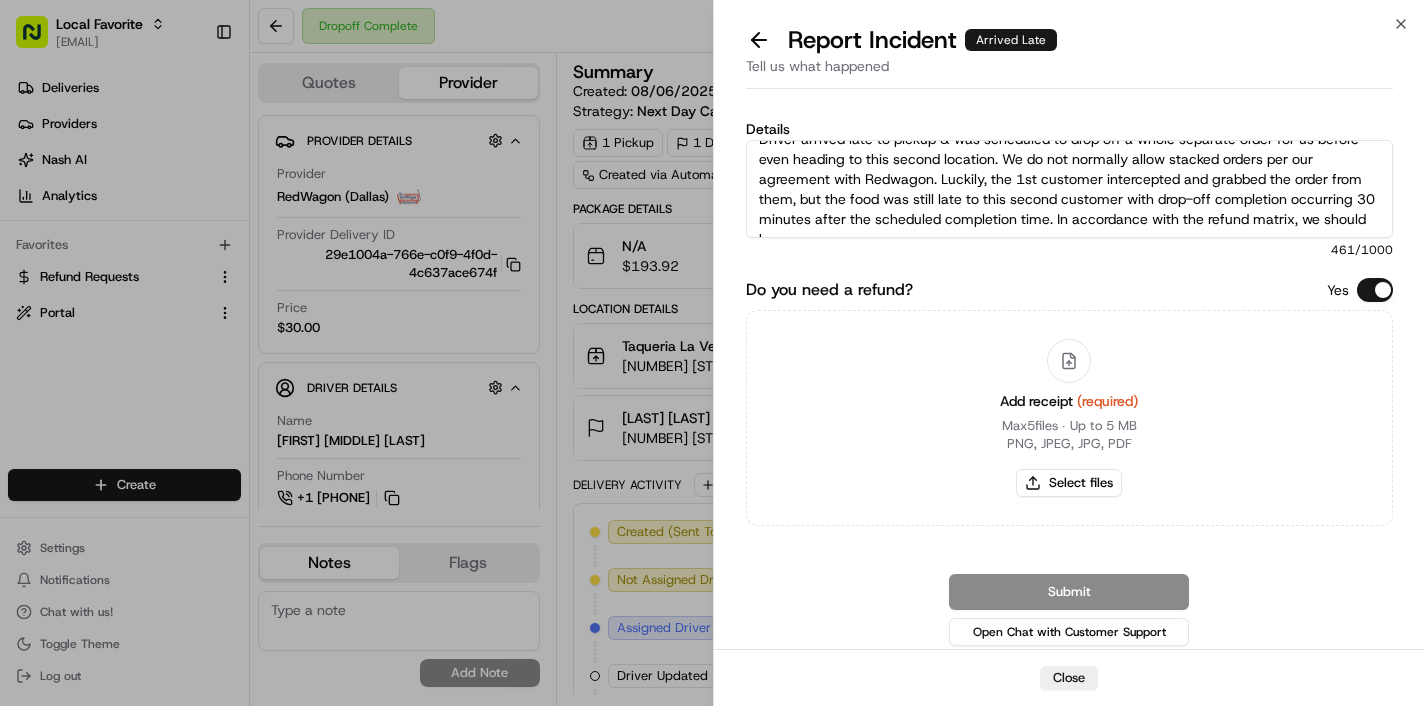 scroll, scrollTop: 31, scrollLeft: 0, axis: vertical 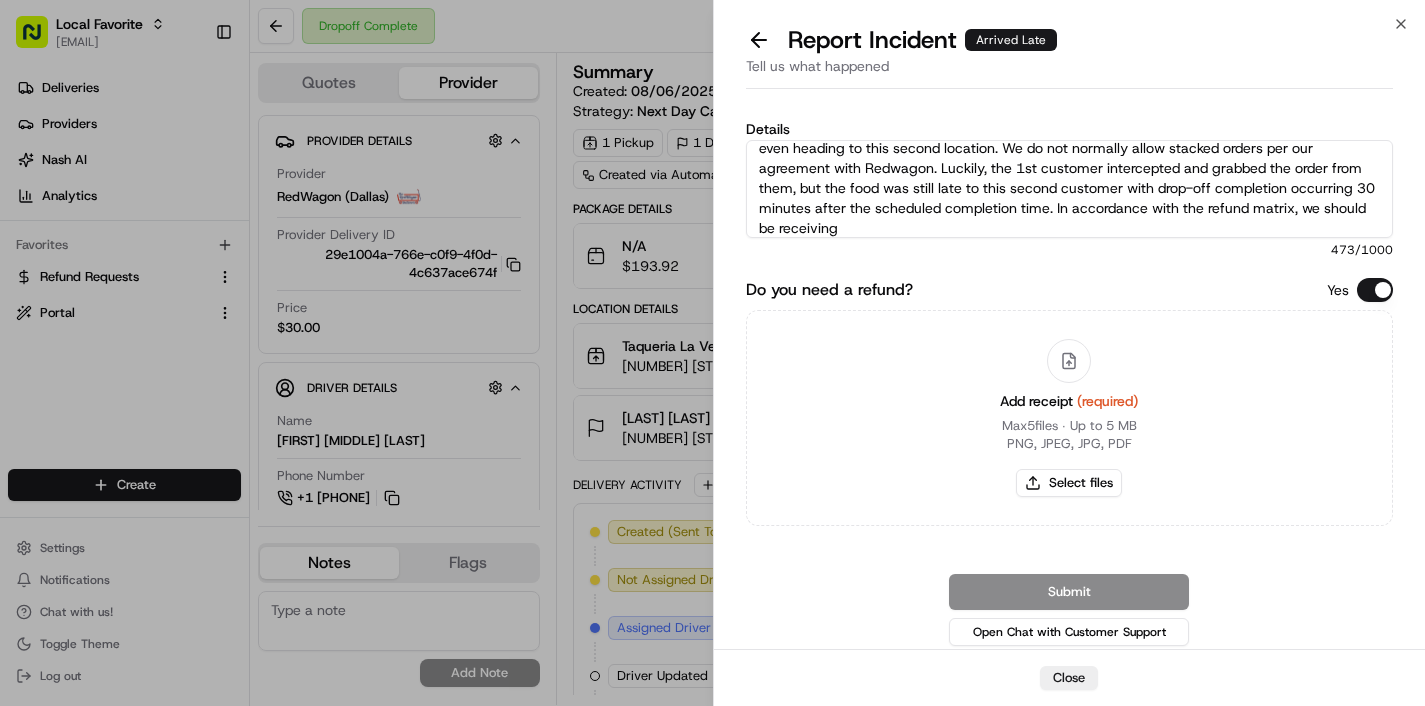 paste on "25% 100%" 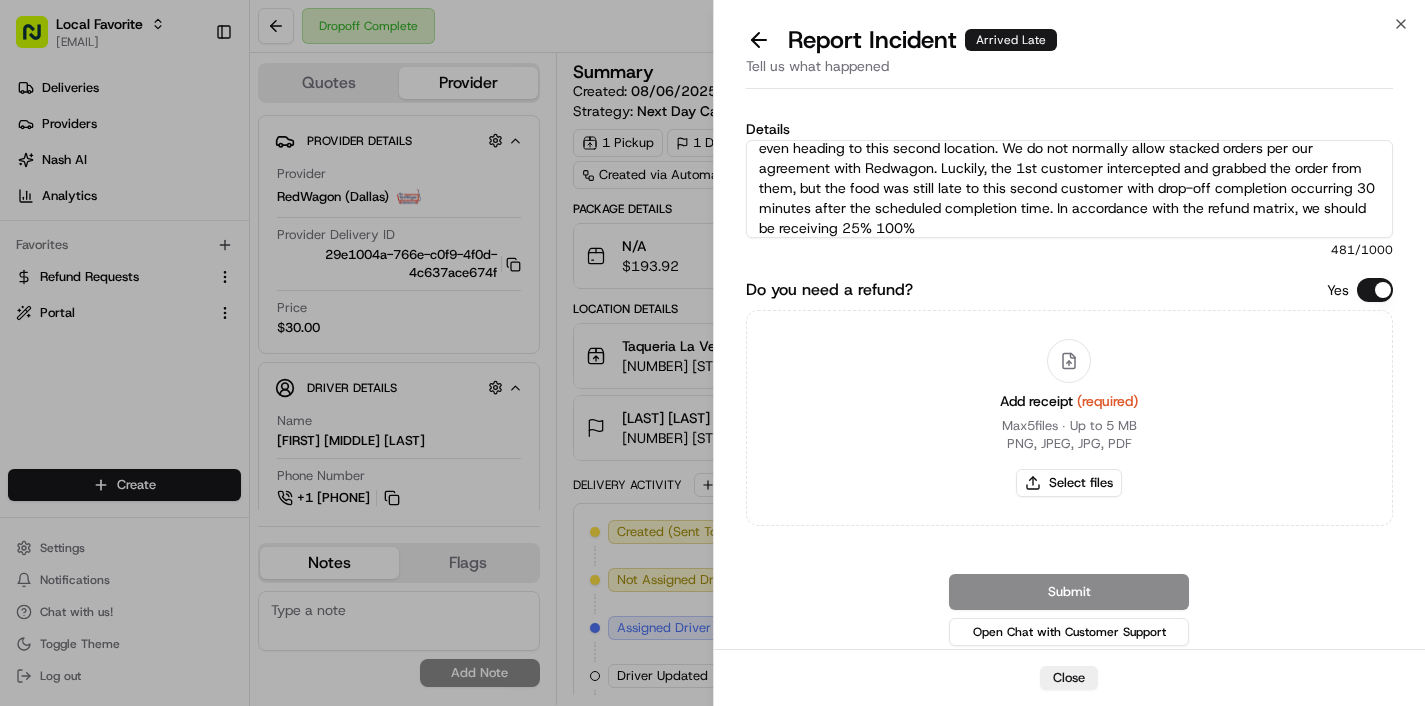 click on "Driver arrived late to pickup & was scheduled to drop off a whole separate order for us before even heading to this second location. We do not normally allow stacked orders per our agreement with Redwagon. Luckily, the 1st customer intercepted and grabbed the order from them, but the food was still late to this second customer with drop-off completion occurring 30 minutes after the scheduled completion time. In accordance with the refund matrix, we should be receiving 25% 100%" at bounding box center [1070, 189] 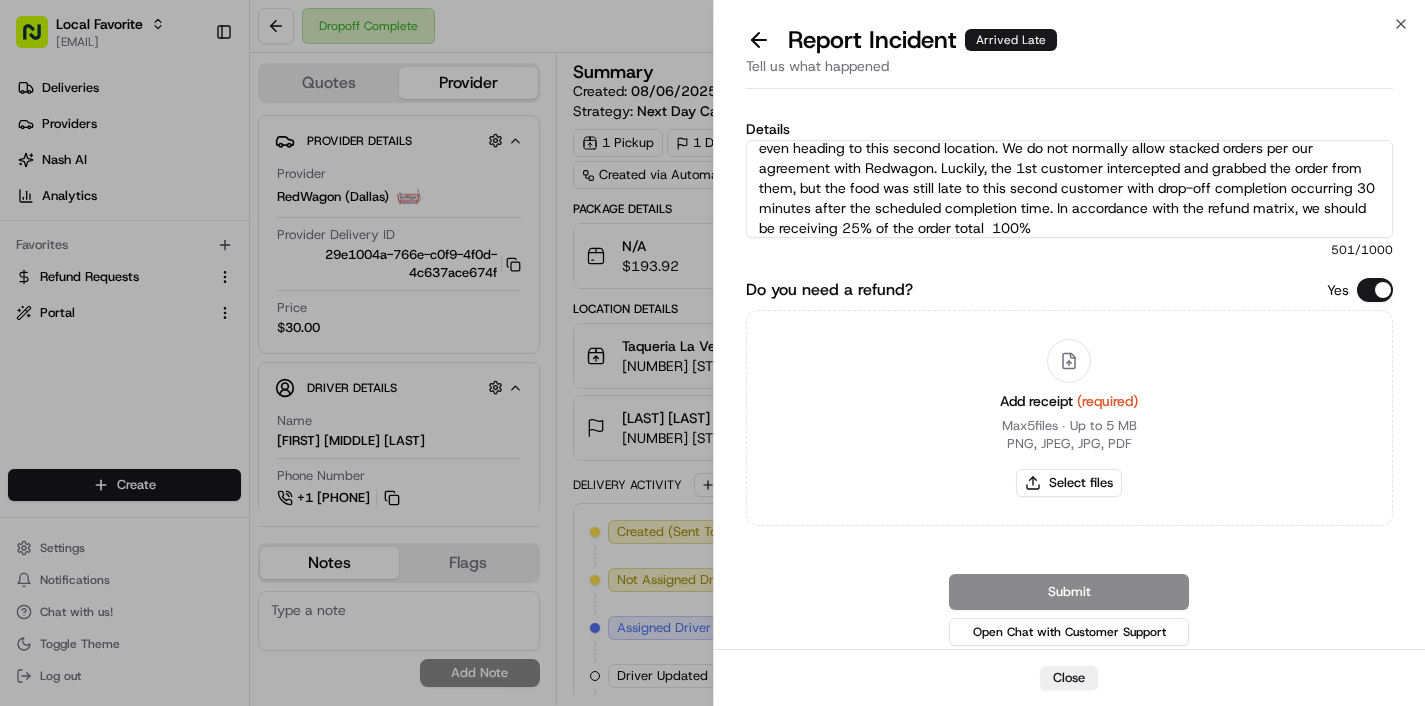 click on "Driver arrived late to pickup & was scheduled to drop off a whole separate order for us before even heading to this second location. We do not normally allow stacked orders per our agreement with Redwagon. Luckily, the 1st customer intercepted and grabbed the order from them, but the food was still late to this second customer with drop-off completion occurring 30 minutes after the scheduled completion time. In accordance with the refund matrix, we should be receiving 25% of the order total  100%" at bounding box center [1070, 189] 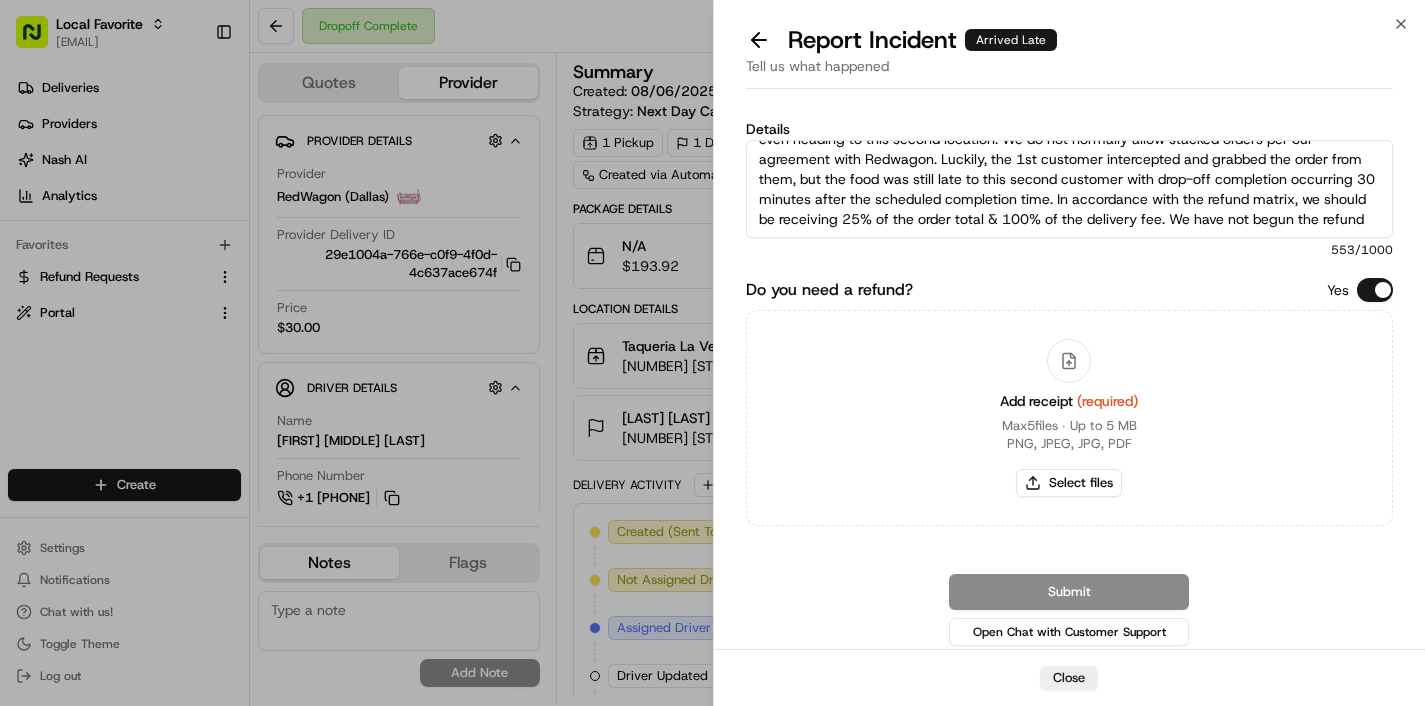 scroll, scrollTop: 41, scrollLeft: 0, axis: vertical 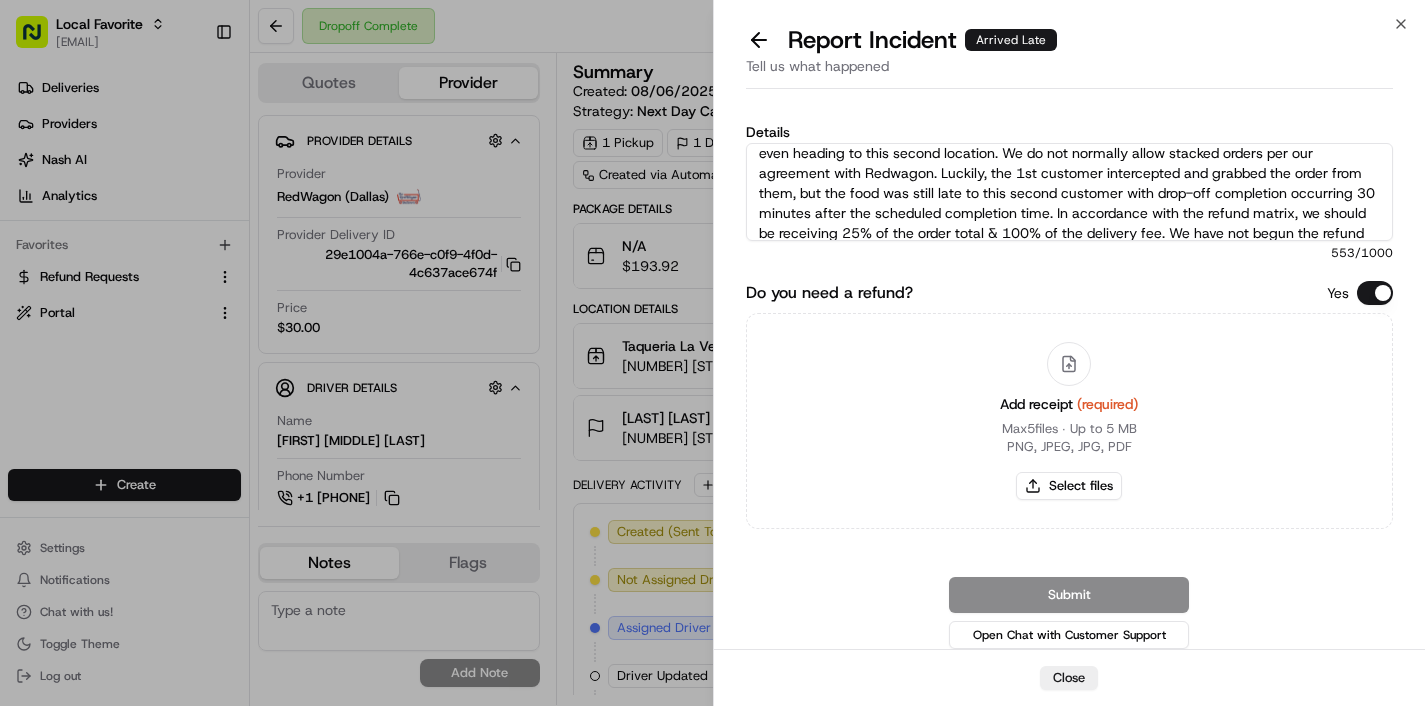 click on "Driver arrived late to pickup & was scheduled to drop off a whole separate order for us before even heading to this second location. We do not normally allow stacked orders per our agreement with Redwagon. Luckily, the 1st customer intercepted and grabbed the order from them, but the food was still late to this second customer with drop-off completion occurring 30 minutes after the scheduled completion time. In accordance with the refund matrix, we should be receiving 25% of the order total & 100% of the delivery fee. We have not begun the refund" at bounding box center (1070, 192) 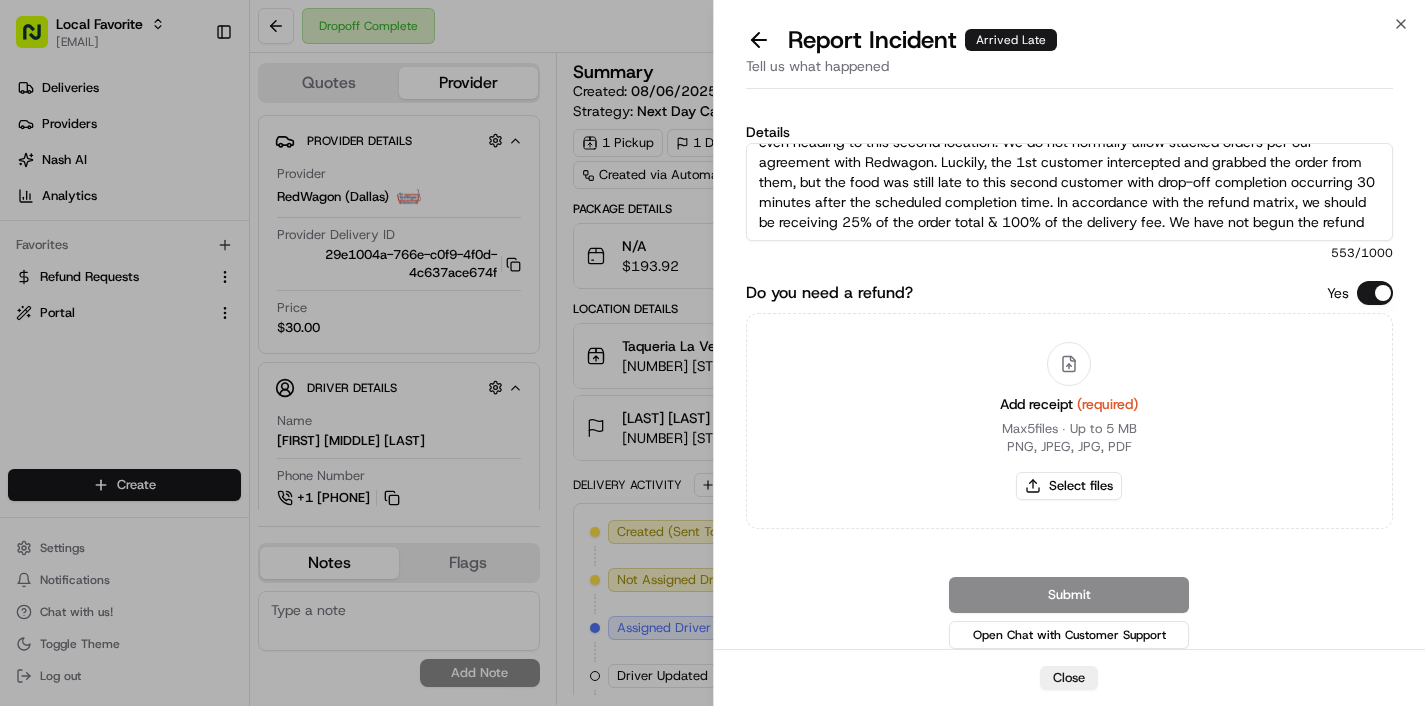 scroll, scrollTop: 40, scrollLeft: 0, axis: vertical 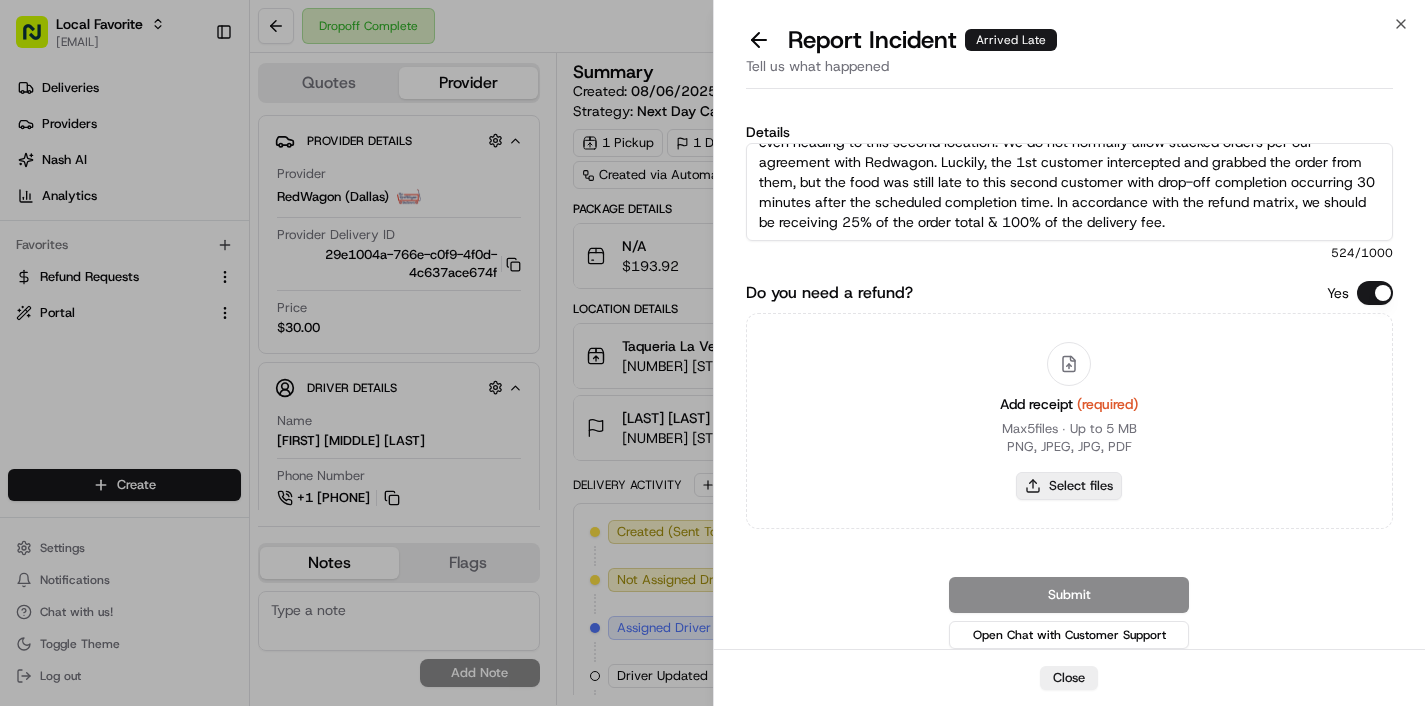 type on "Driver arrived late to pickup & was scheduled to drop off a whole separate order for us before even heading to this second location. We do not normally allow stacked orders per our agreement with Redwagon. Luckily, the 1st customer intercepted and grabbed the order from them, but the food was still late to this second customer with drop-off completion occurring 30 minutes after the scheduled completion time. In accordance with the refund matrix, we should be receiving 25% of the order total & 100% of the delivery fee." 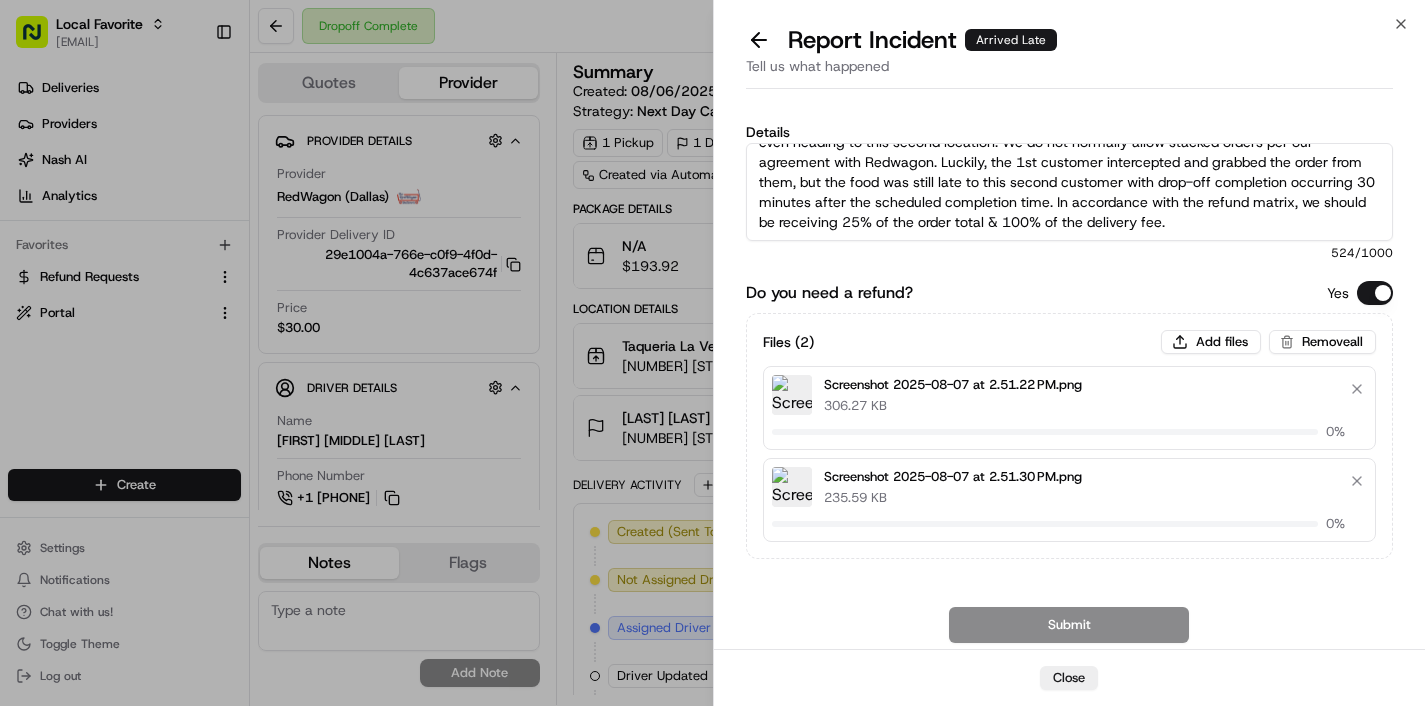 type 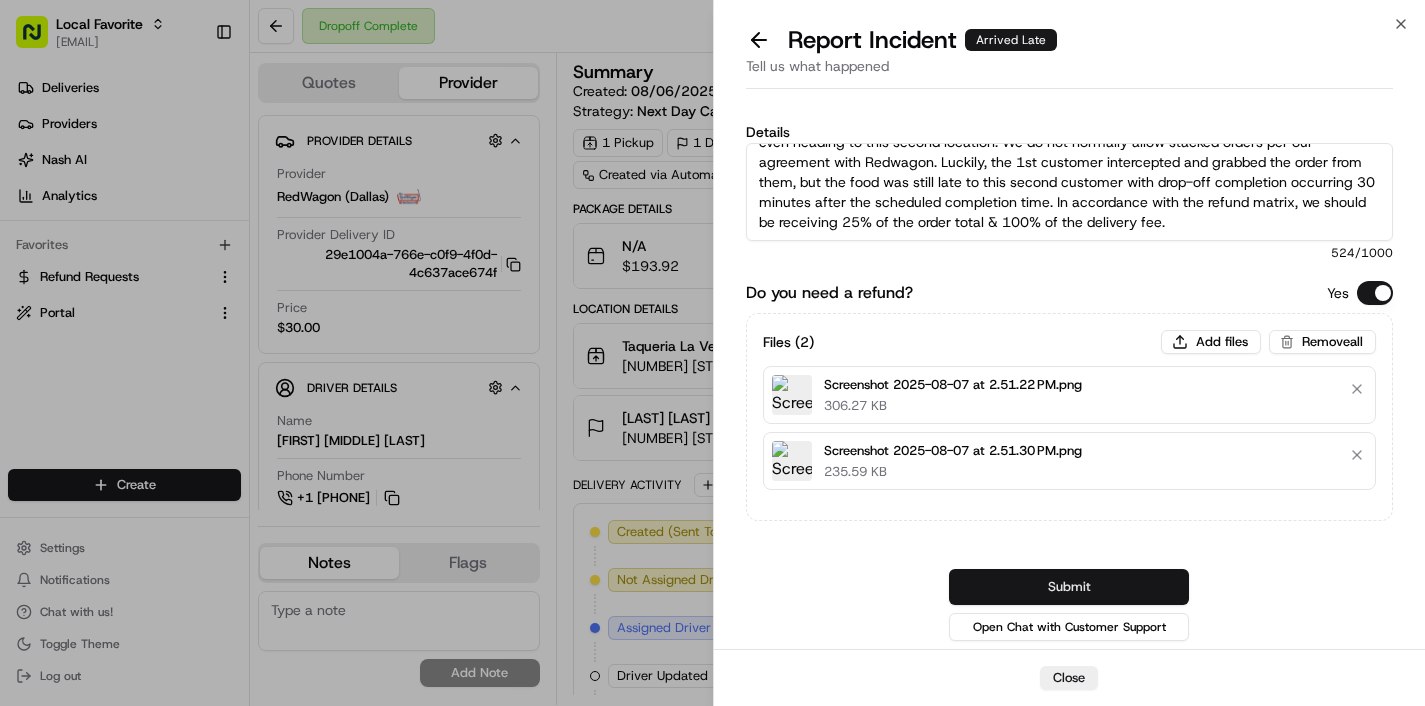 click on "Submit" at bounding box center (1069, 587) 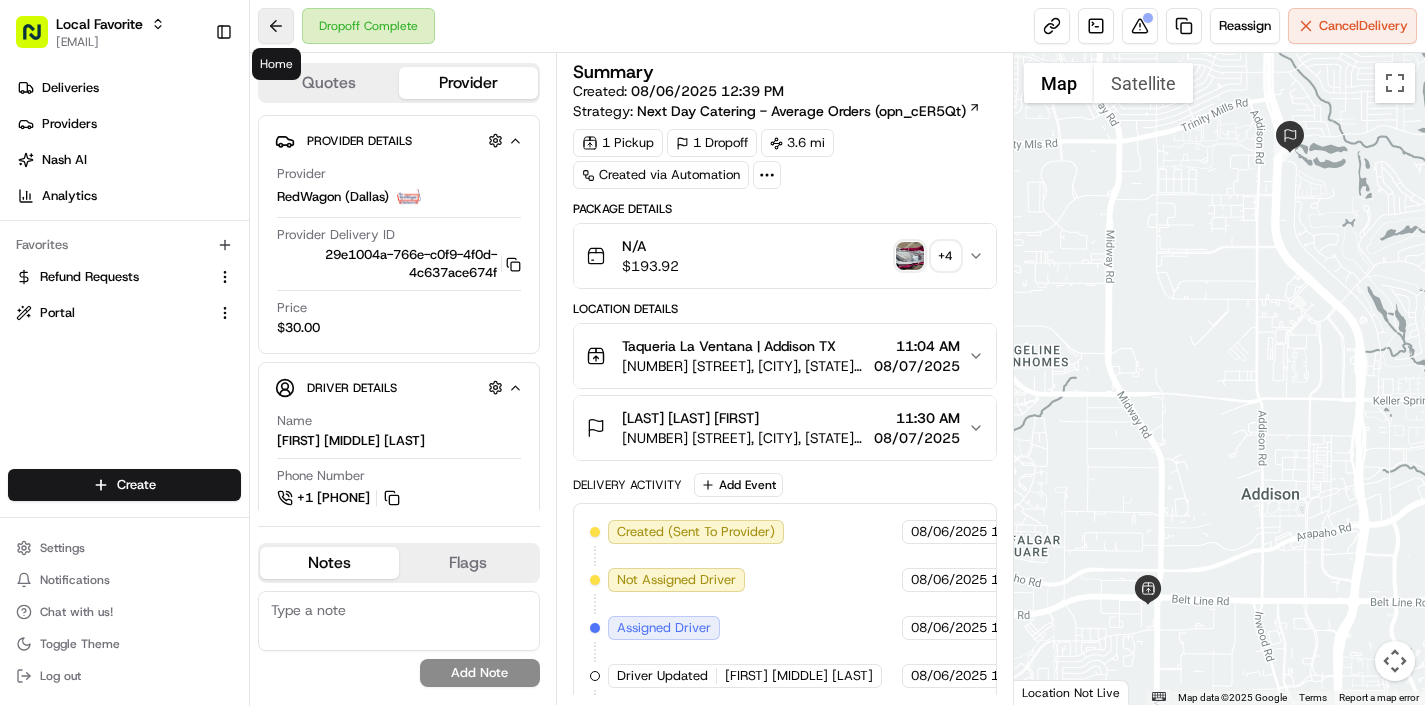 click at bounding box center [276, 26] 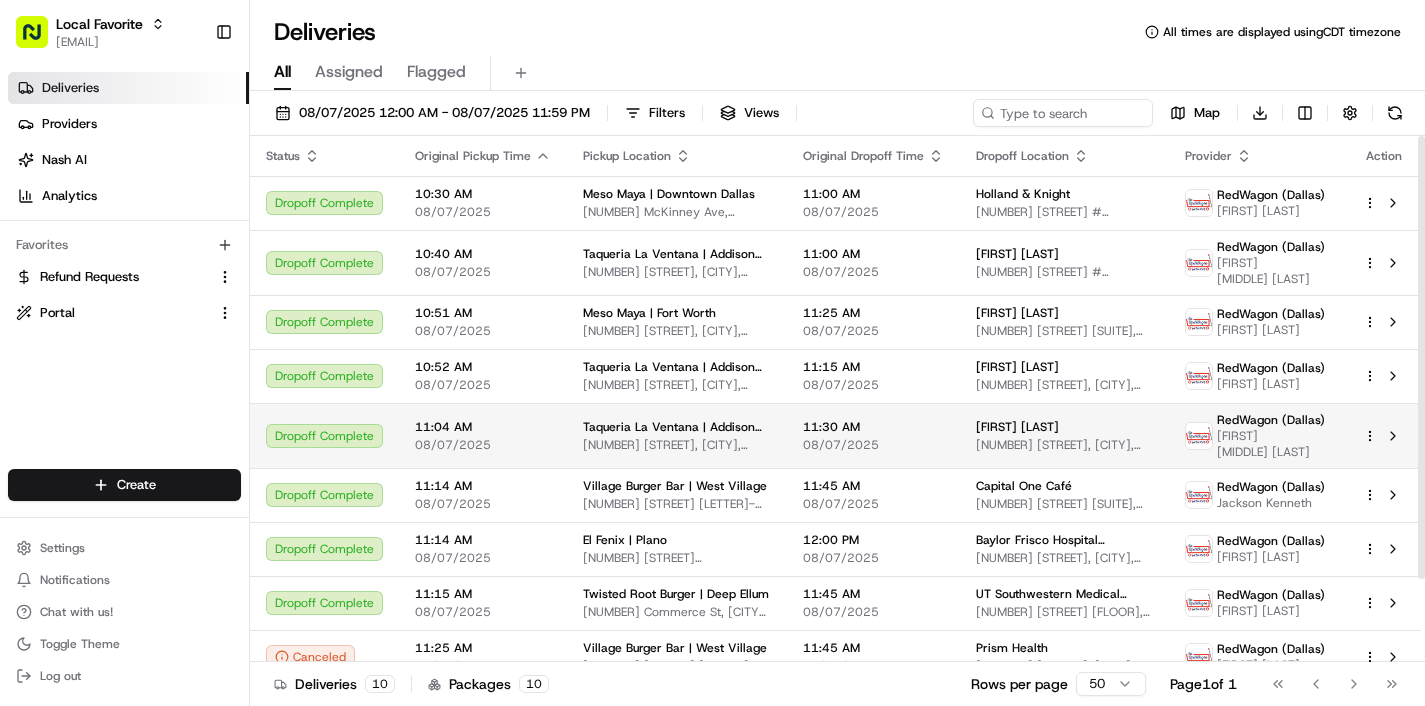 scroll, scrollTop: 52, scrollLeft: 0, axis: vertical 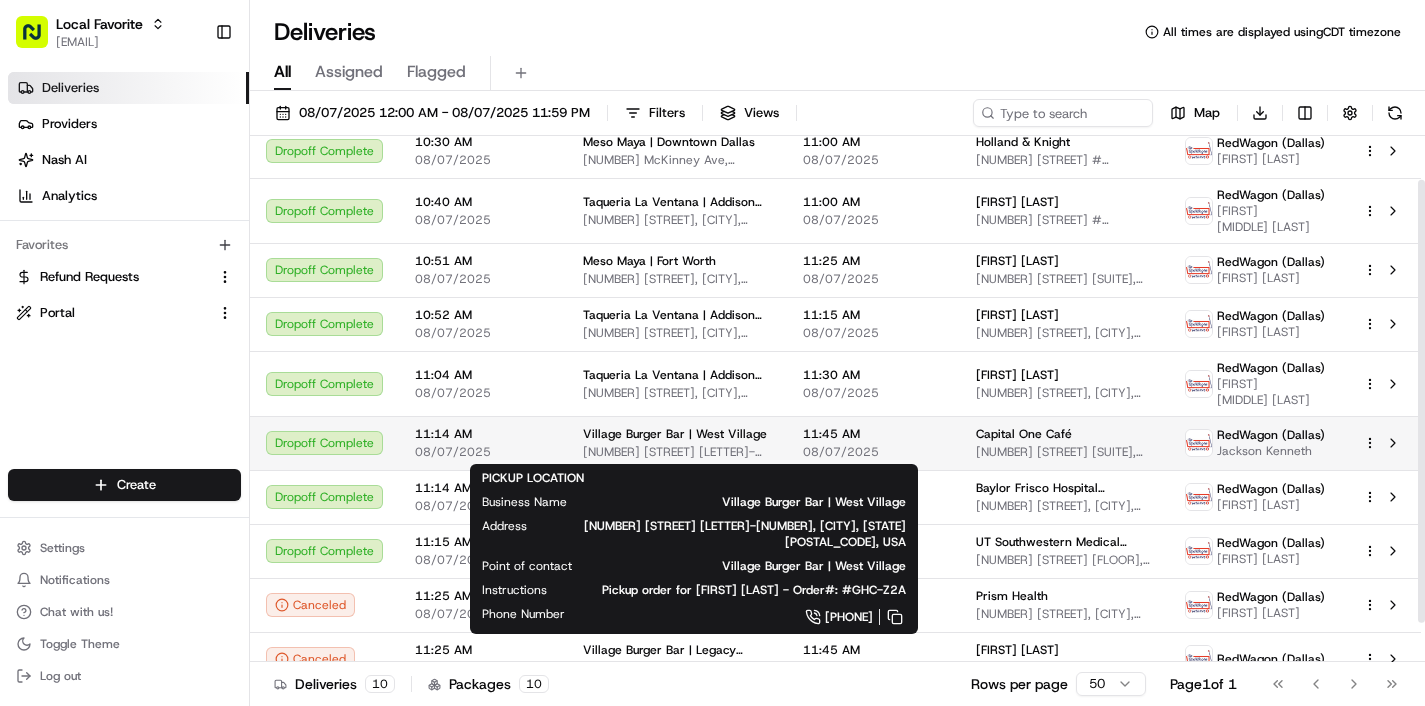 click on "Village Burger Bar | West Village" at bounding box center (675, 434) 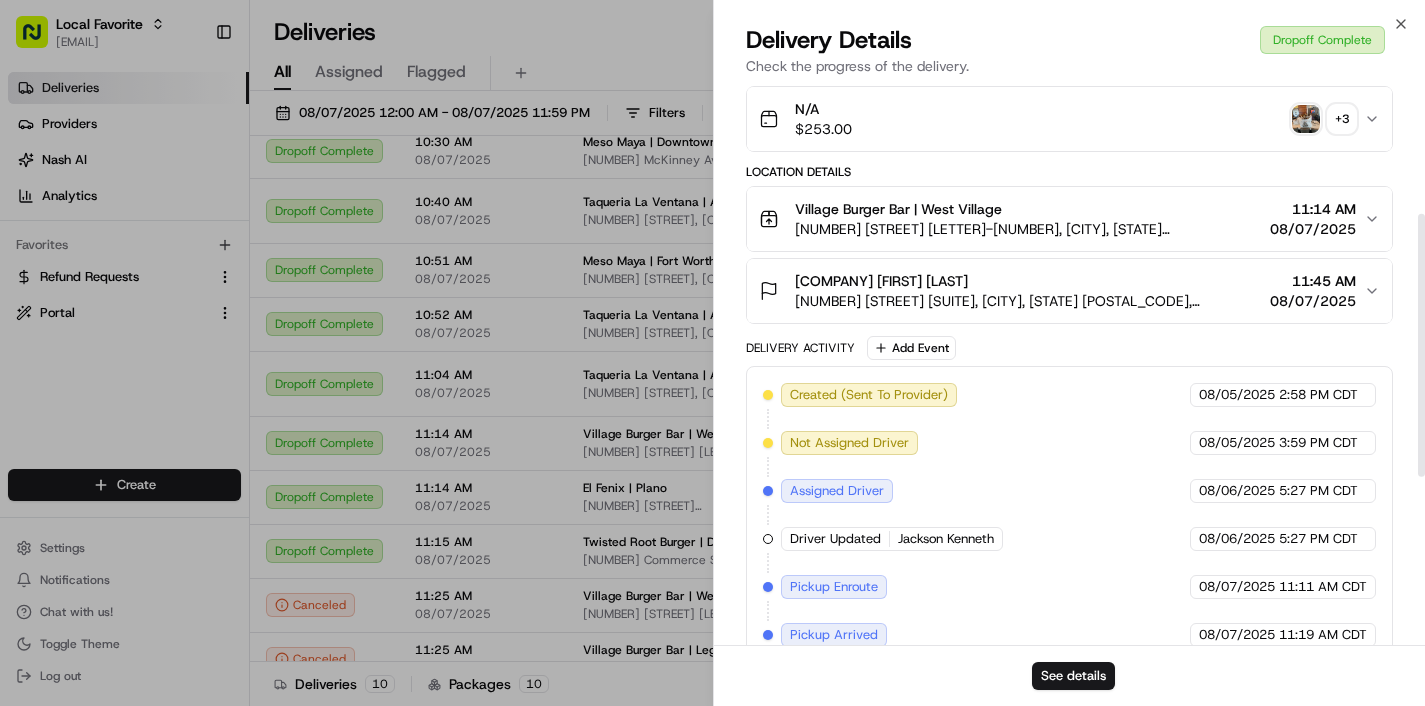 scroll, scrollTop: 173, scrollLeft: 0, axis: vertical 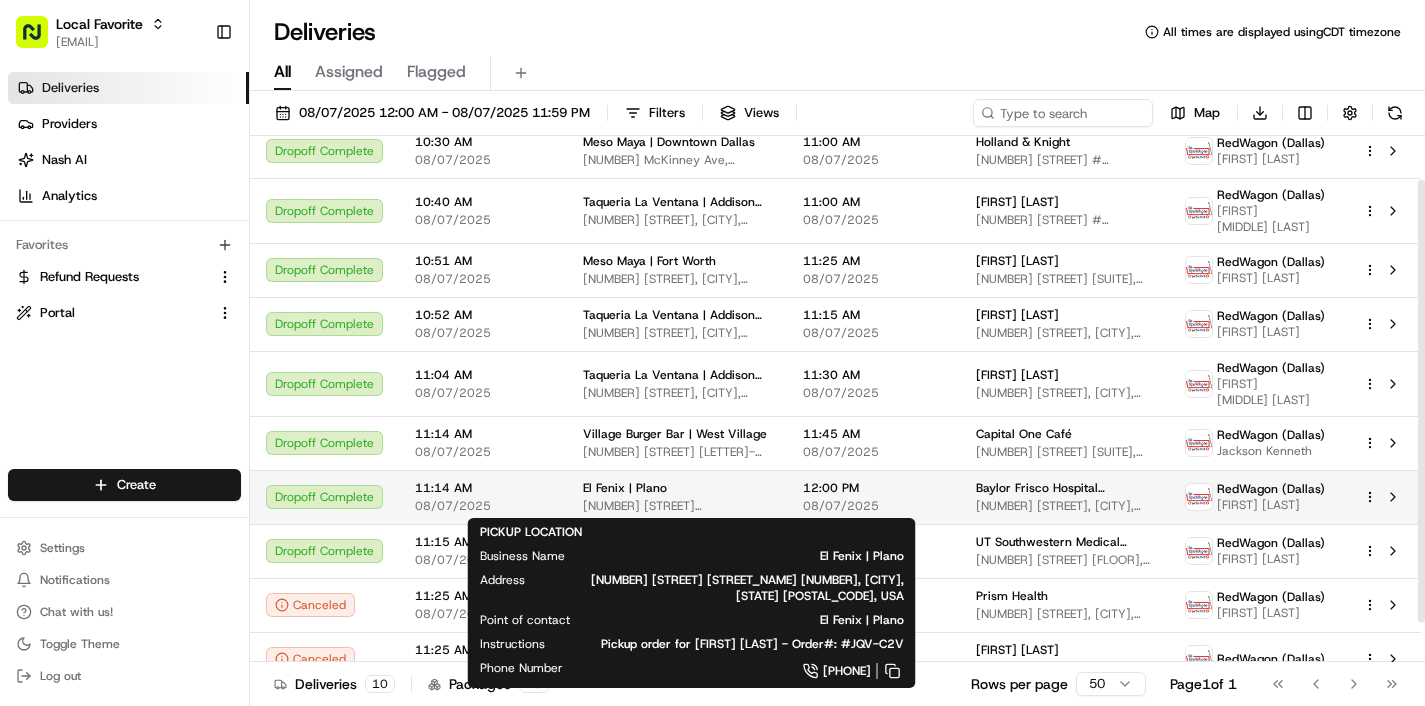 click on "El Fenix | Plano" at bounding box center [677, 488] 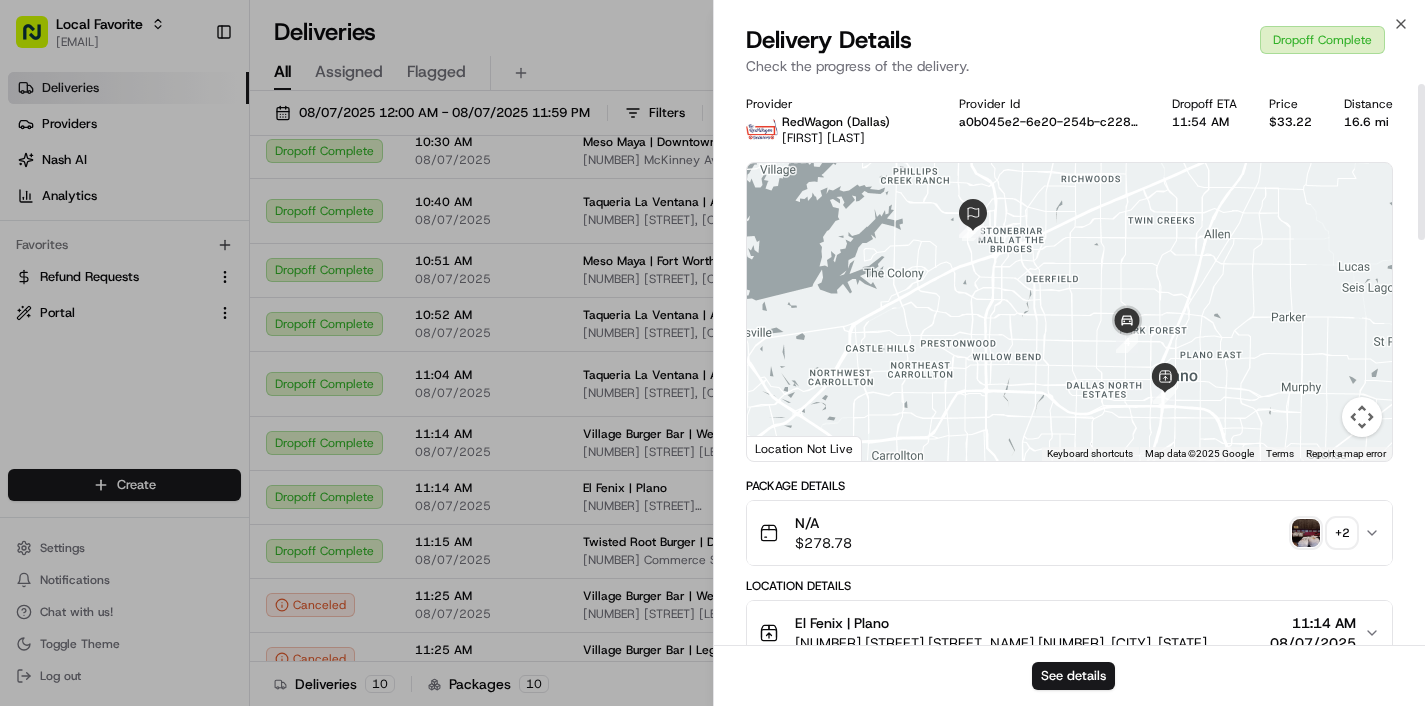 scroll, scrollTop: 0, scrollLeft: 0, axis: both 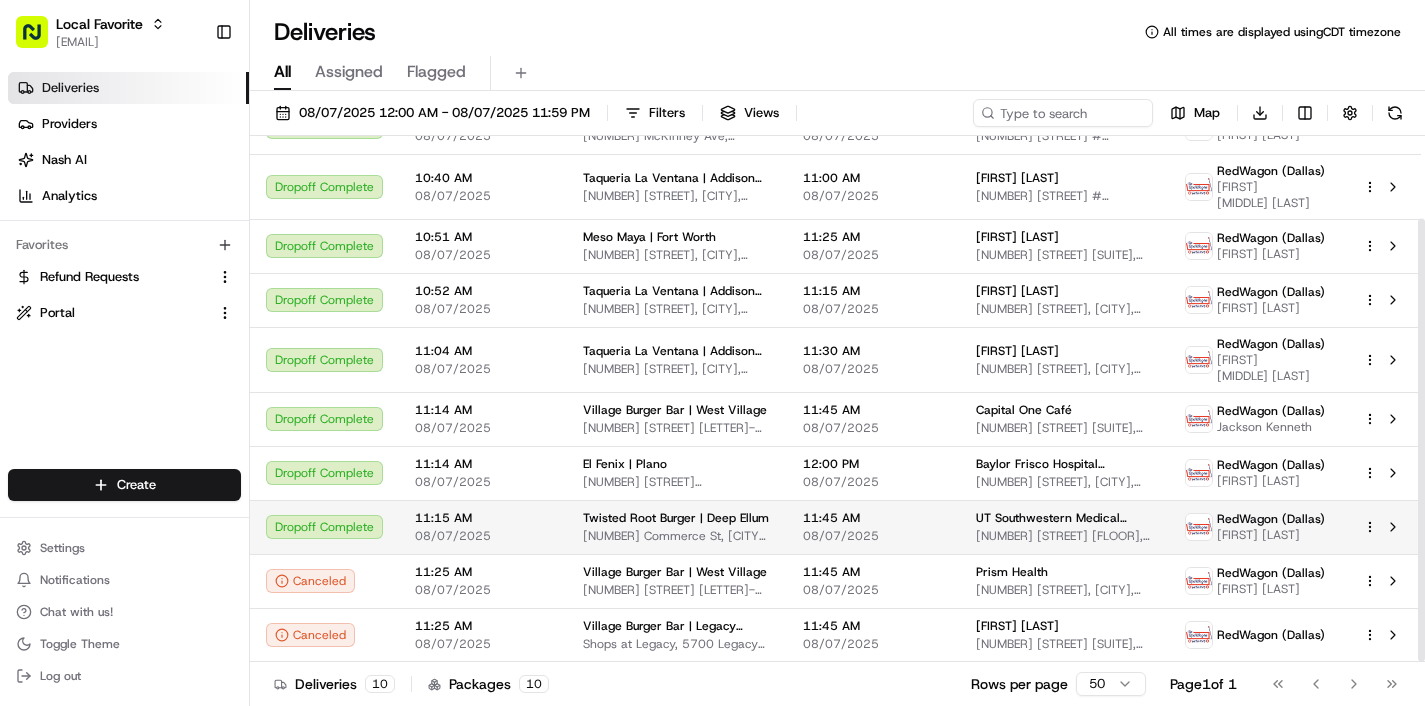 click on "Twisted Root Burger | Deep Ellum 2615 Commerce St, Dallas, TX 75226, USA" at bounding box center (677, 527) 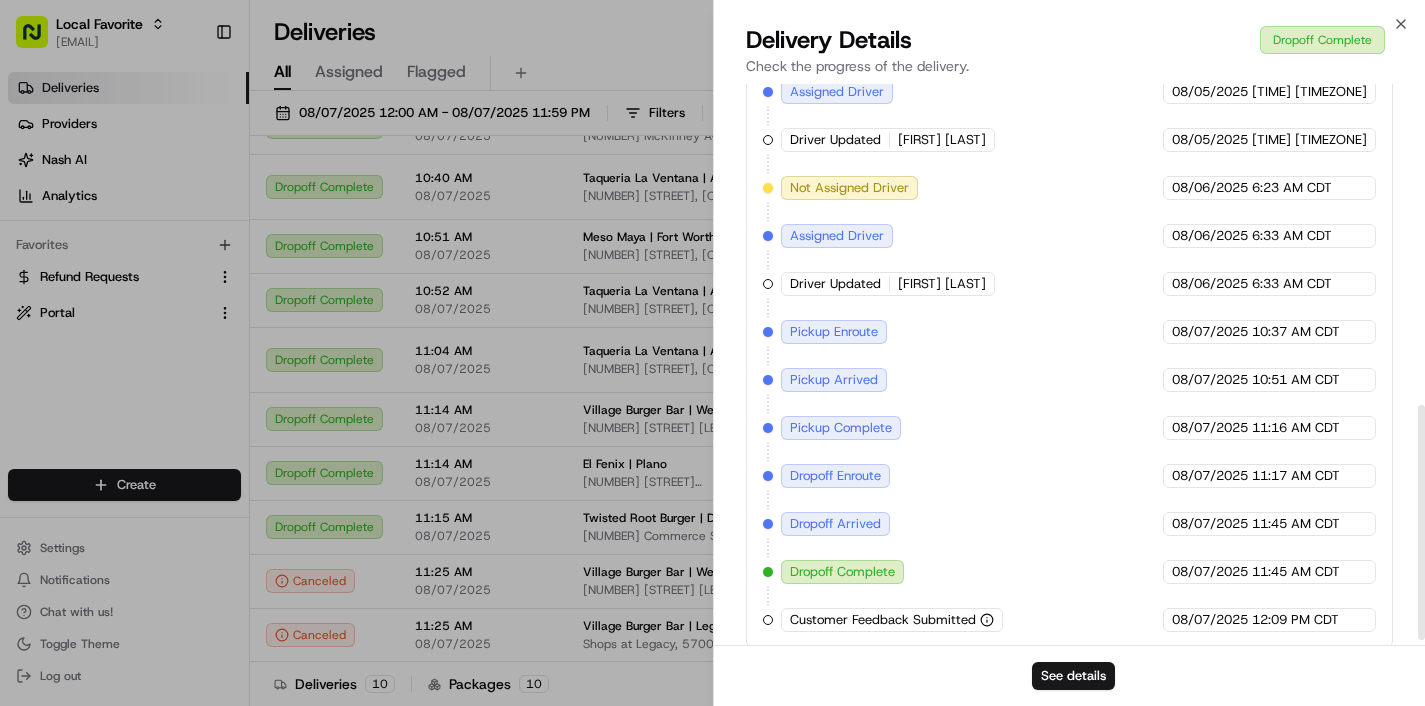 scroll, scrollTop: 770, scrollLeft: 0, axis: vertical 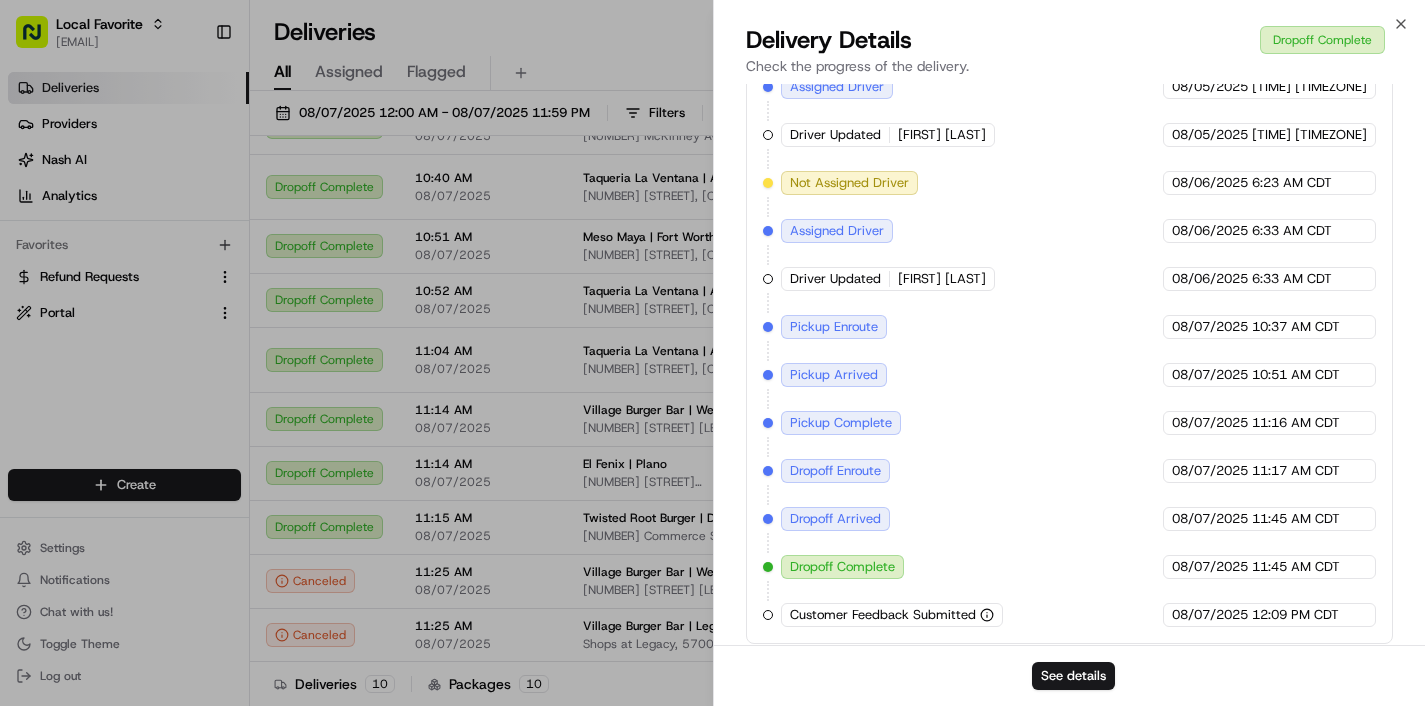 click on "Customer Feedback Submitted" at bounding box center [892, 615] 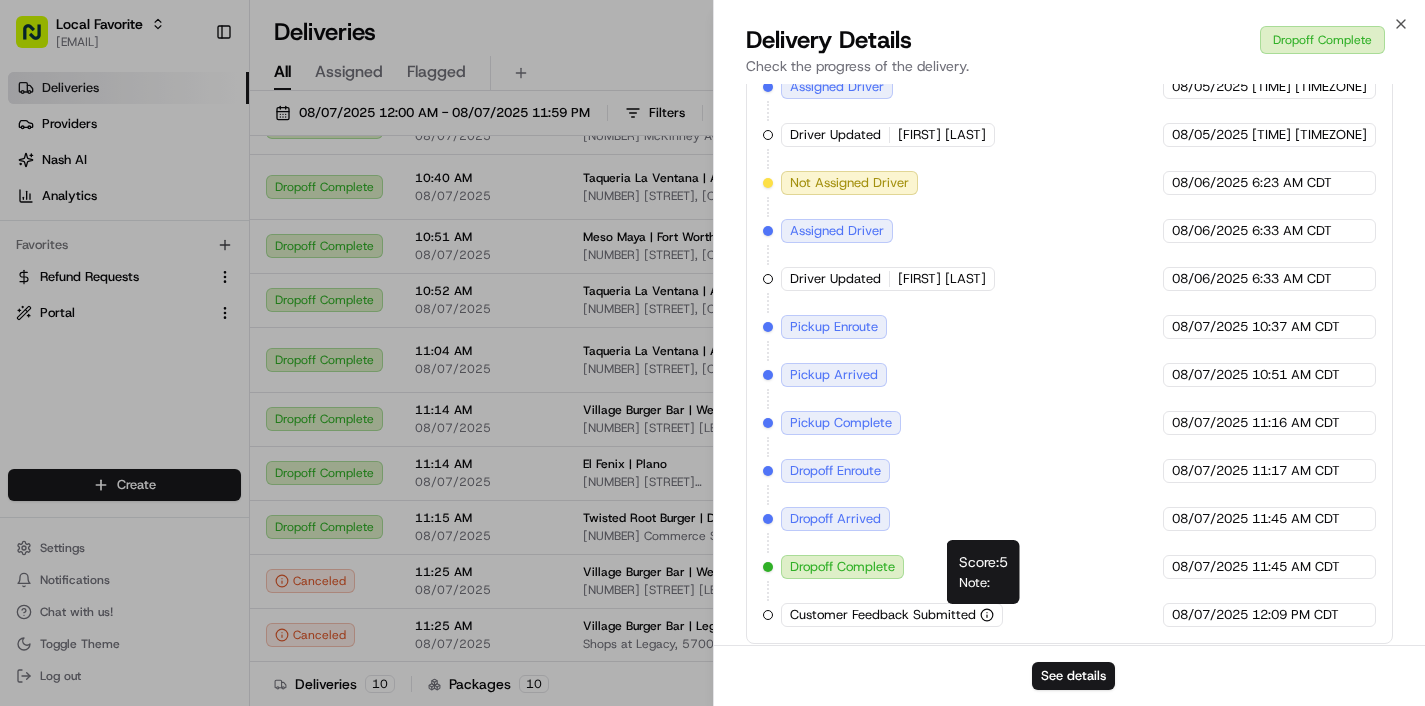 click 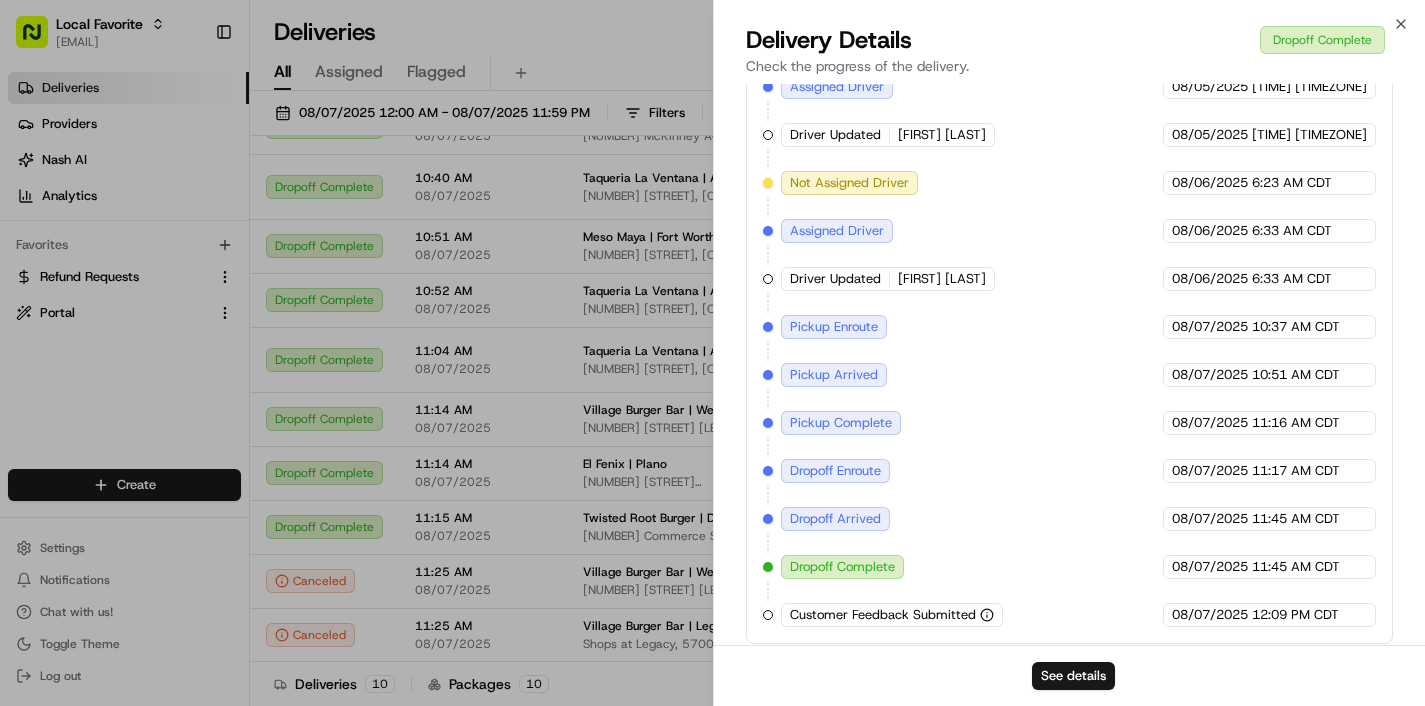 click 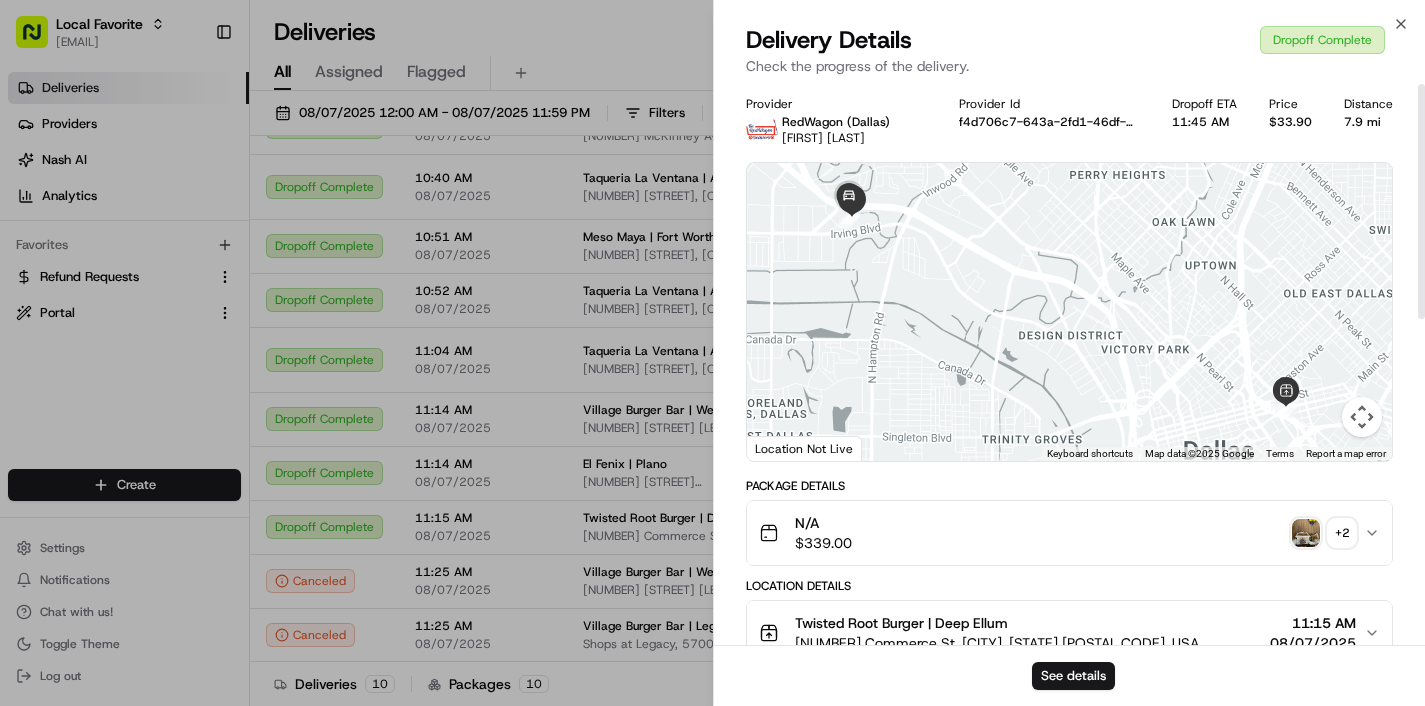 scroll, scrollTop: 0, scrollLeft: 0, axis: both 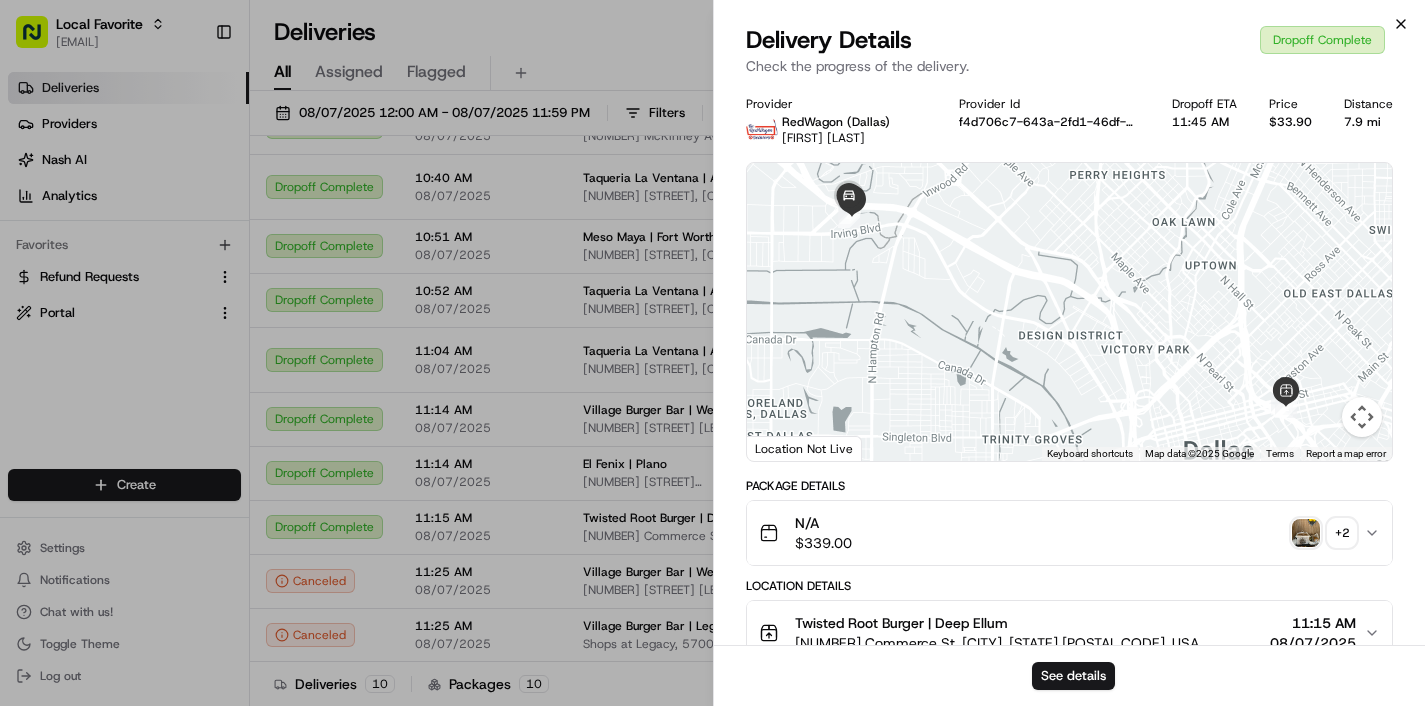 click 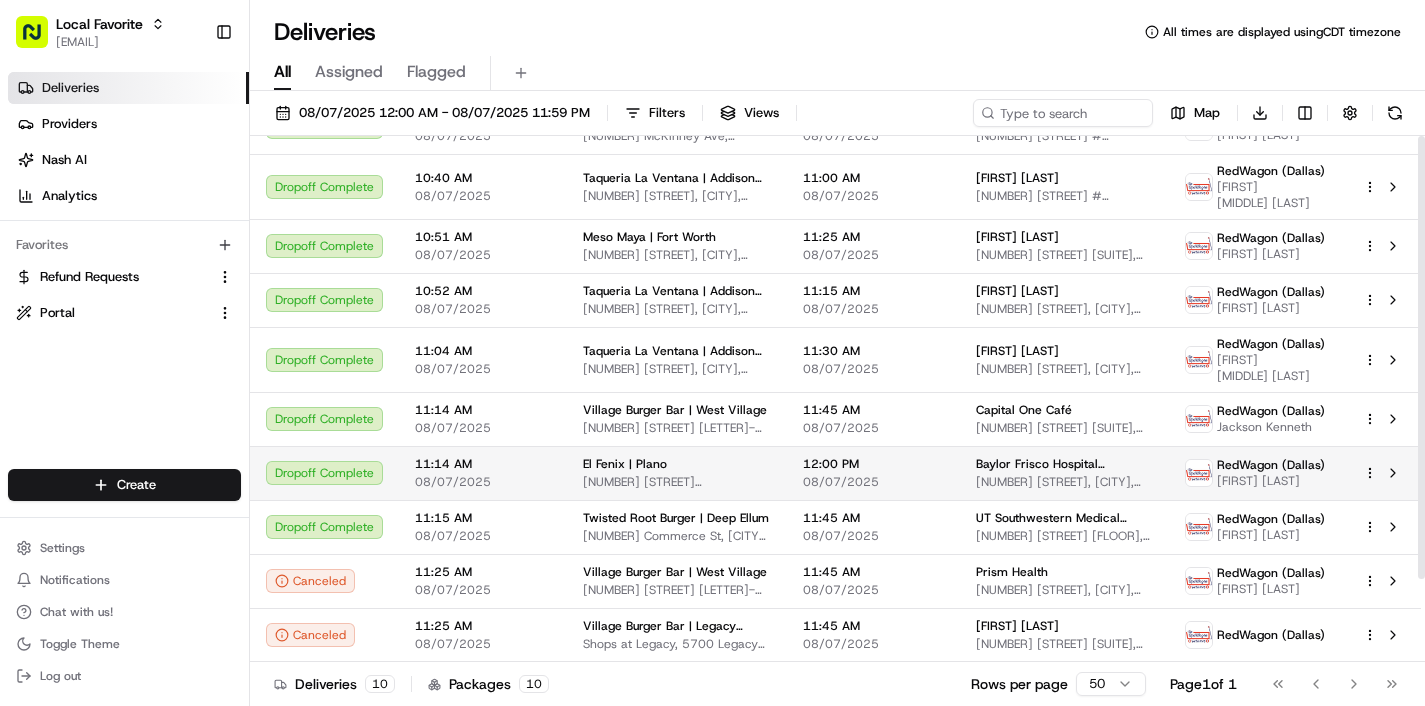scroll, scrollTop: 1, scrollLeft: 0, axis: vertical 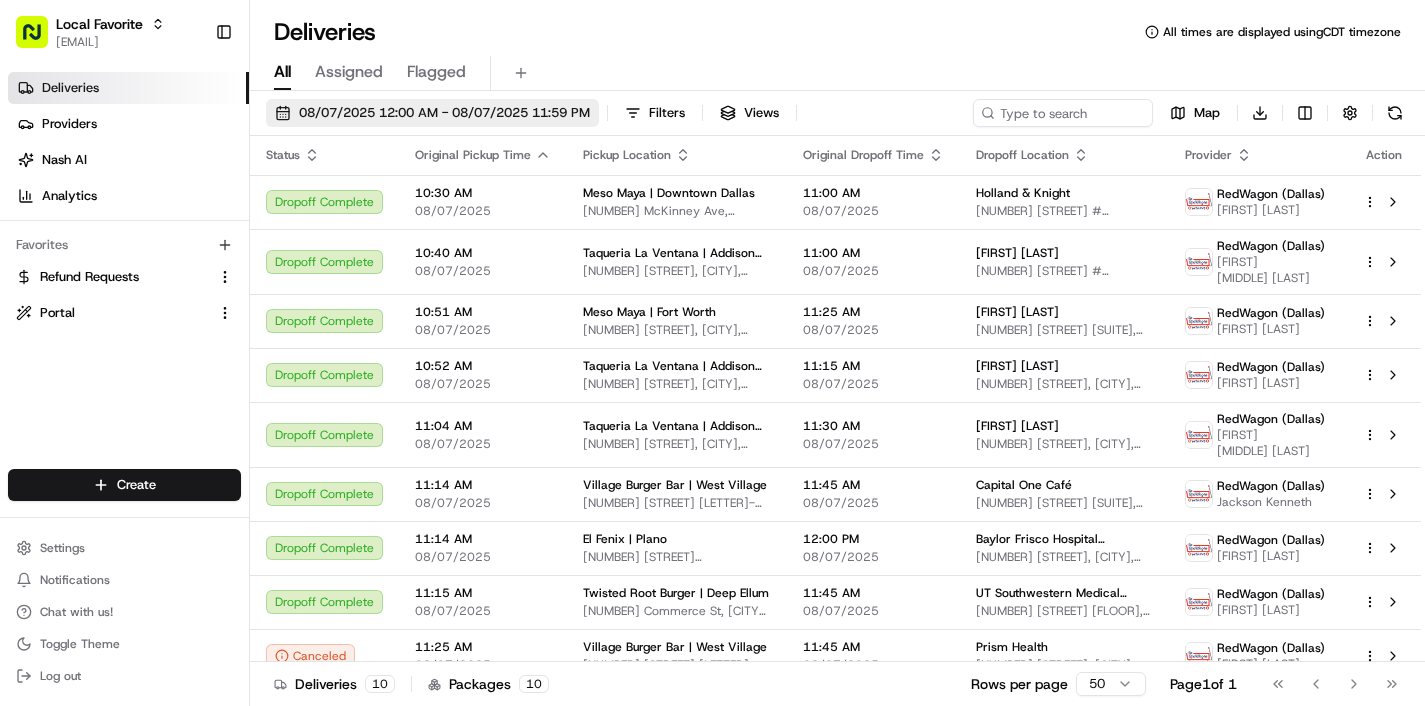 click on "08/07/2025 12:00 AM - 08/07/2025 11:59 PM" at bounding box center [432, 113] 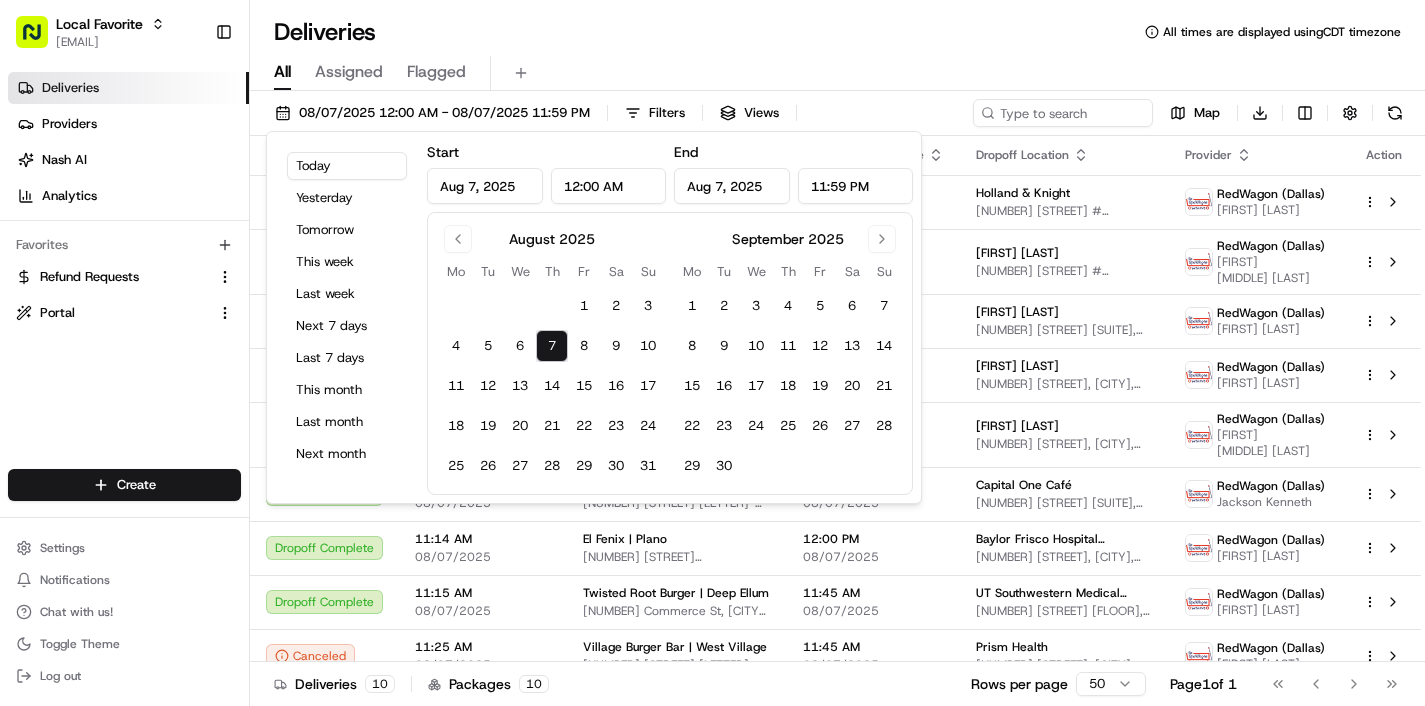 click on "Aug 7, 2025" at bounding box center [485, 186] 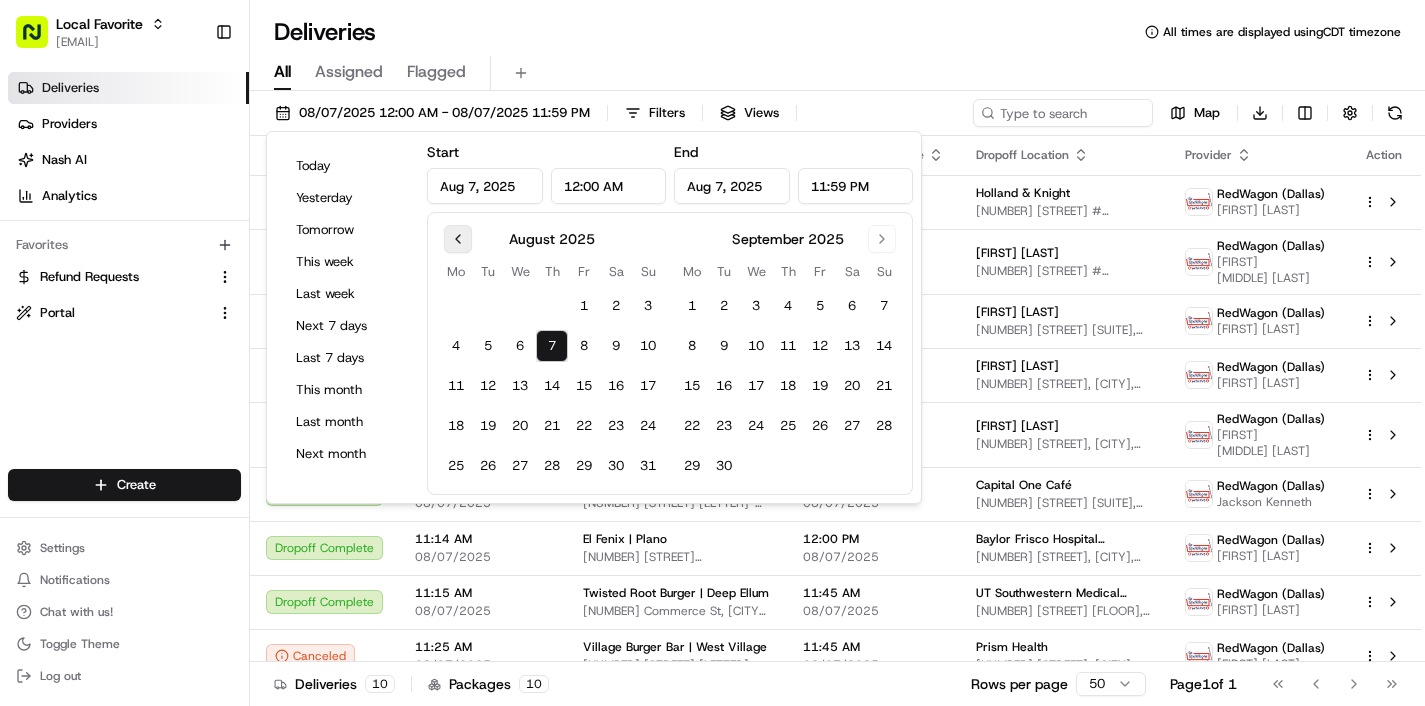click at bounding box center (458, 239) 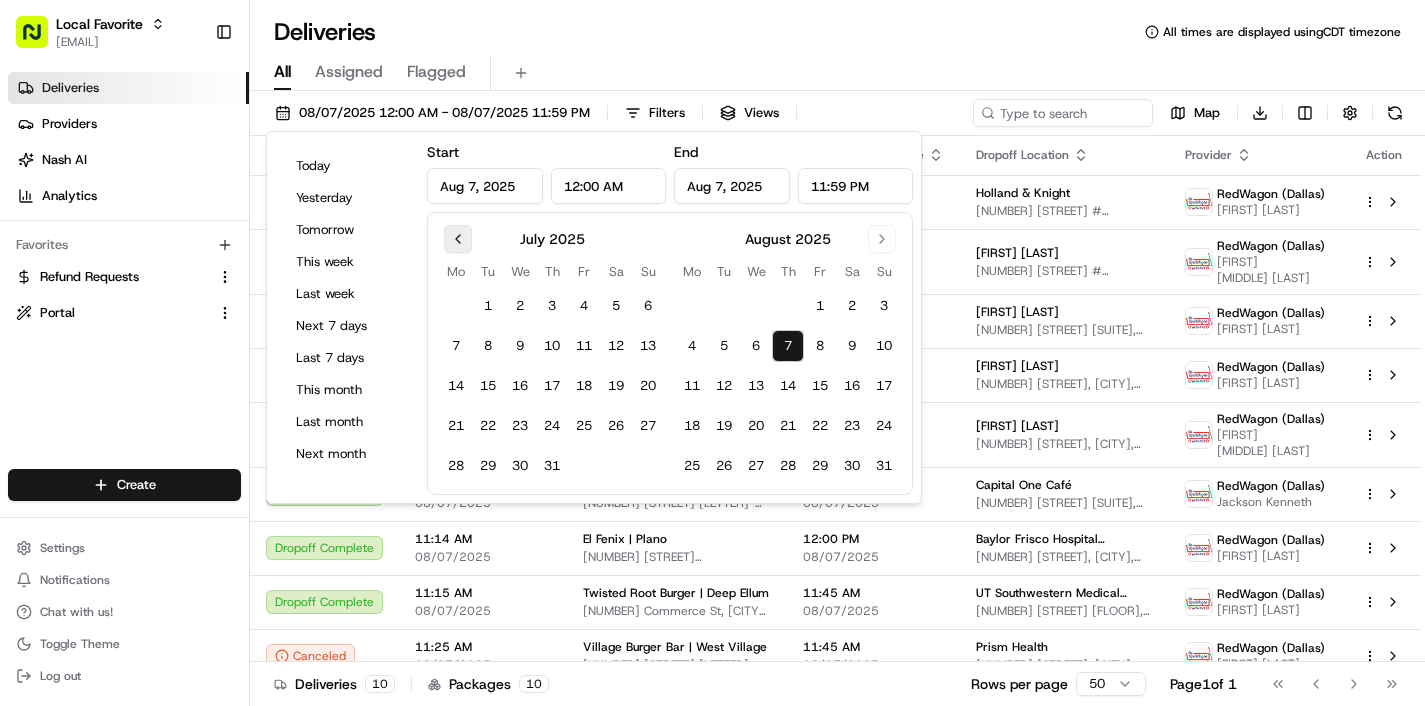 click at bounding box center [458, 239] 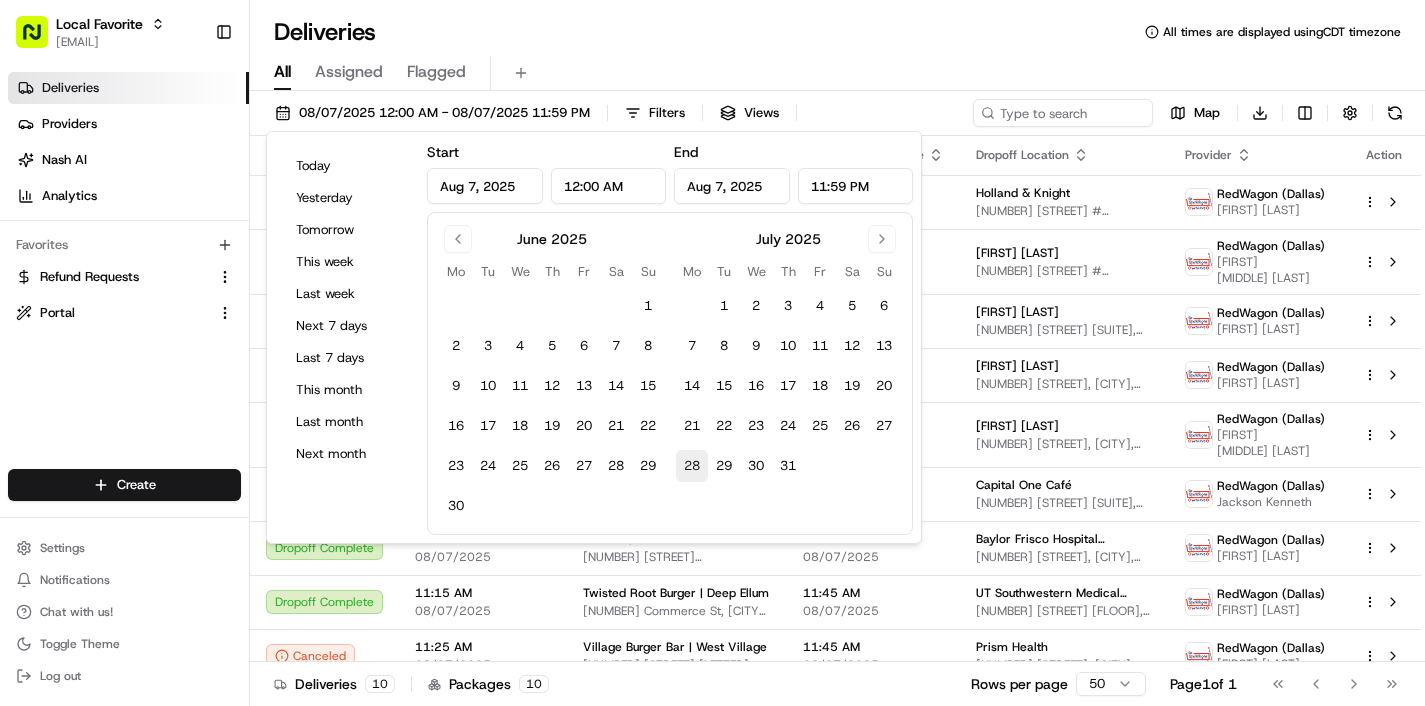 click on "28" at bounding box center (692, 466) 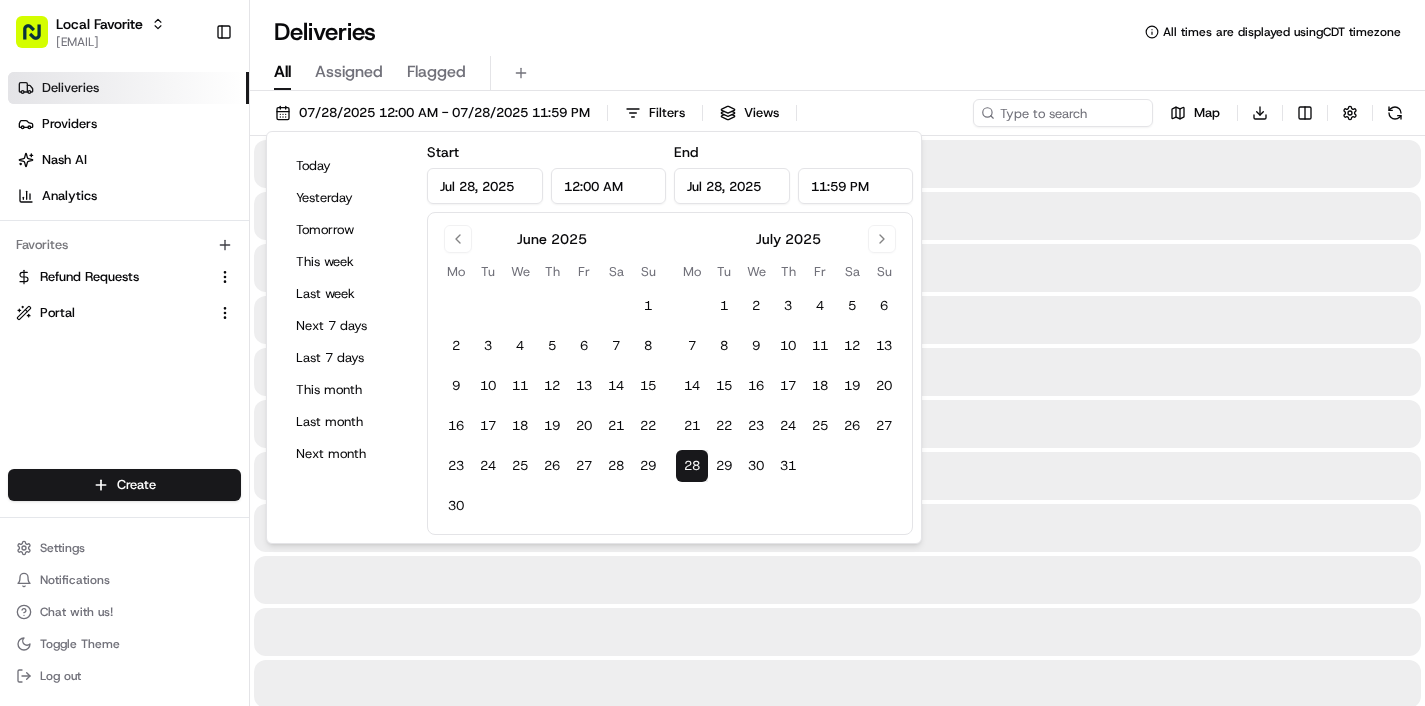 type on "Jul 28, 2025" 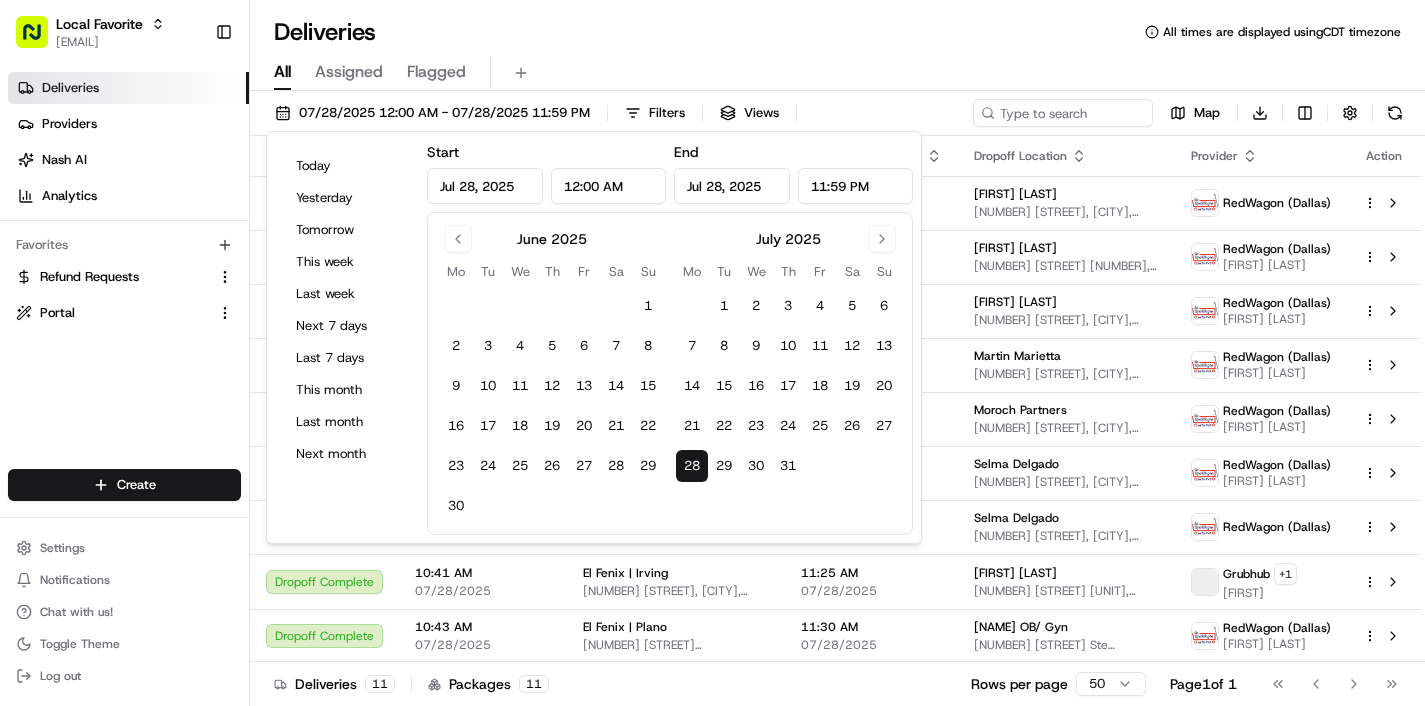 click on "Jul 28, 2025" at bounding box center (732, 186) 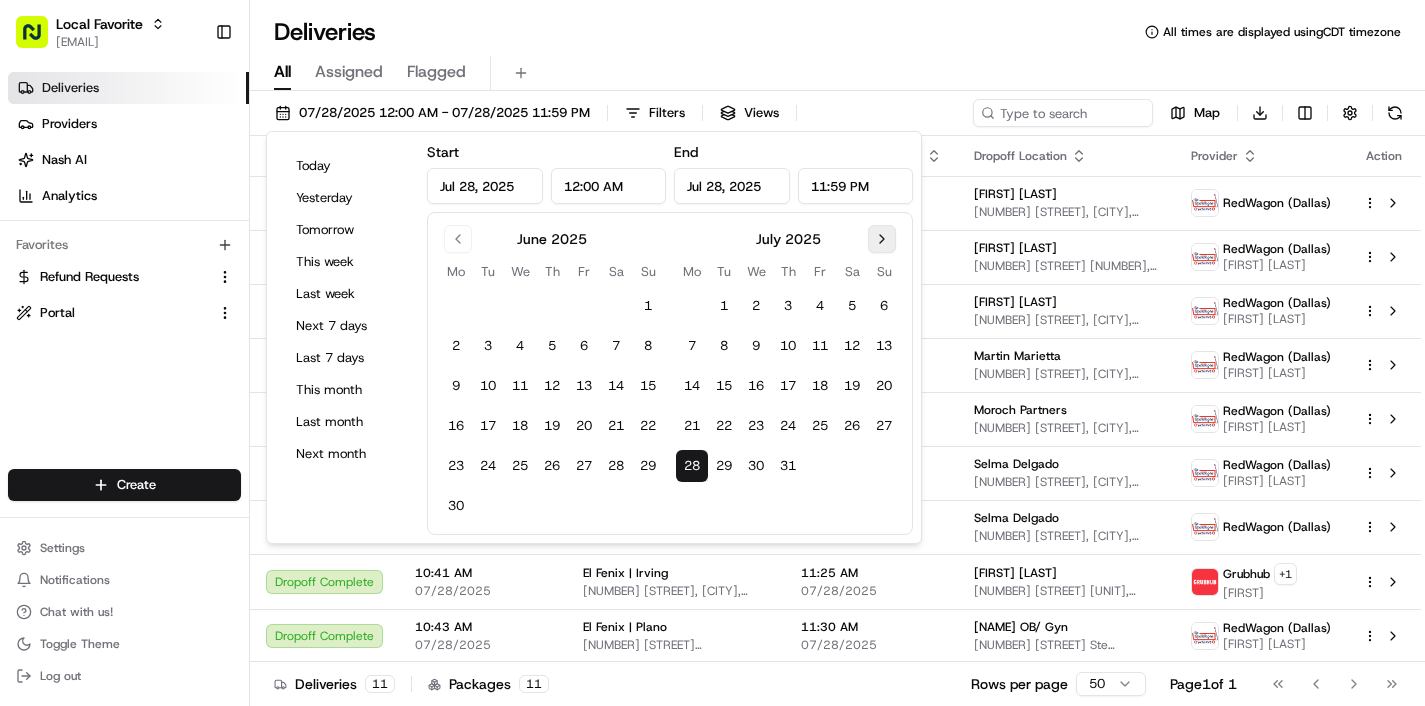 click at bounding box center [882, 239] 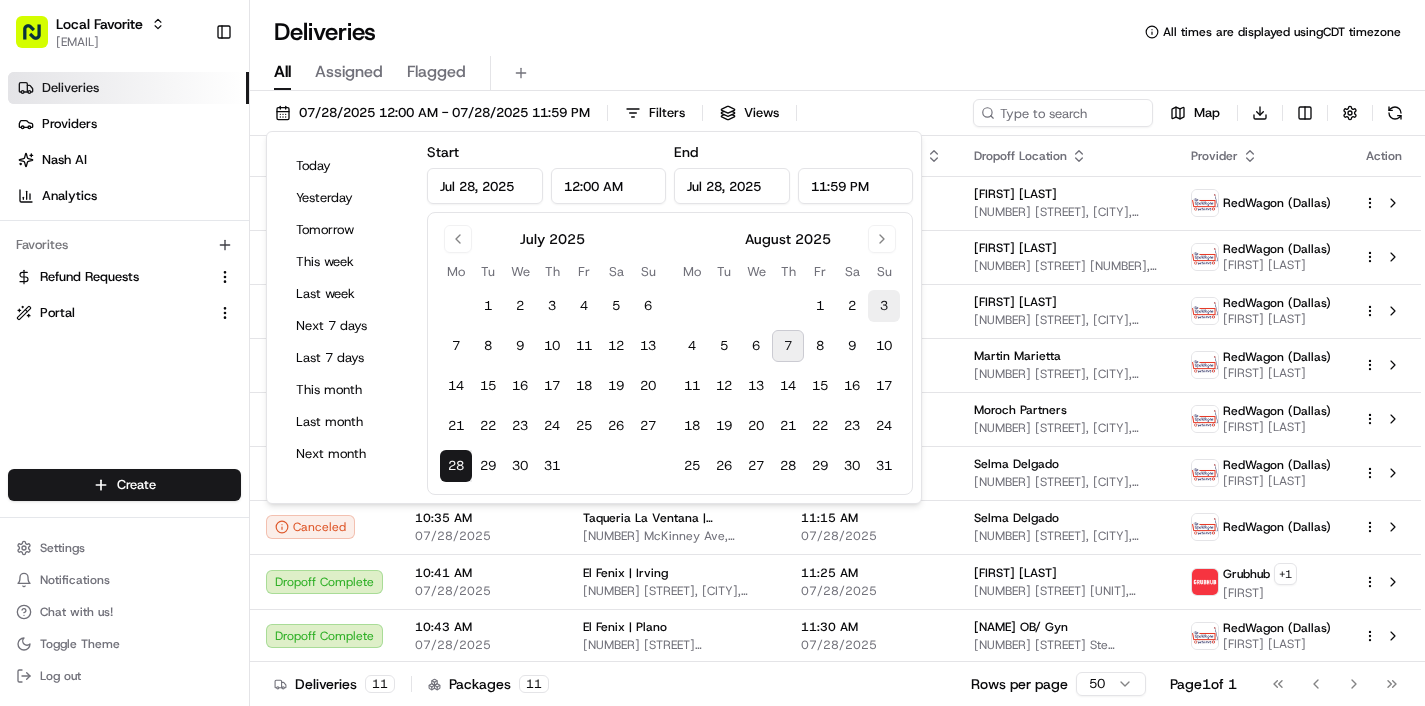 click on "3" at bounding box center (884, 306) 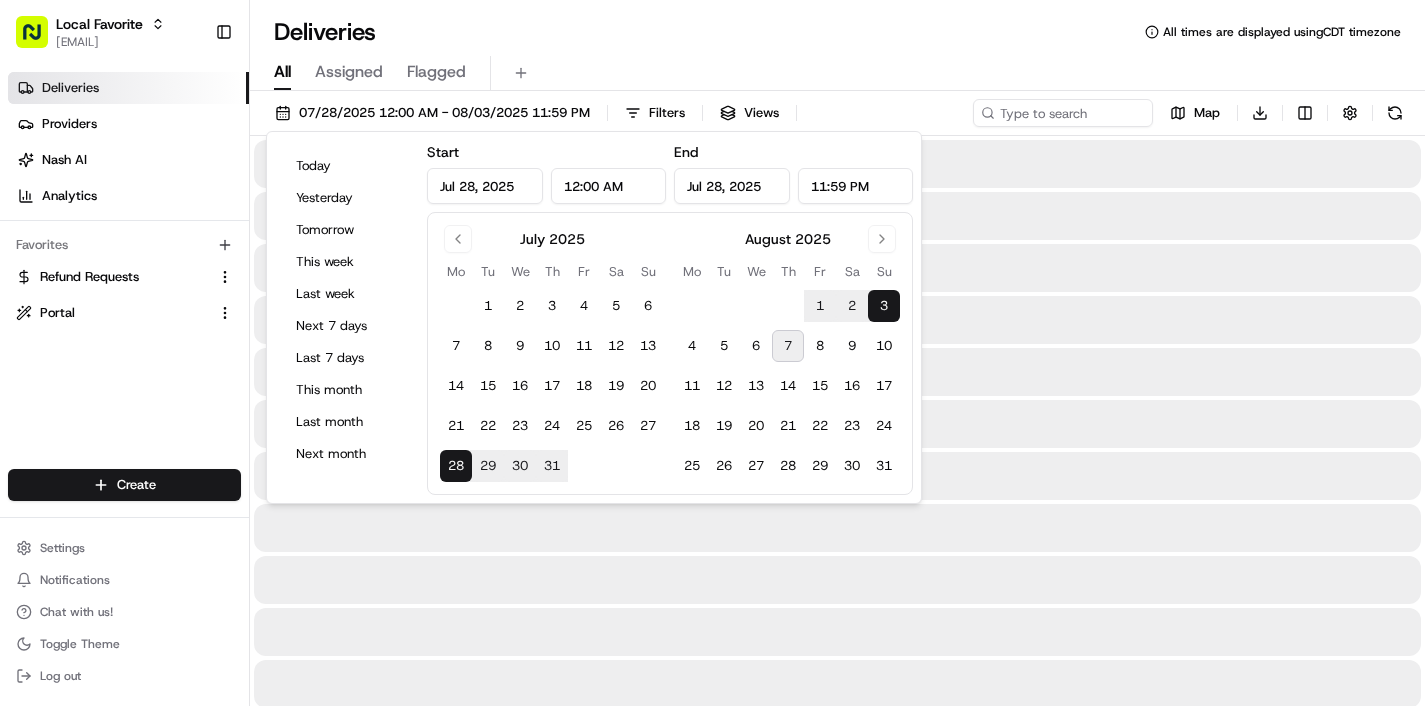 type on "Aug 3, 2025" 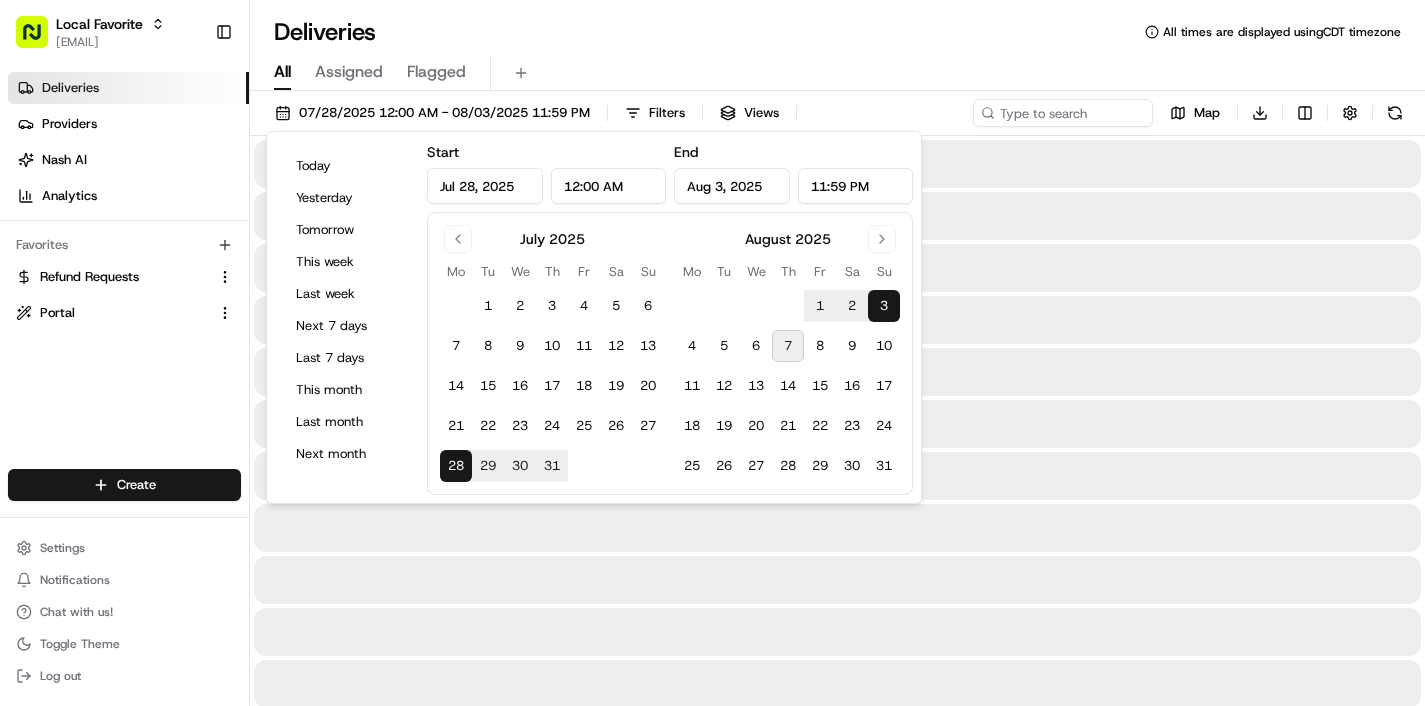 click on "Deliveries All times are displayed using  CDT   timezone" at bounding box center [837, 32] 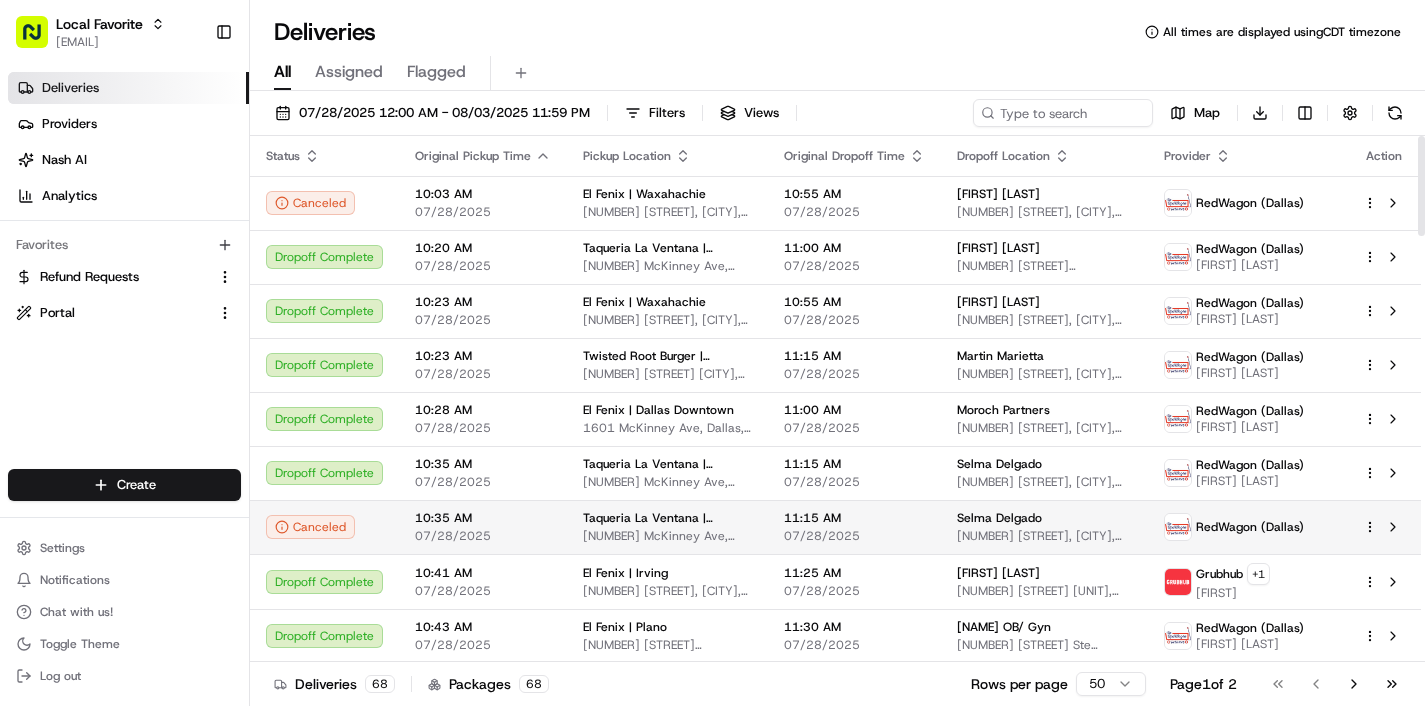 scroll, scrollTop: 0, scrollLeft: 0, axis: both 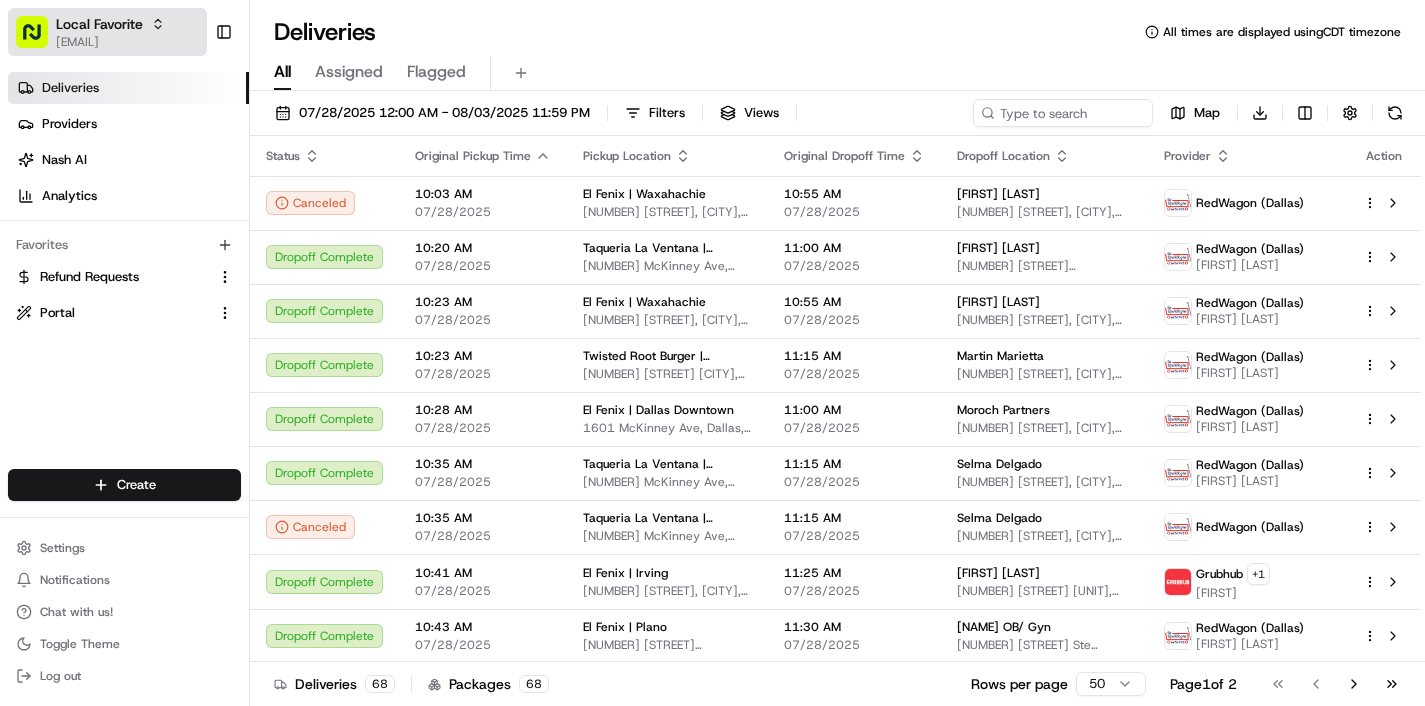 click on "Local Favorite" at bounding box center [110, 24] 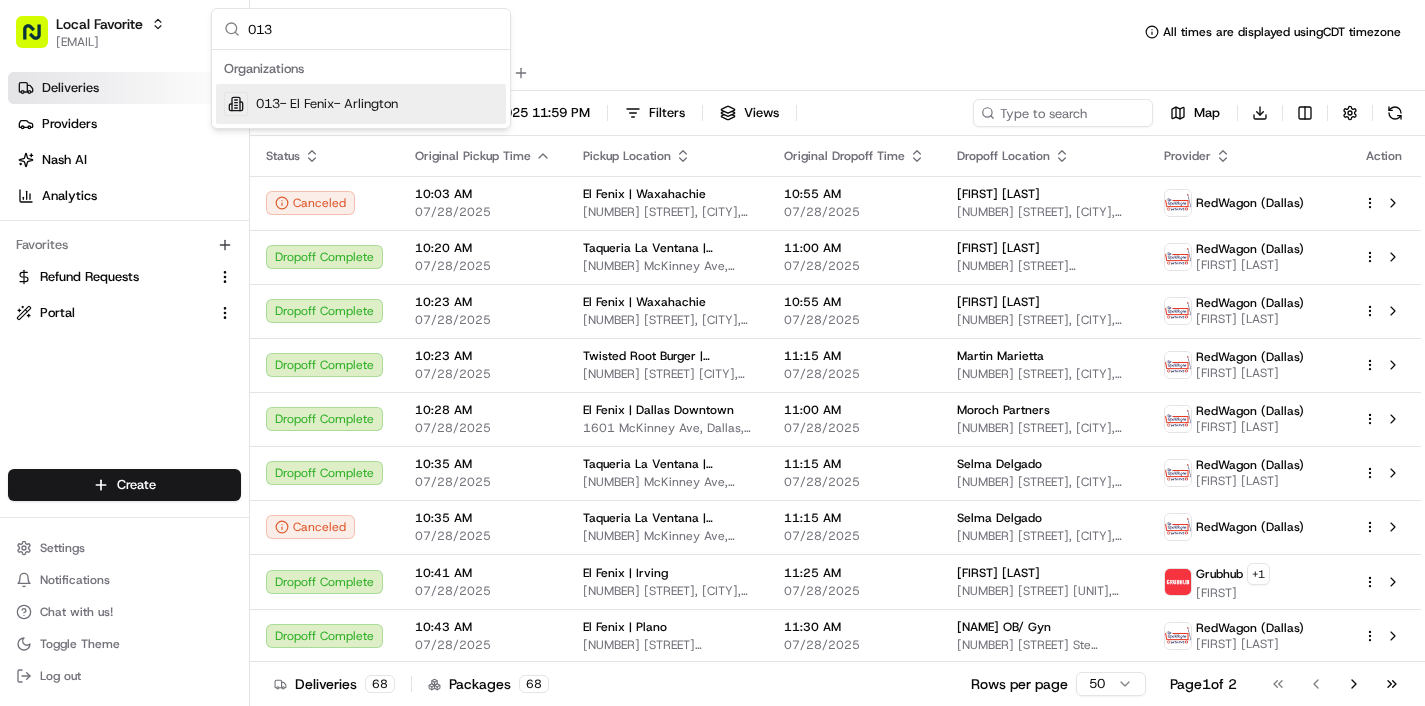 type on "013" 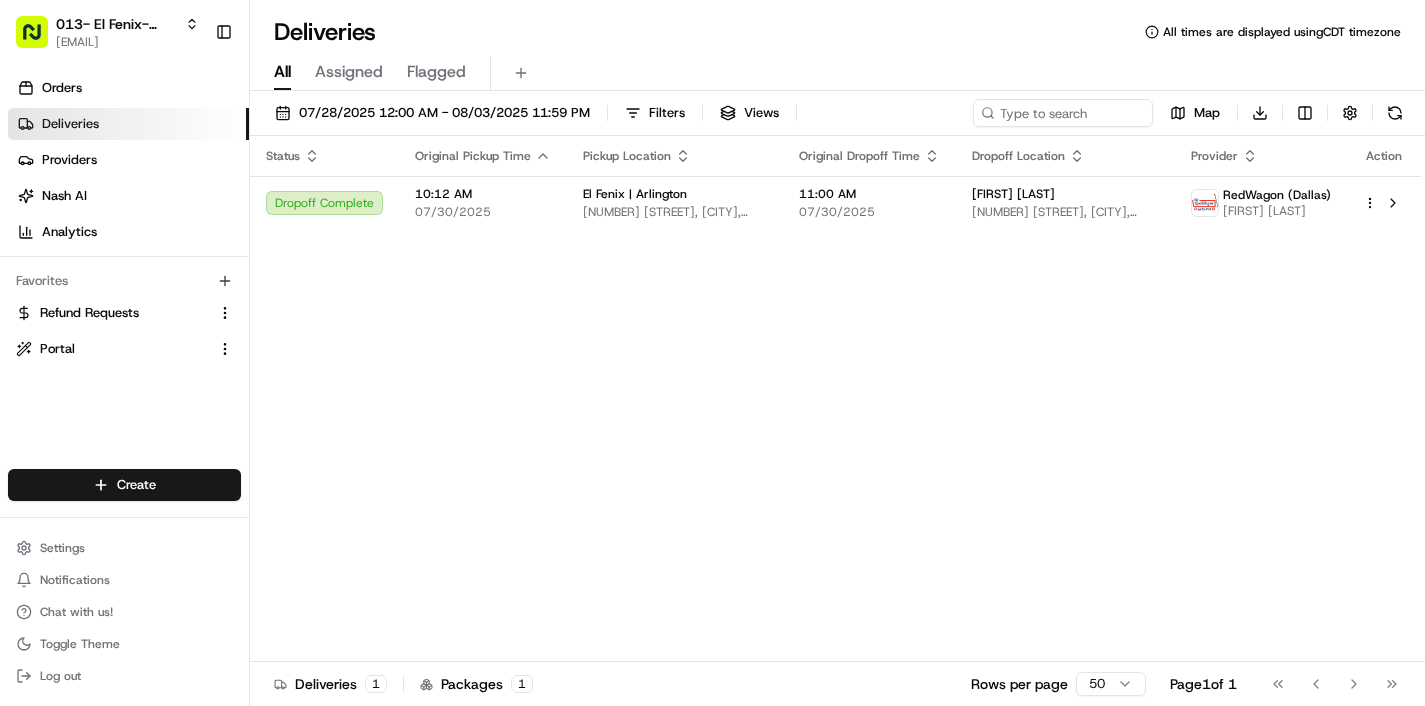 click on "4608 S Cooper St, Arlington, TX 76017, USA" at bounding box center (675, 212) 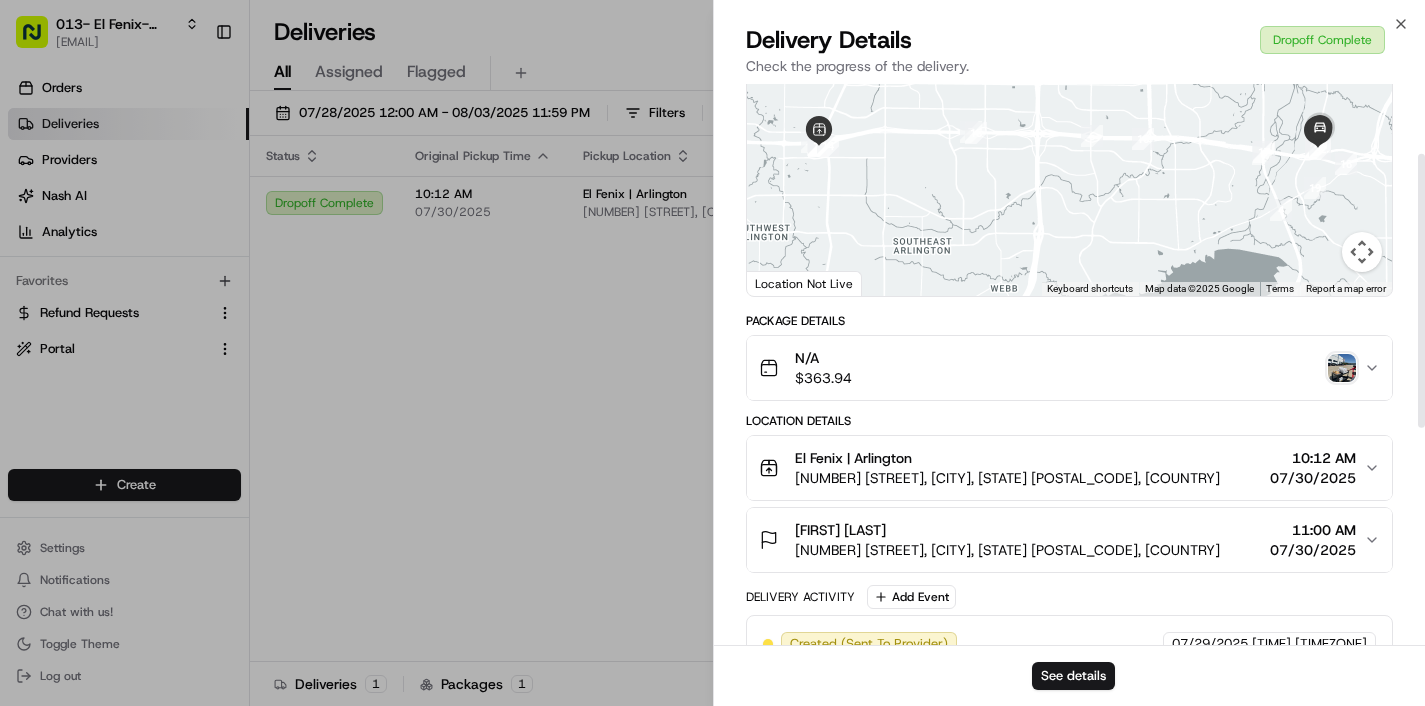 scroll, scrollTop: 134, scrollLeft: 0, axis: vertical 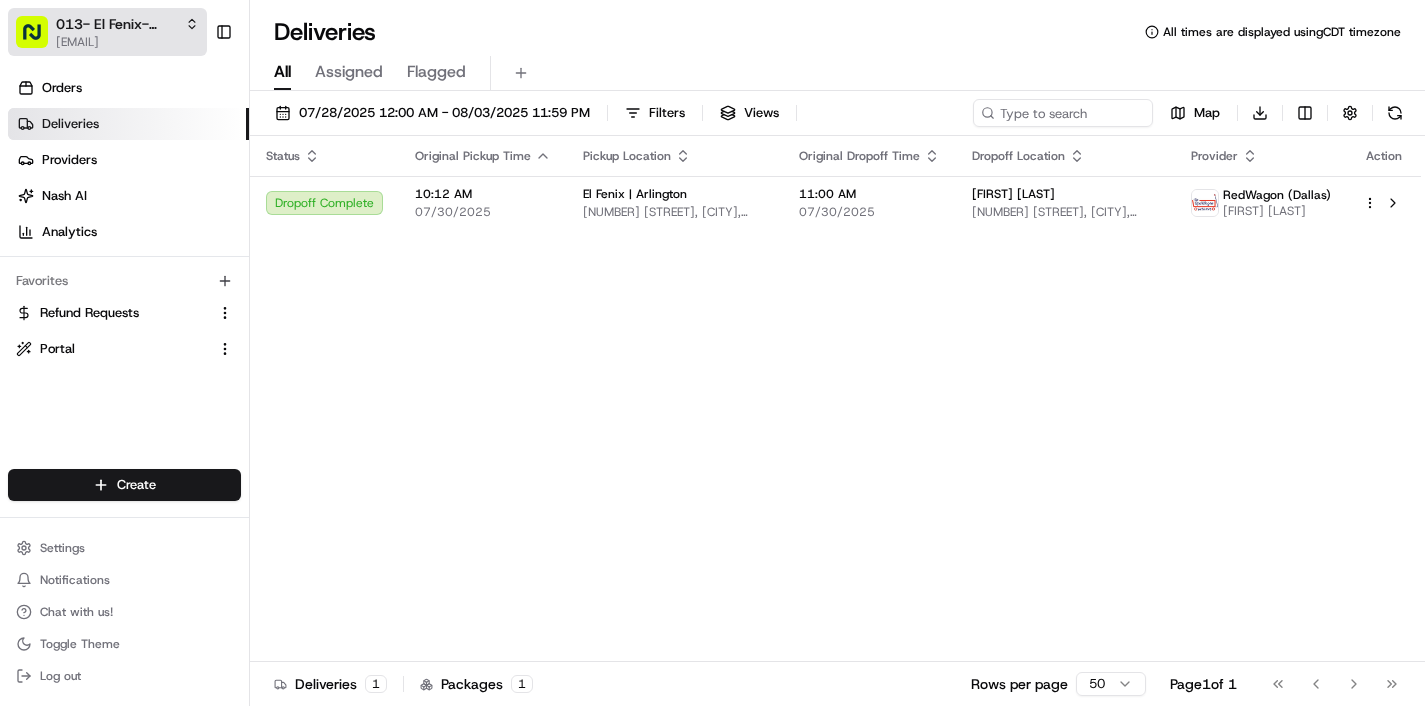 click on "013- El Fenix- Arlington" at bounding box center (116, 24) 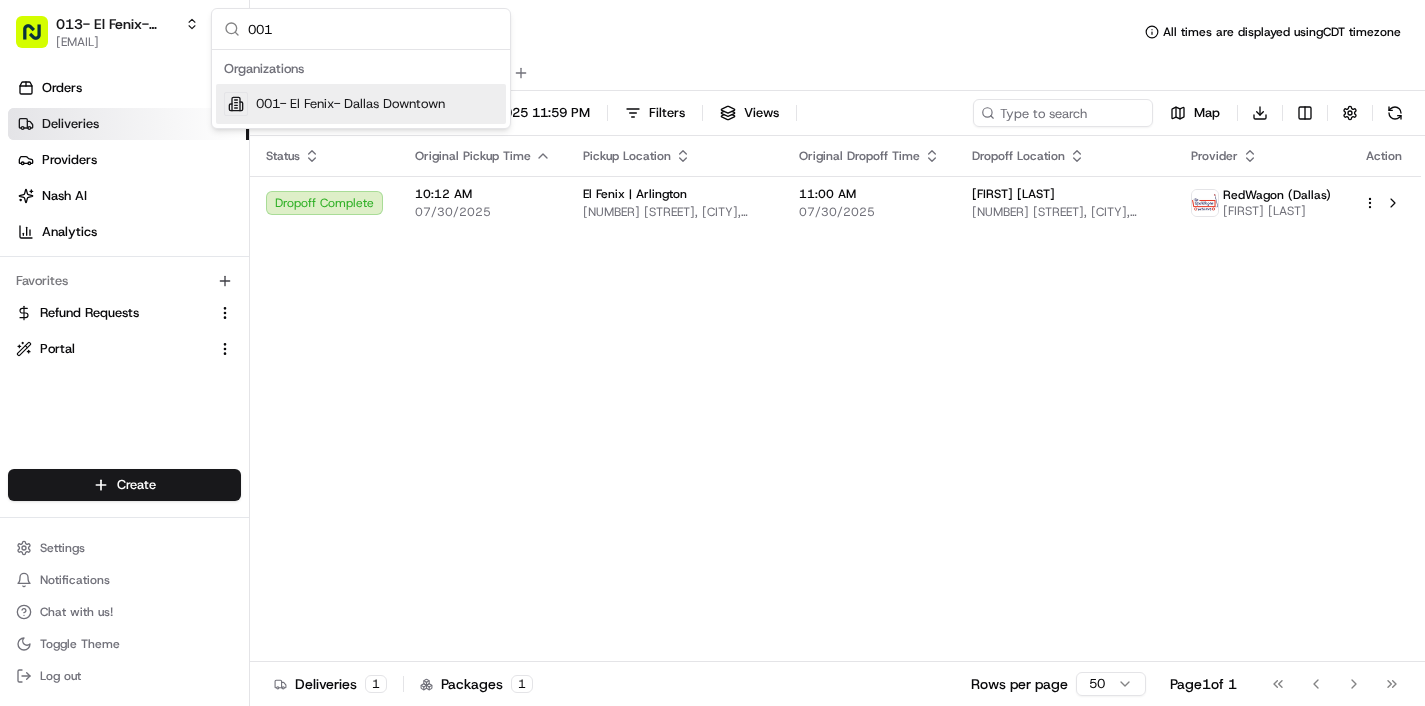 type on "001" 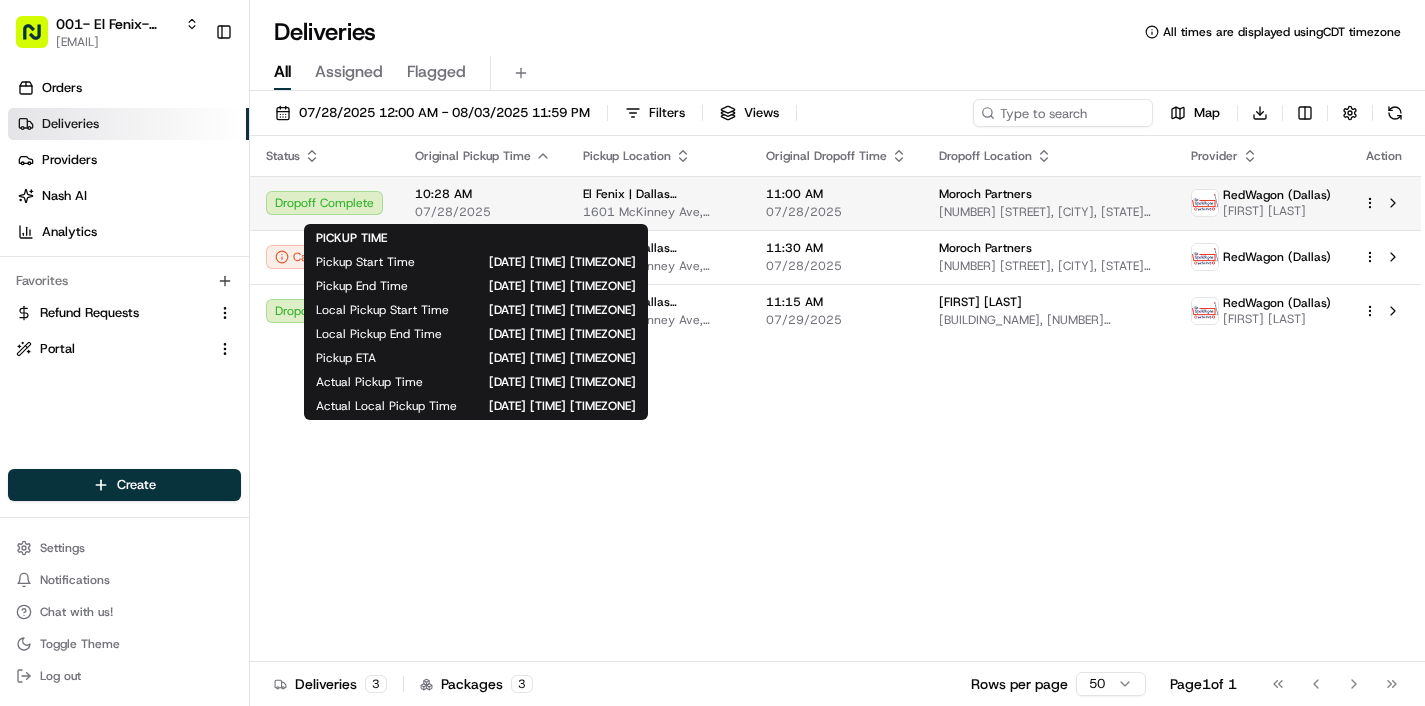 click on "07/28/2025" at bounding box center [483, 212] 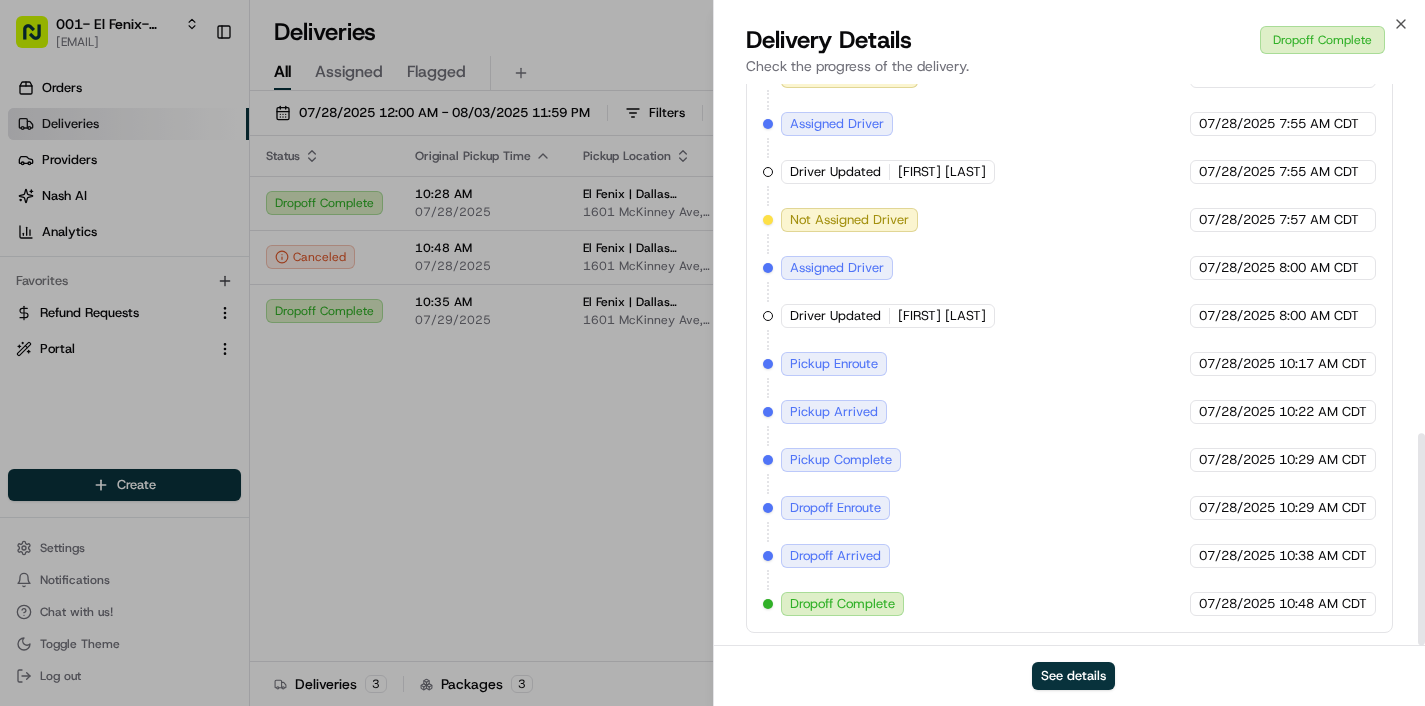 scroll, scrollTop: 925, scrollLeft: 0, axis: vertical 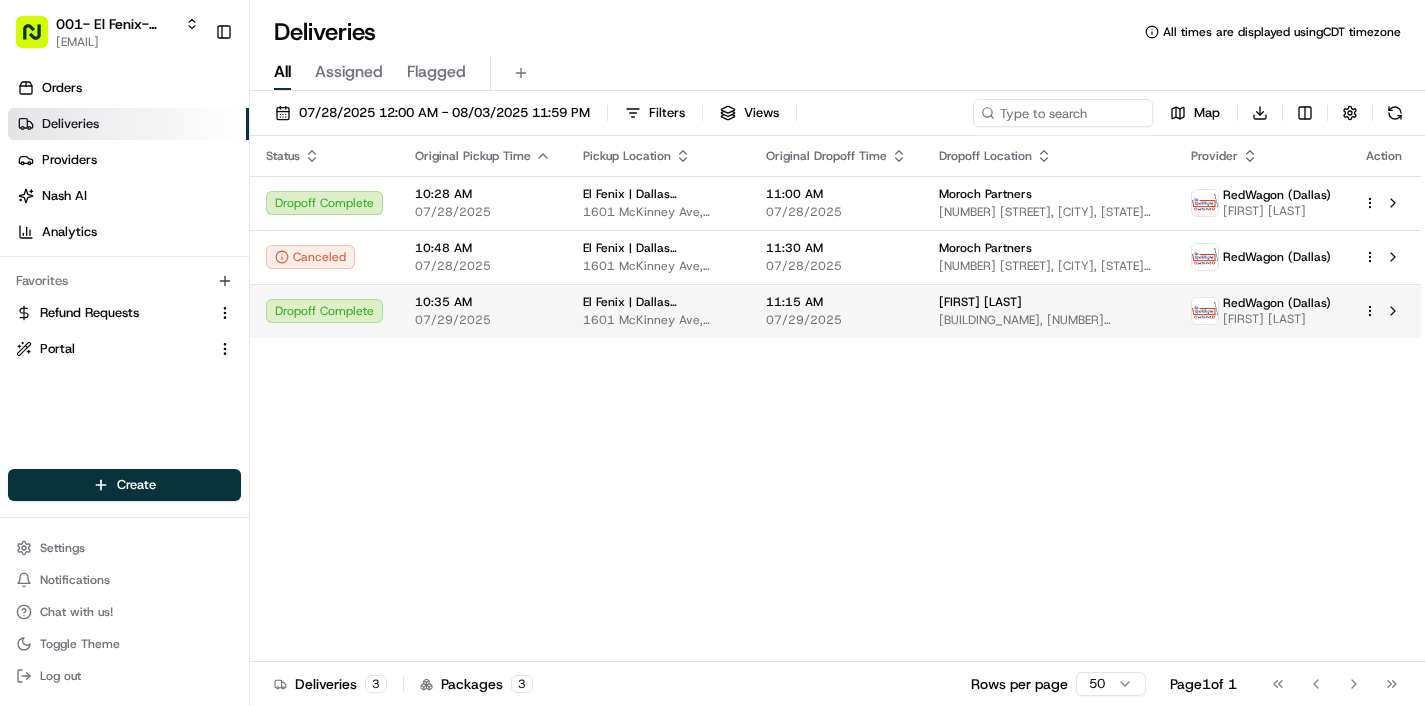 click on "1601 McKinney Ave, Dallas, TX 75202, USA" at bounding box center (658, 320) 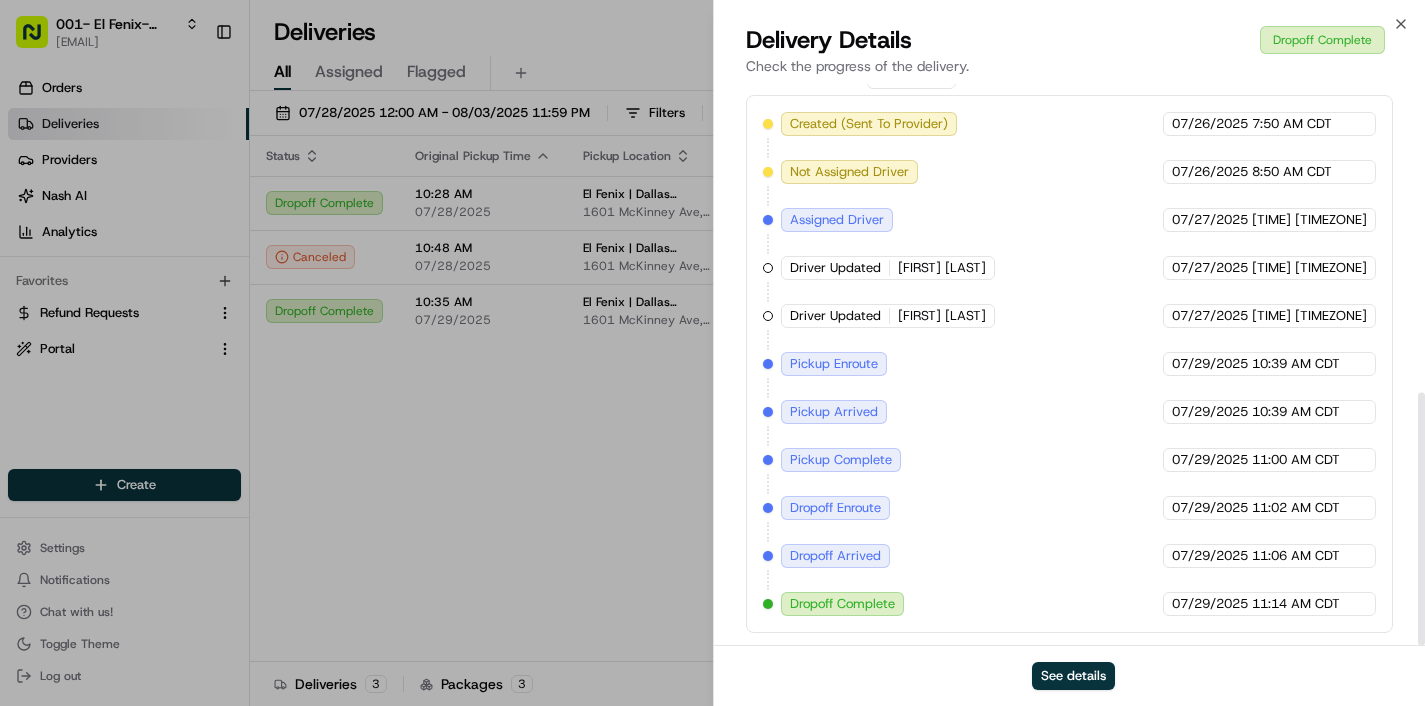 scroll, scrollTop: 685, scrollLeft: 0, axis: vertical 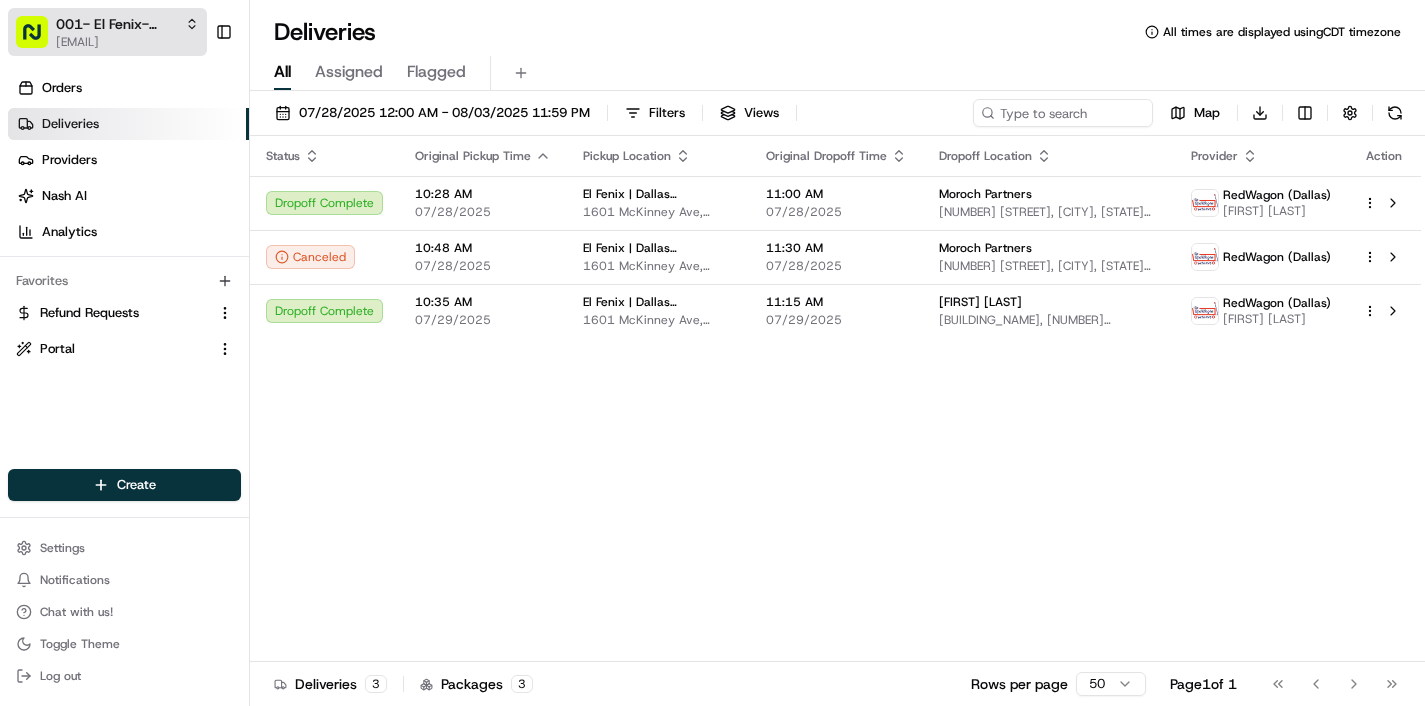 click on "[EMAIL]" at bounding box center (127, 42) 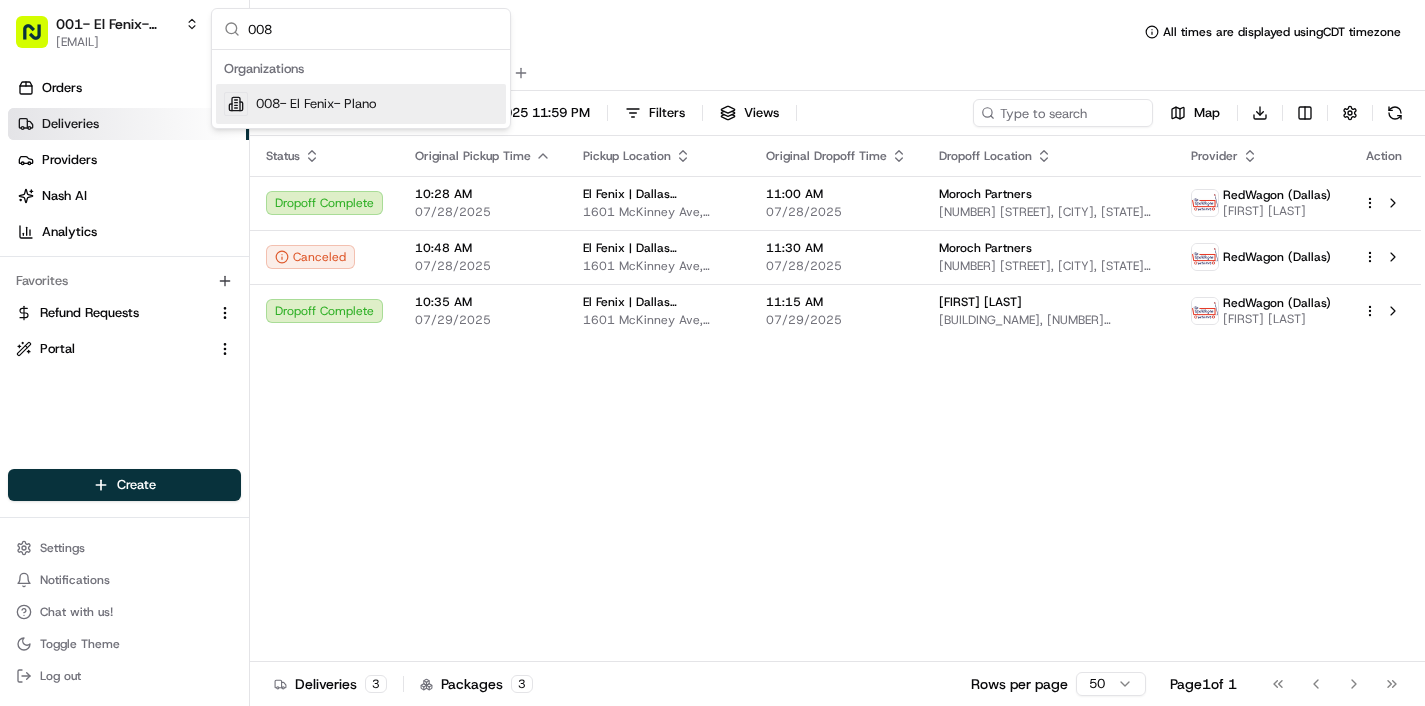 type on "008" 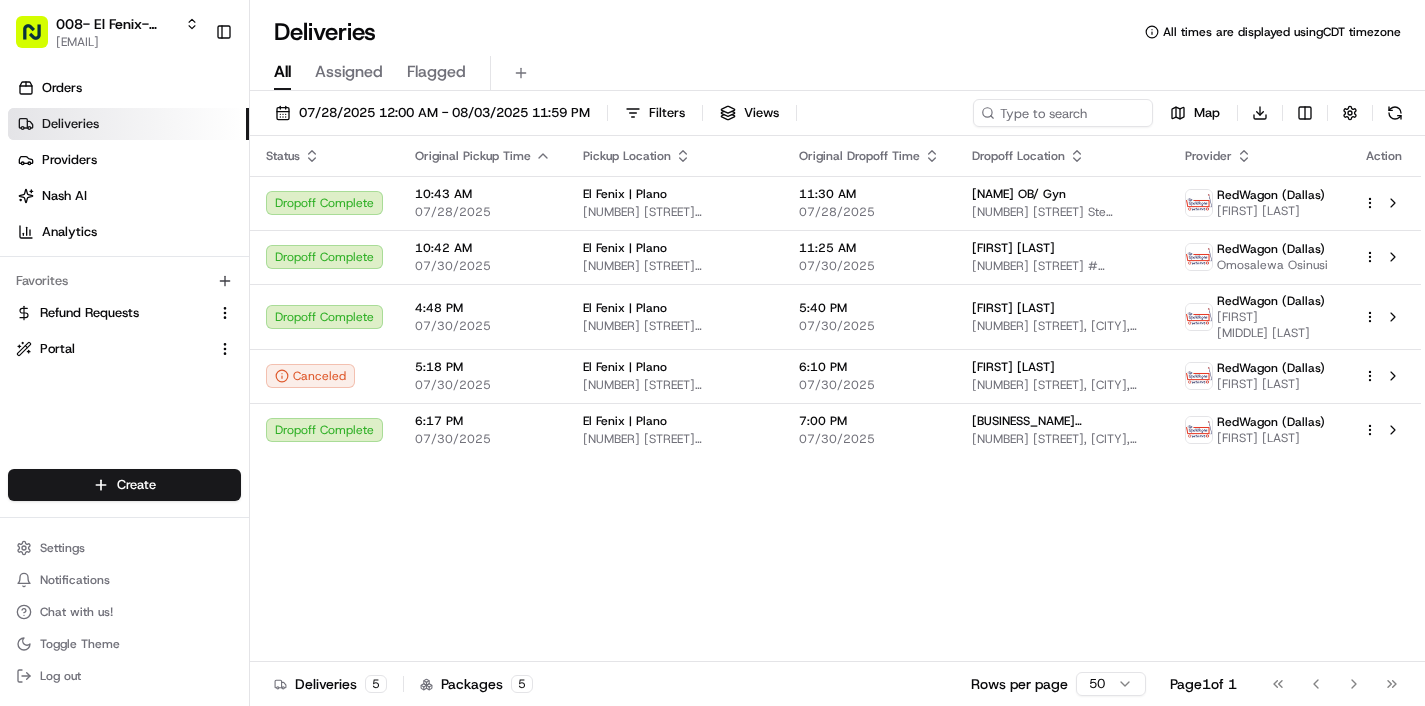 click on "Status Original Pickup Time Pickup Location Original Dropoff Time Dropoff Location Provider Action Dropoff Complete 10:43 AM 07/28/2025 El Fenix | Plano 810 N Central Expy #100, Plano, TX 75074, USA 11:30 AM 07/28/2025 Yasmin Kahn OB/ Gyn 1080 W Campbell Rd Ste 200, Richardson, TX 75080, USA RedWagon (Dallas) William Biseko Dropoff Complete 10:42 AM 07/30/2025 El Fenix | Plano 810 N Central Expy #100, Plano, TX 75074, USA 11:25 AM 07/30/2025 Matt Jontz 2301 W Plano Pkwy #105, Plano, TX 75075, USA RedWagon (Dallas) Omosalewa Osinusi Dropoff Complete 4:48 PM 07/30/2025 El Fenix | Plano 810 N Central Expy #100, Plano, TX 75074, USA 5:40 PM 07/30/2025 Priscilla Capes 6704 Duffield Dr, Dallas, TX 75248, USA RedWagon (Dallas) Ashley Nicole  Kinkead Canceled 5:18 PM 07/30/2025 El Fenix | Plano 810 N Central Expy #100, Plano, TX 75074, USA 6:10 PM 07/30/2025 Priscilla Capes 6704 Duffield Dr, Dallas, TX 75248, USA RedWagon (Dallas) Eziokwu Melkam Dropoff Complete 6:17 PM 07/30/2025 El Fenix | Plano 7:00 PM 07/30/2025" at bounding box center (835, 399) 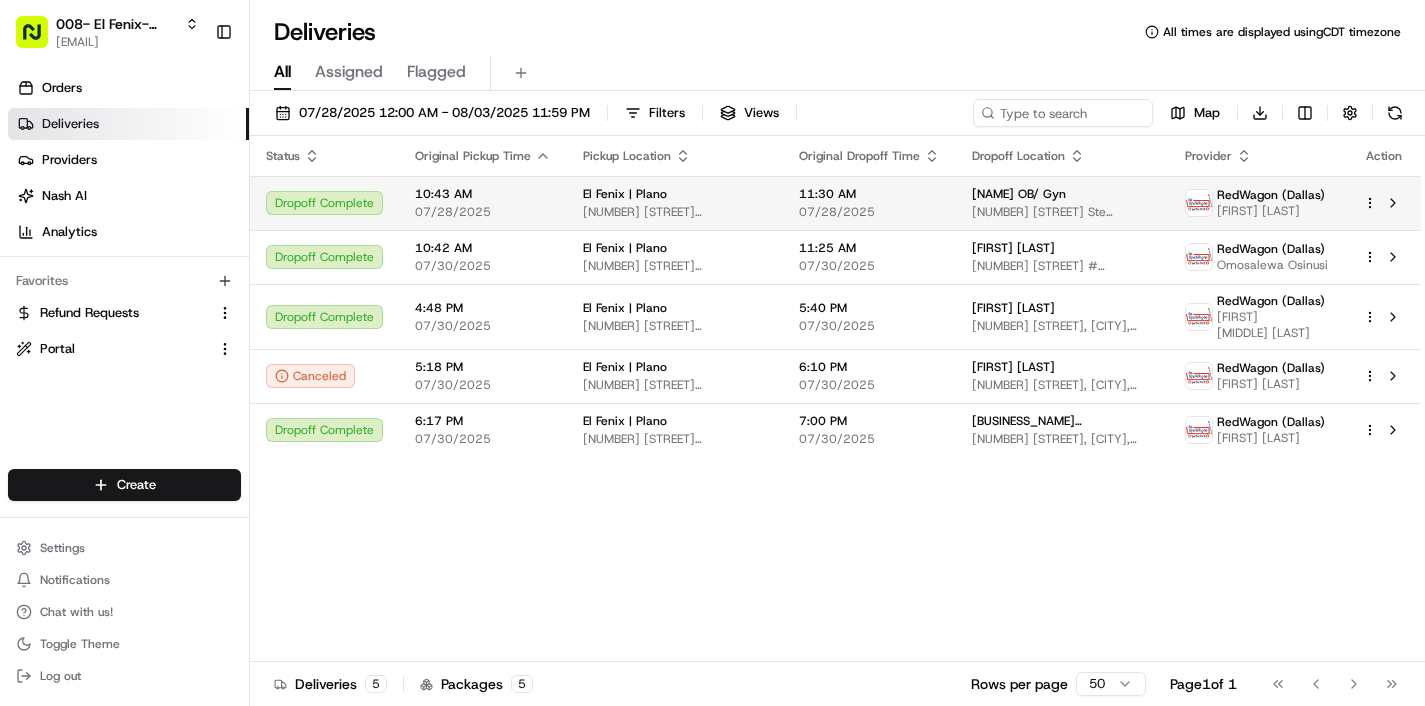 click on "El Fenix | Plano 810 N Central Expy #100, Plano, TX 75074, USA" at bounding box center (675, 203) 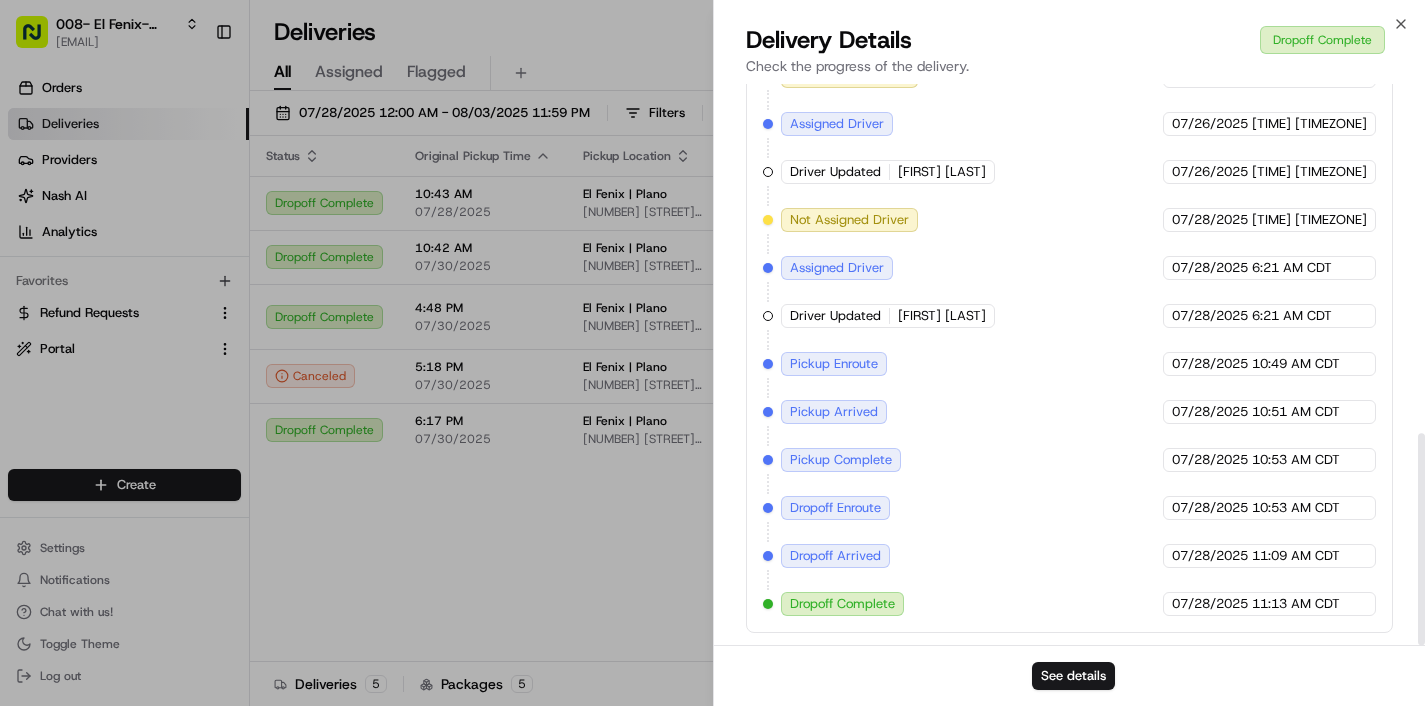 scroll, scrollTop: 925, scrollLeft: 0, axis: vertical 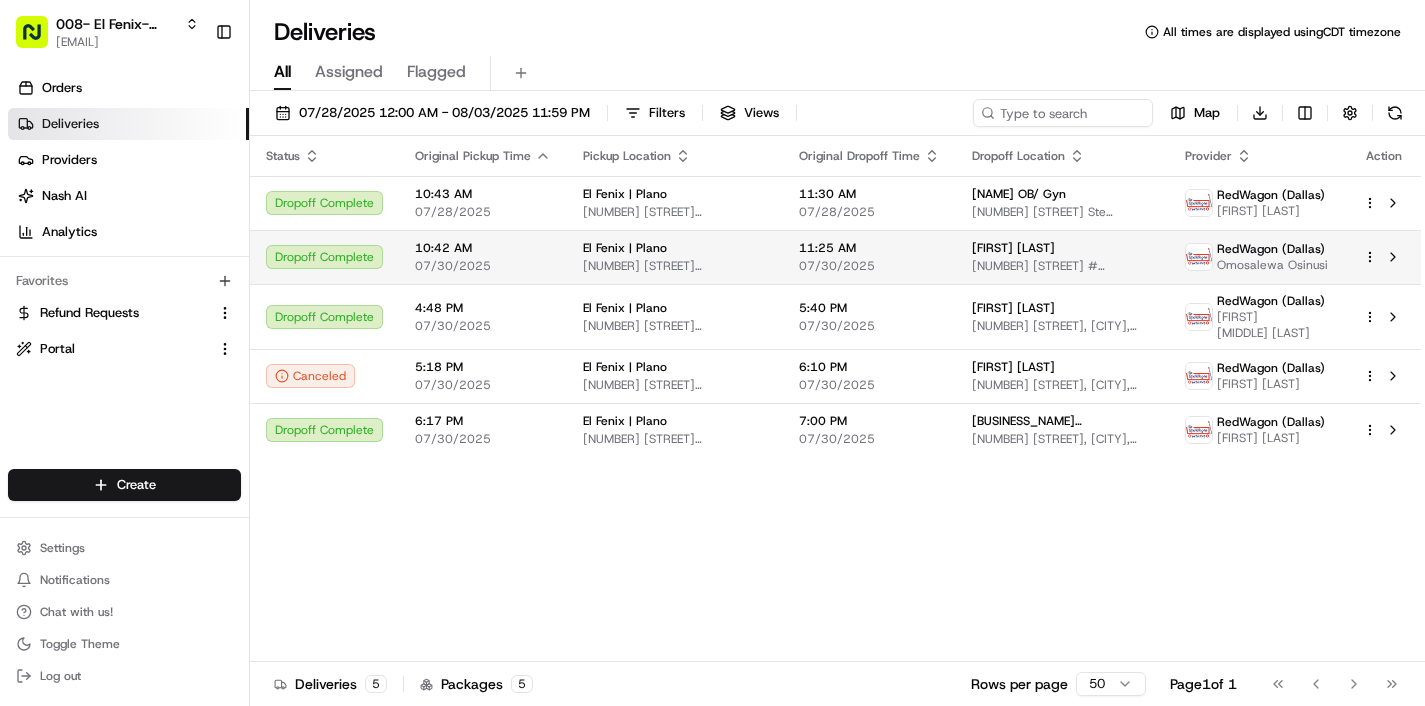 click on "El Fenix | Plano" at bounding box center (675, 248) 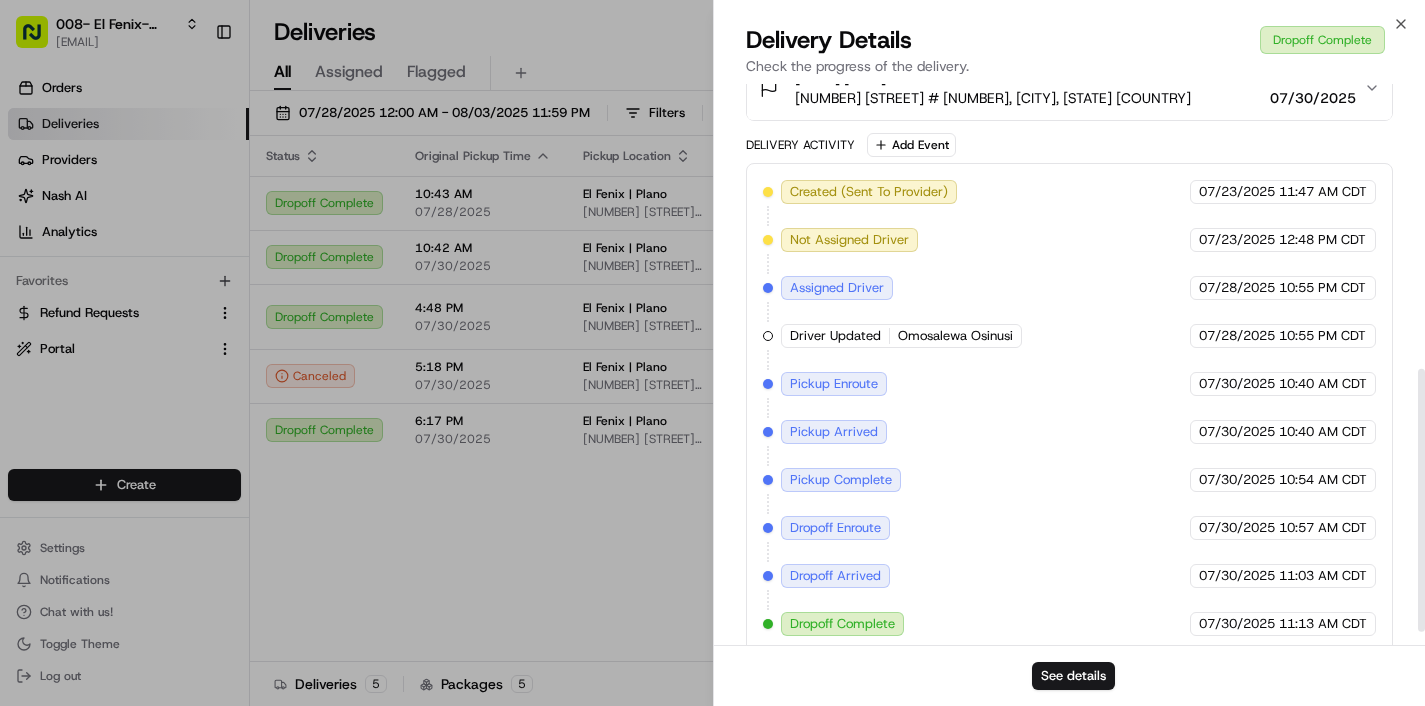 scroll, scrollTop: 602, scrollLeft: 0, axis: vertical 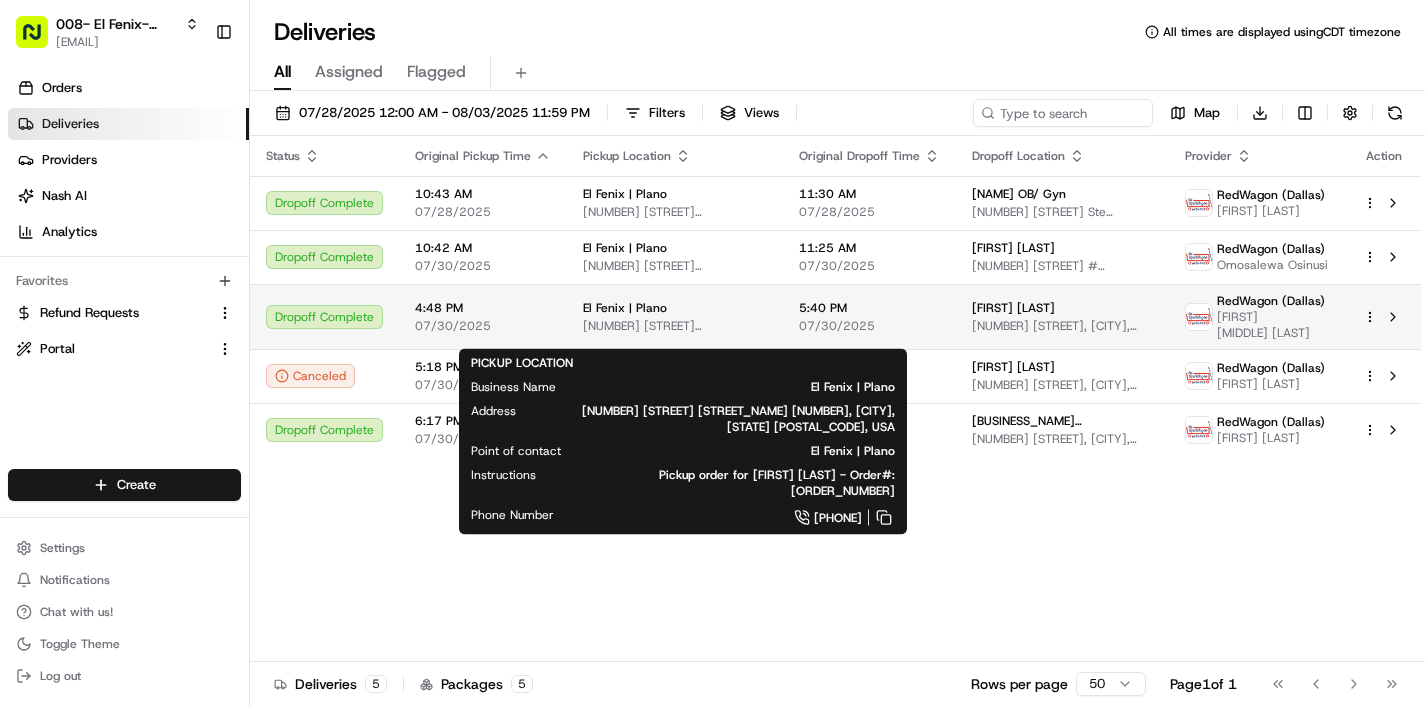 click on "[NUMBER] [STREET], [CITY] [STATE] [POSTAL_CODE], USA" at bounding box center [675, 326] 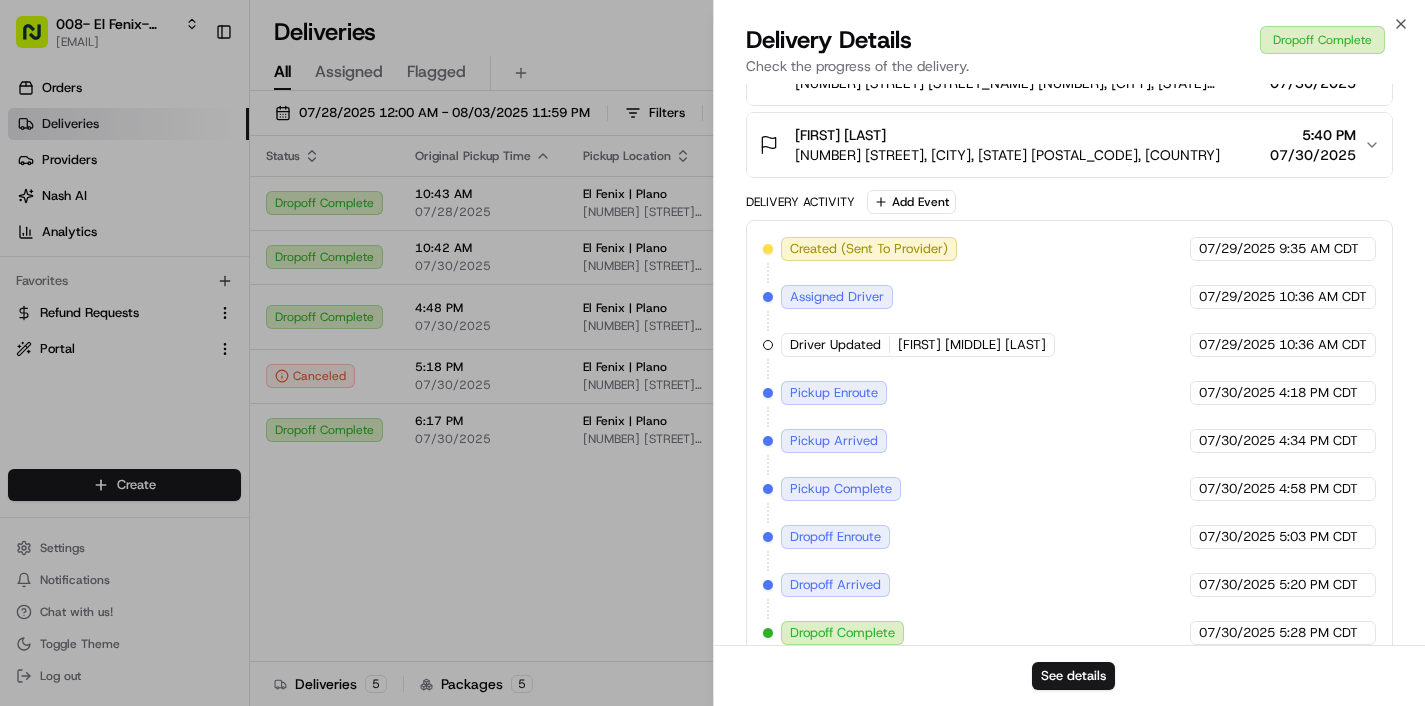 scroll, scrollTop: 510, scrollLeft: 0, axis: vertical 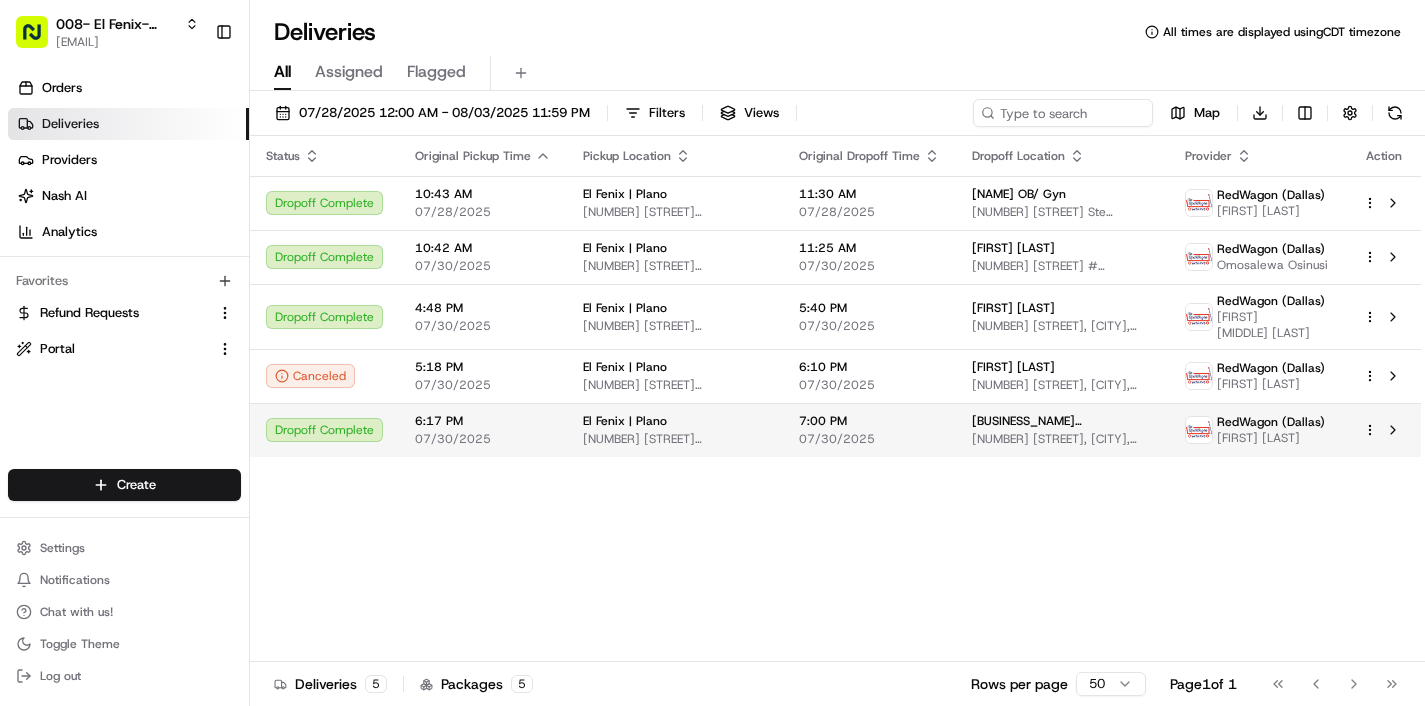 click on "[NUMBER] [STREET], [CITY] [STATE] [POSTAL_CODE], USA" at bounding box center (675, 439) 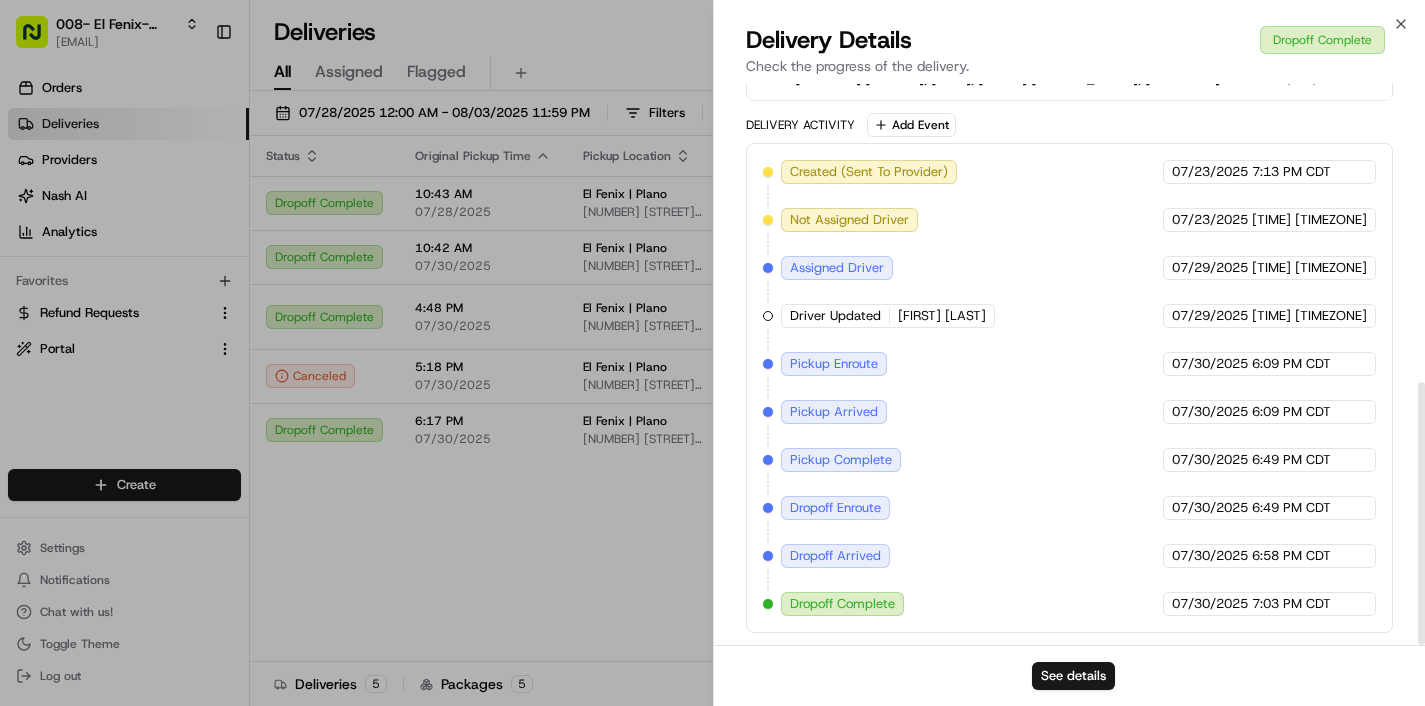 scroll, scrollTop: 637, scrollLeft: 0, axis: vertical 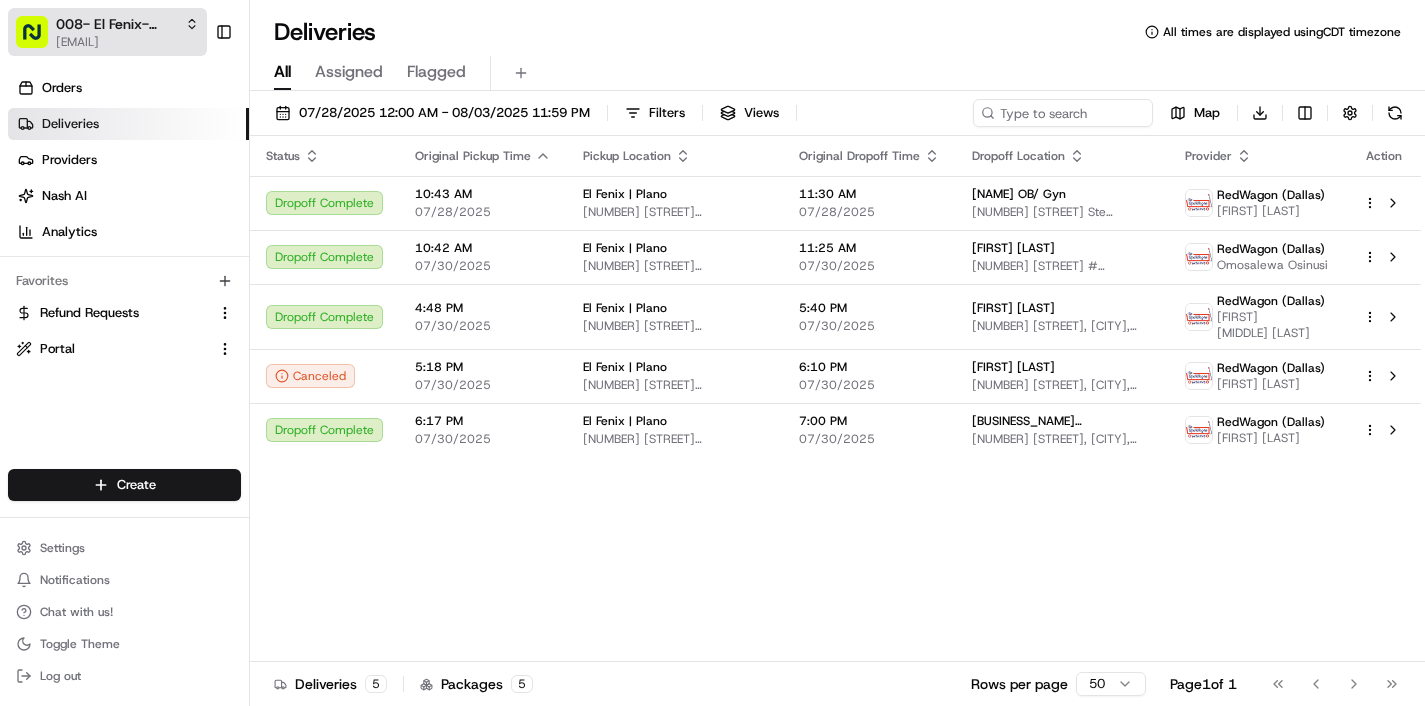click on "008- El Fenix- Plano" at bounding box center [116, 24] 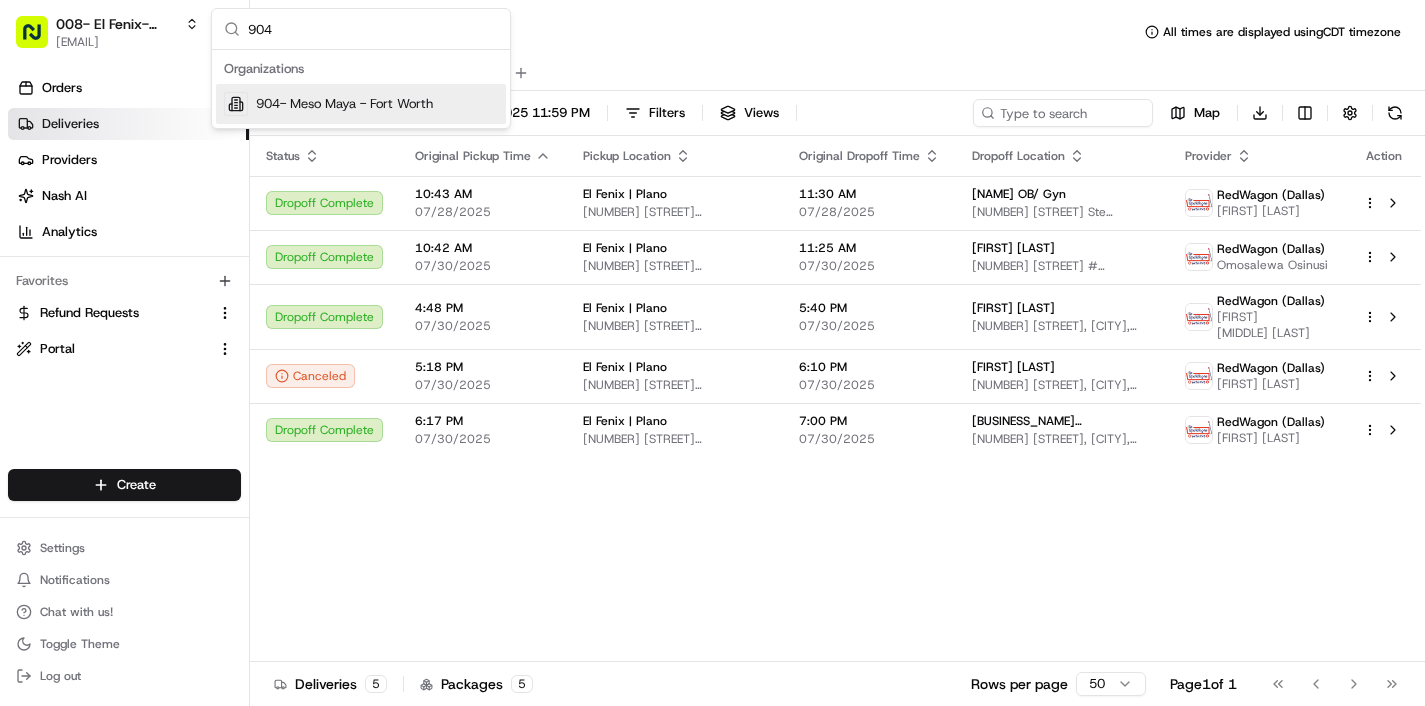 type on "904" 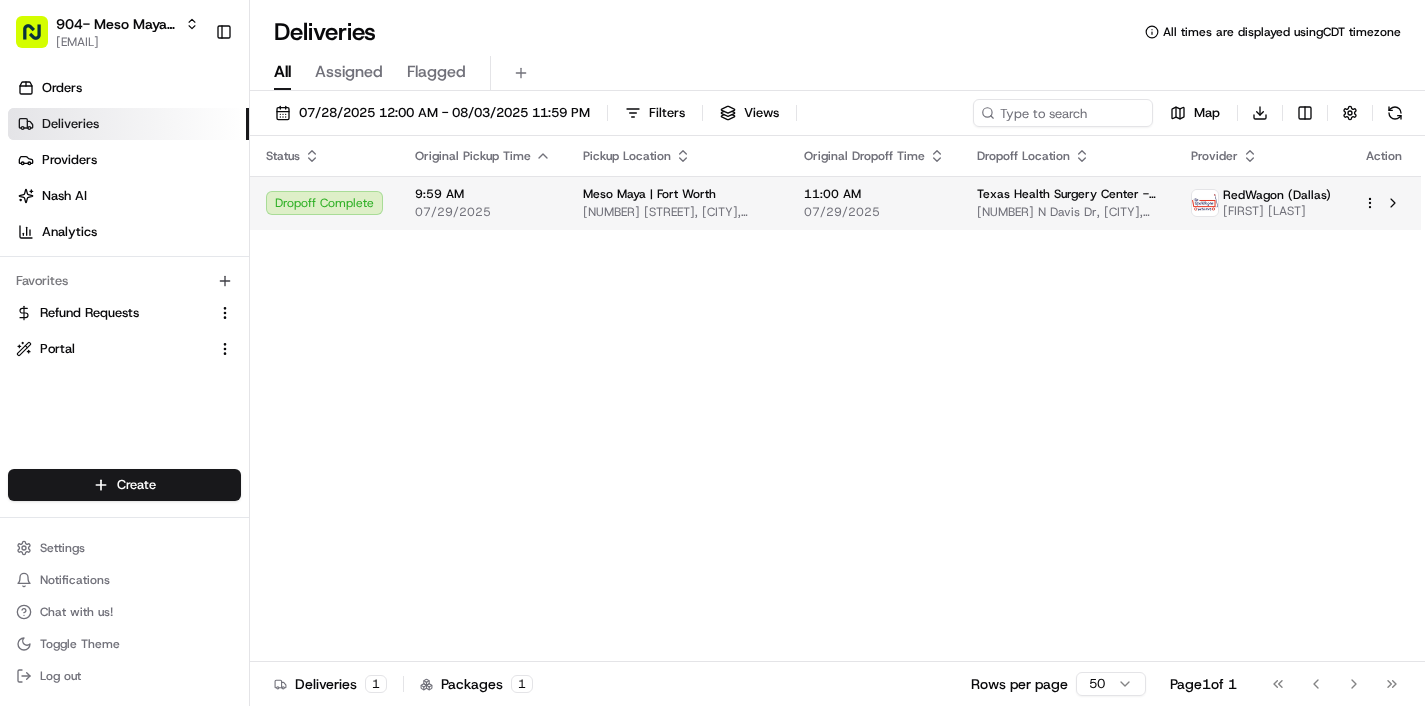 click on "07/29/2025" at bounding box center [874, 212] 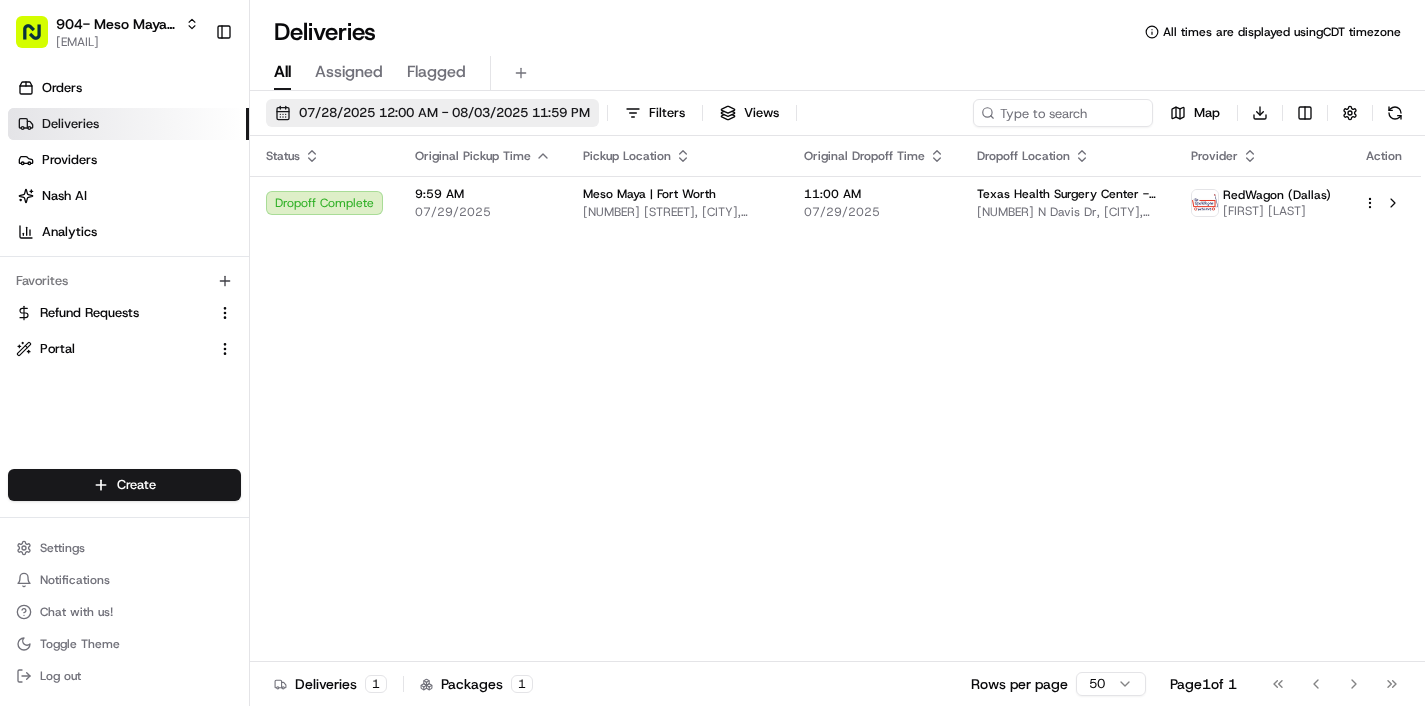 click on "07/28/2025 12:00 AM - 08/03/2025 11:59 PM" at bounding box center (444, 113) 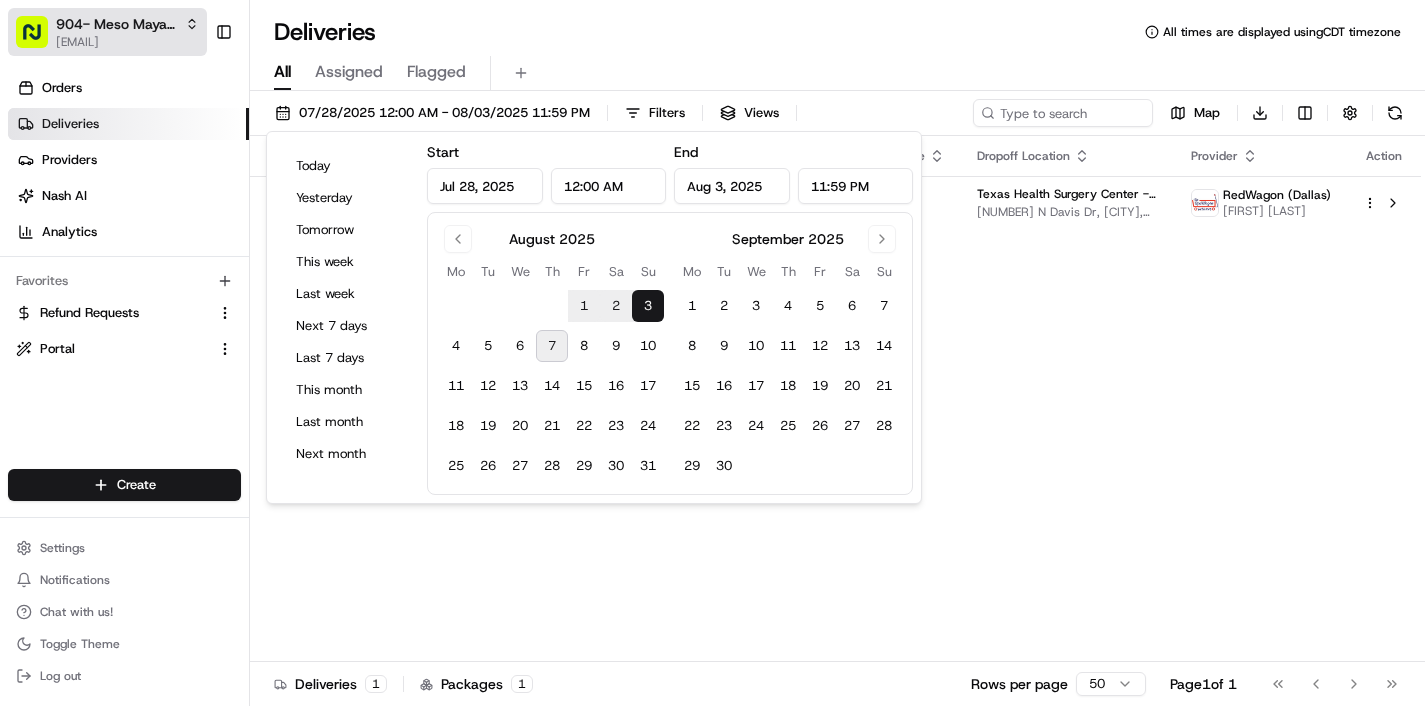 click on "904- Meso Maya - Fort Worth" at bounding box center [116, 24] 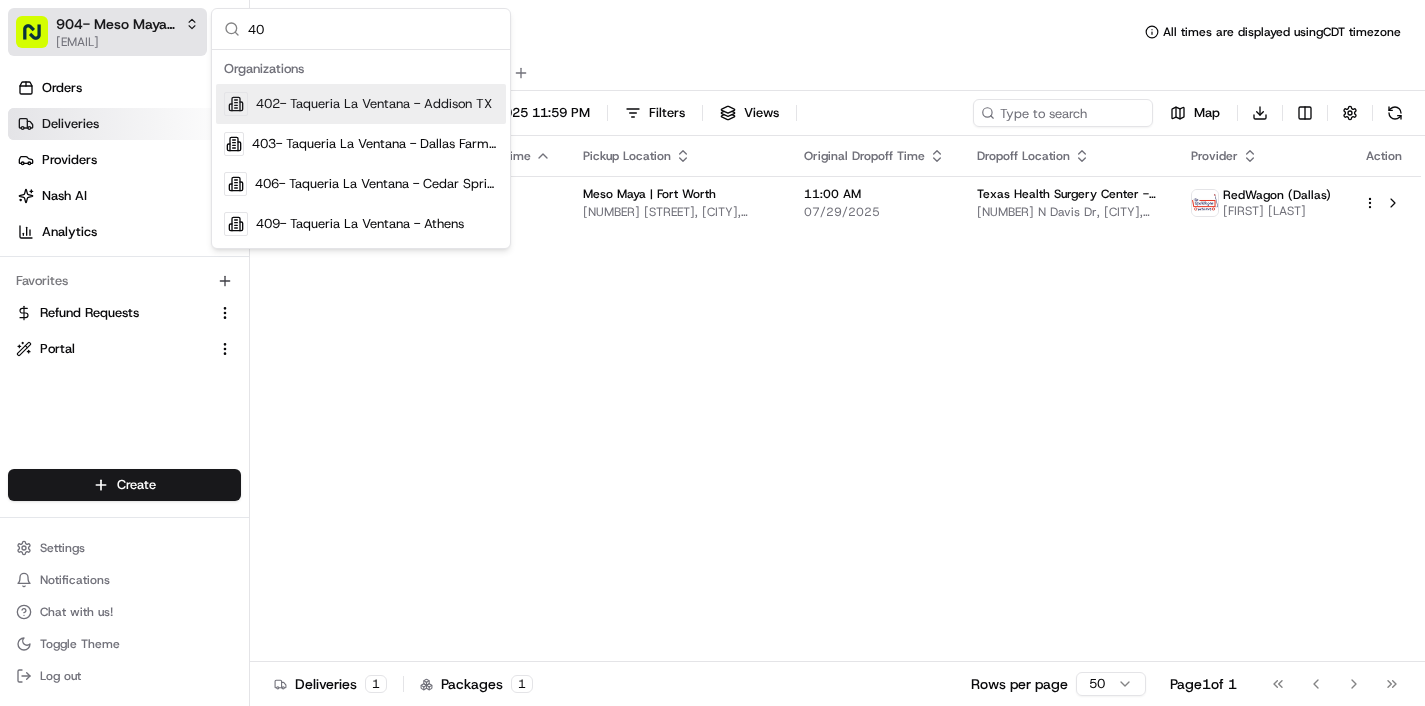 type on "406" 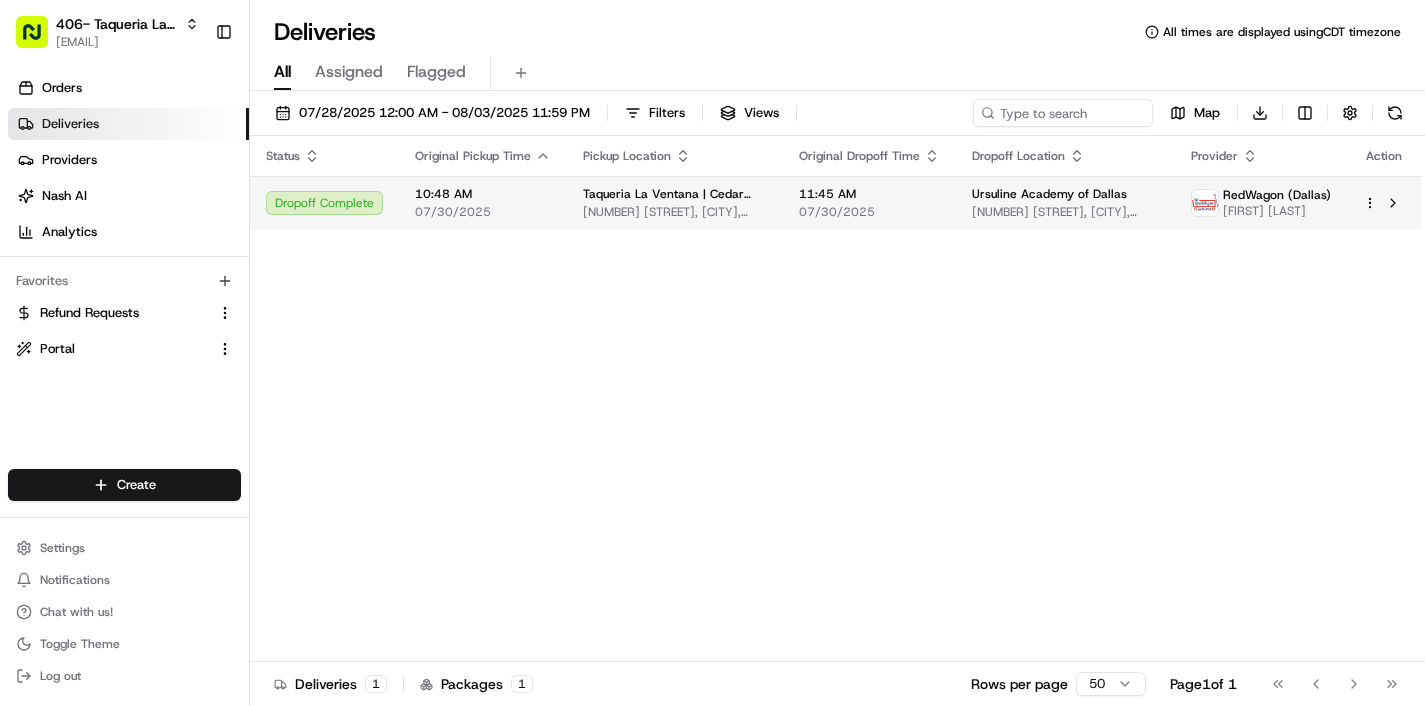 click on "10:48 AM 07/30/2025" at bounding box center [483, 203] 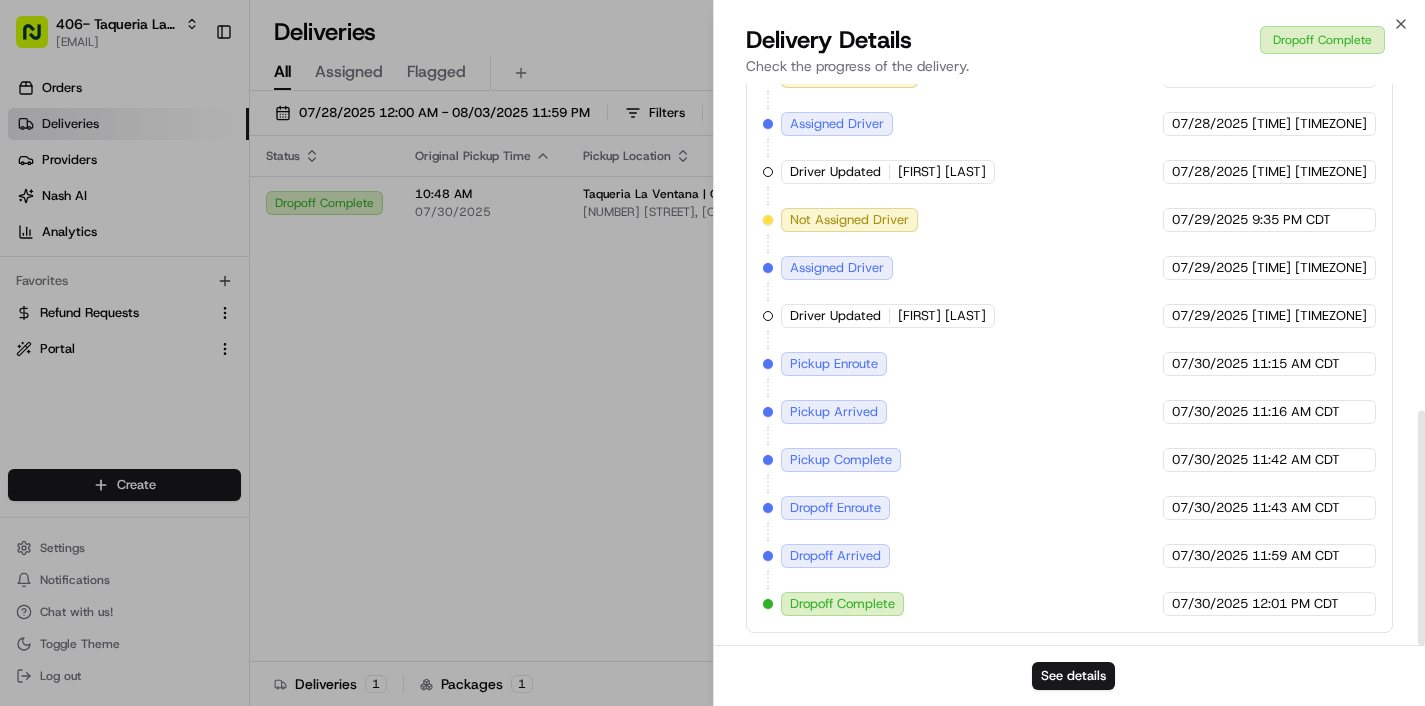 scroll, scrollTop: 781, scrollLeft: 0, axis: vertical 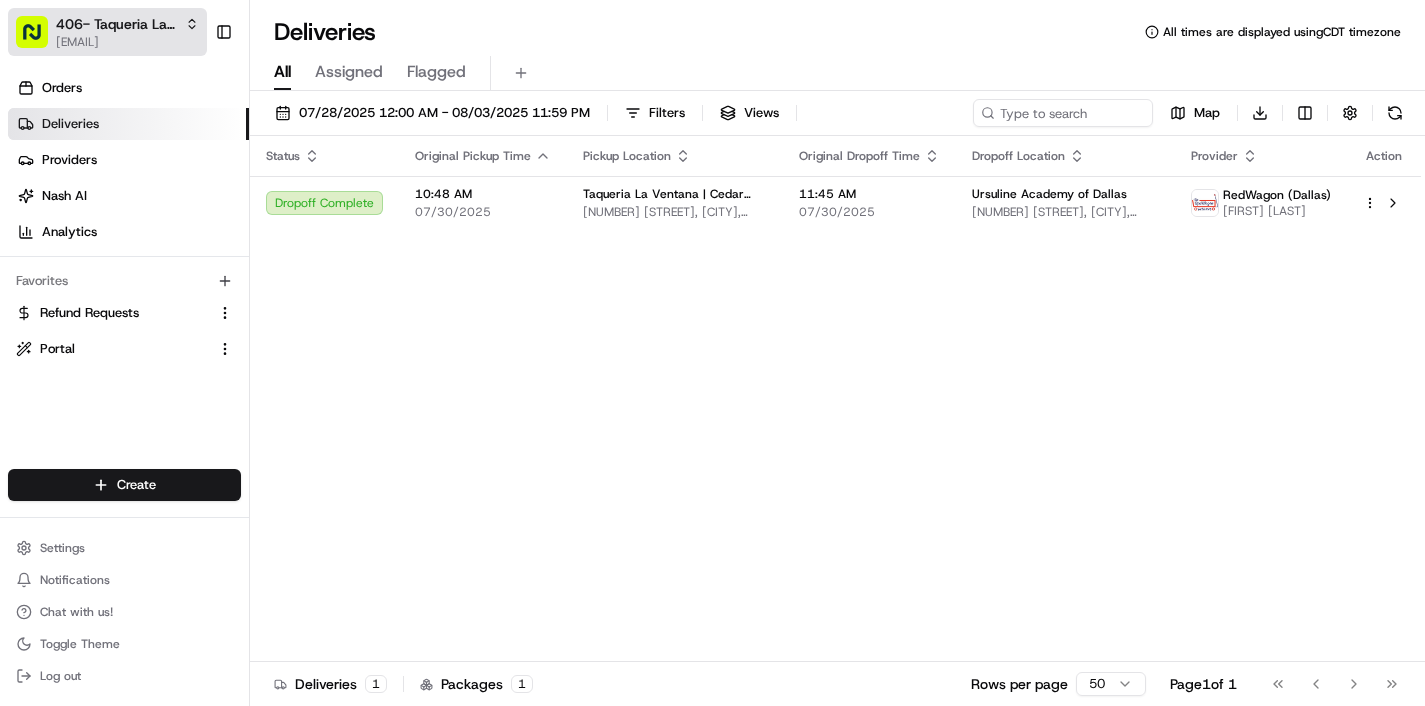 click on "[EMAIL]" at bounding box center [127, 42] 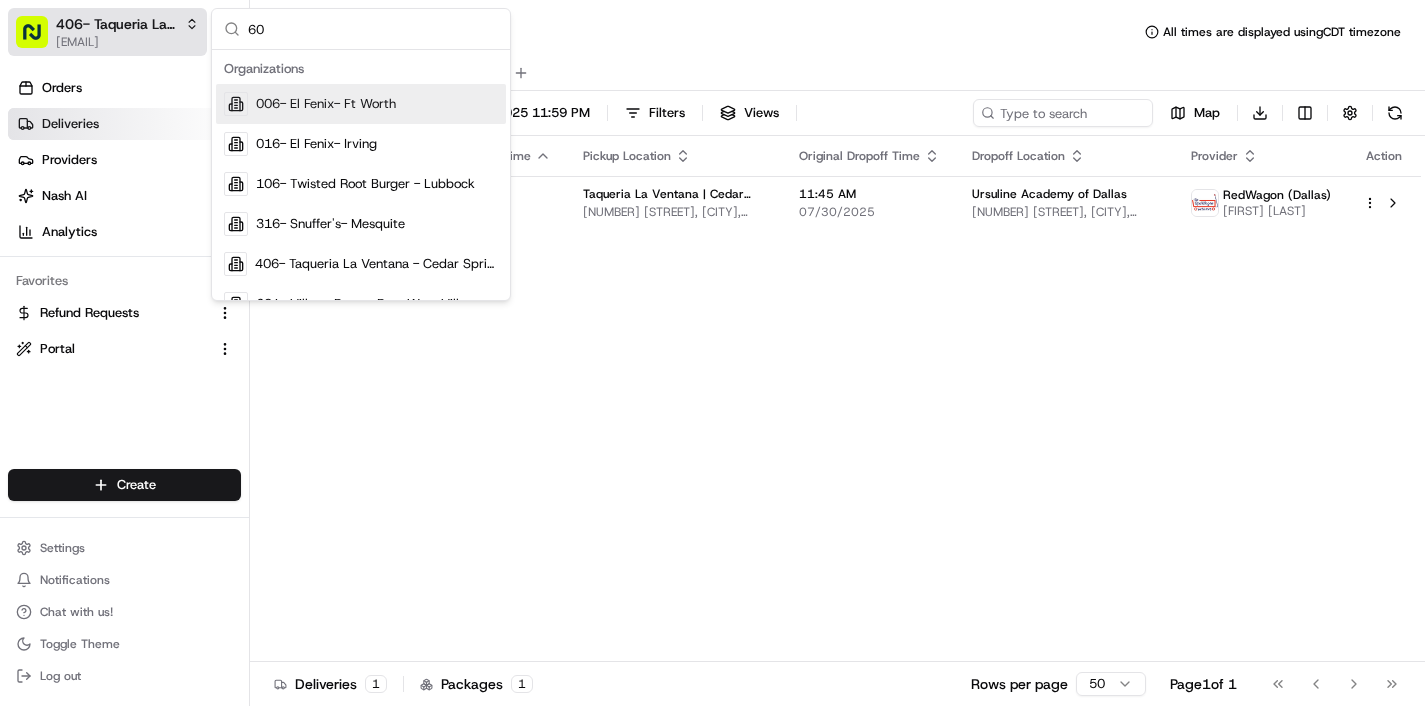 type on "601" 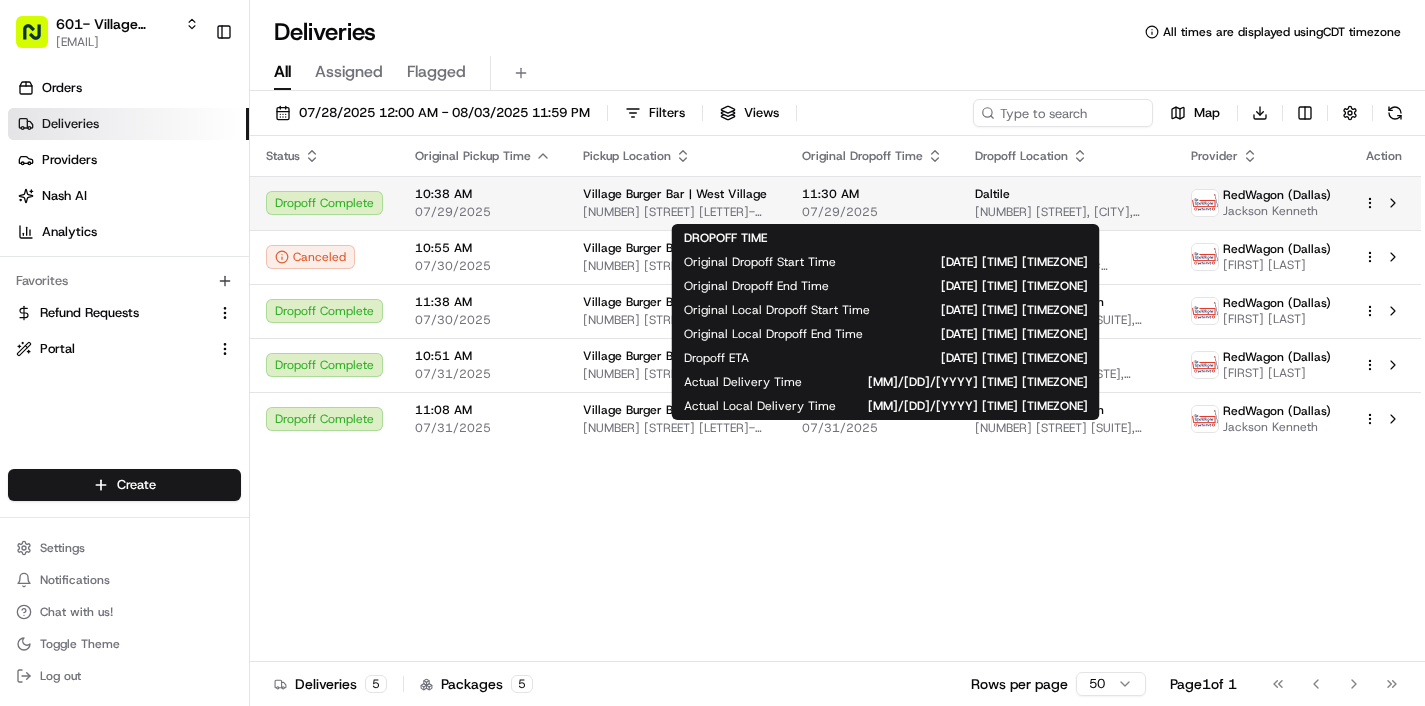click on "07/29/2025" at bounding box center (872, 212) 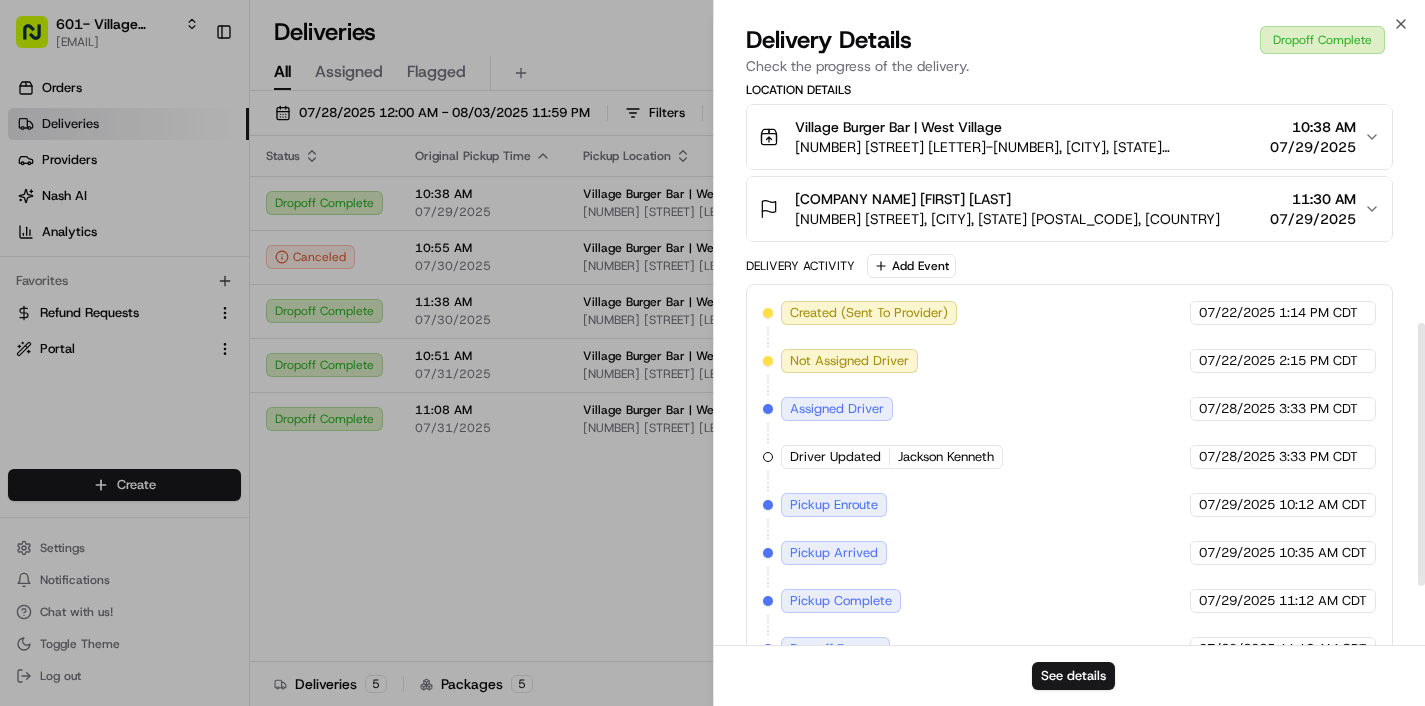 scroll, scrollTop: 479, scrollLeft: 0, axis: vertical 